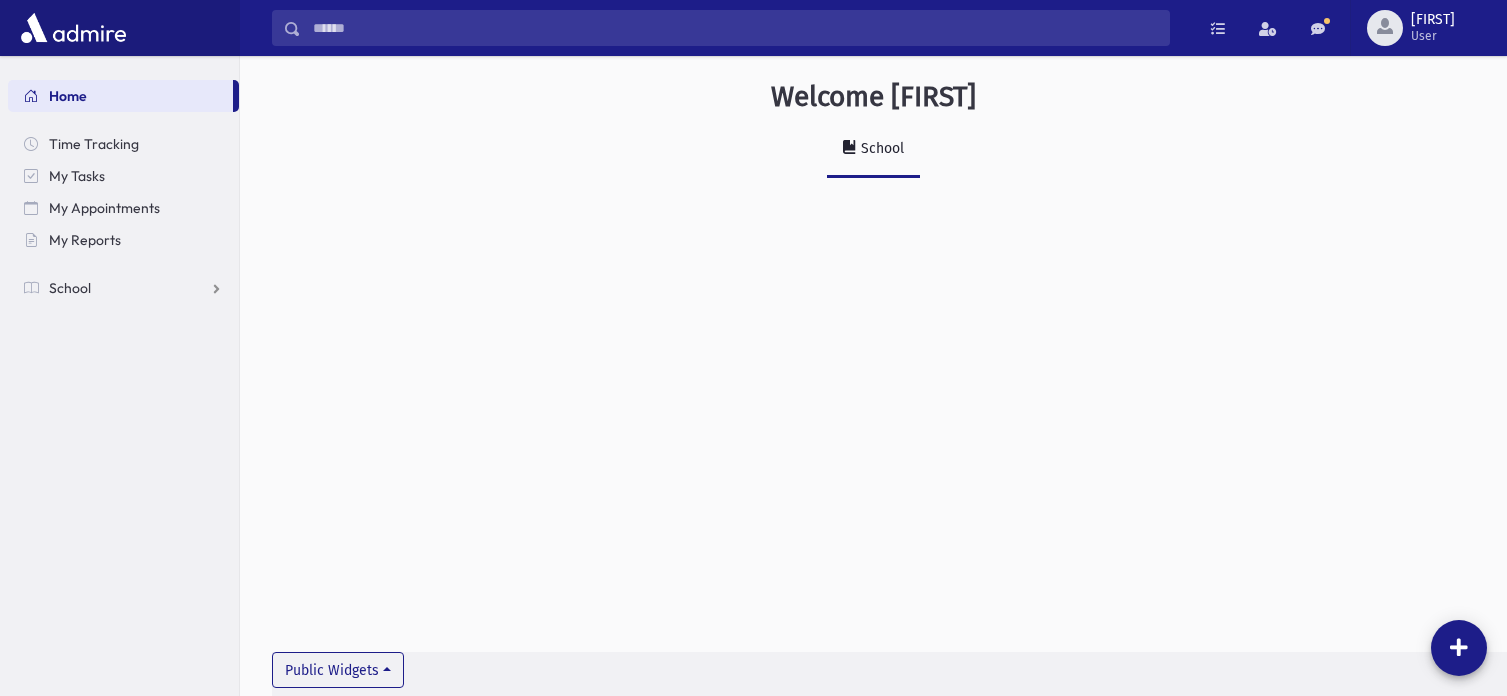 scroll, scrollTop: 0, scrollLeft: 0, axis: both 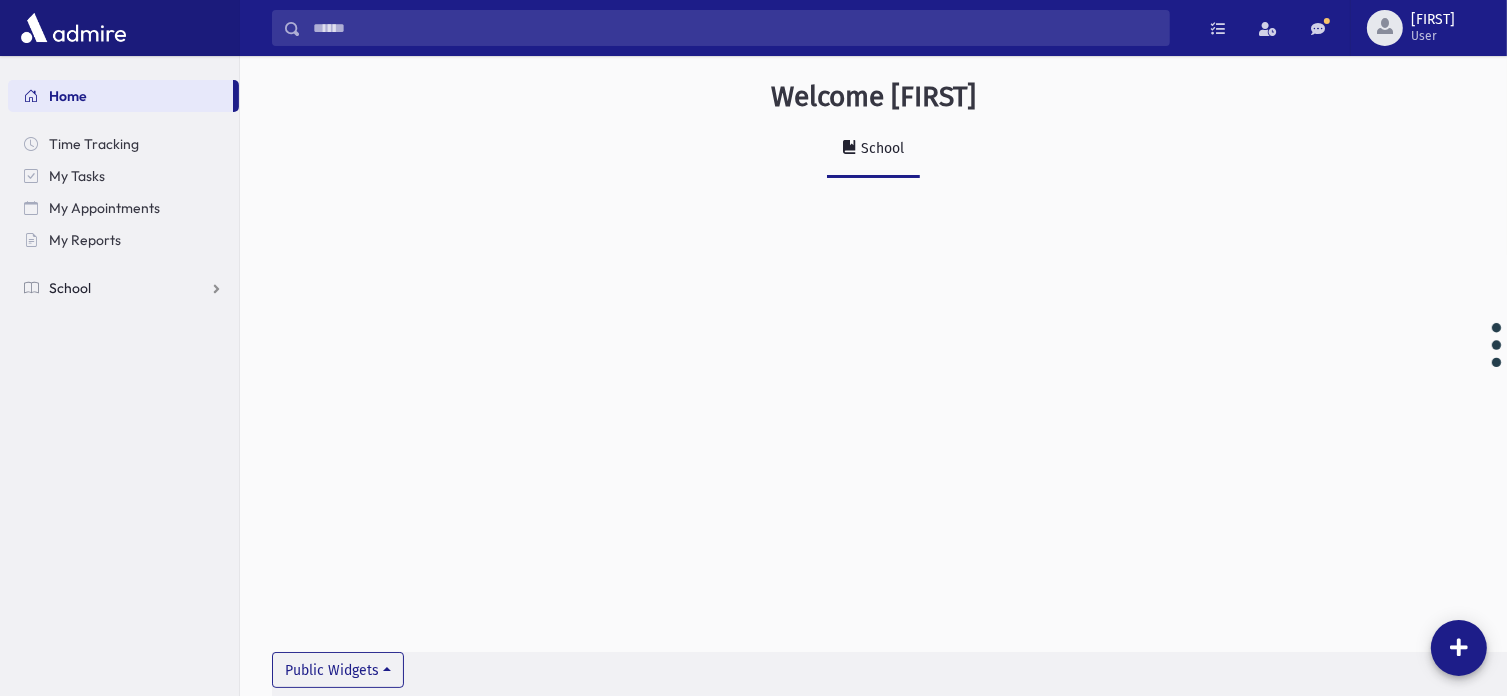click on "School" at bounding box center [123, 288] 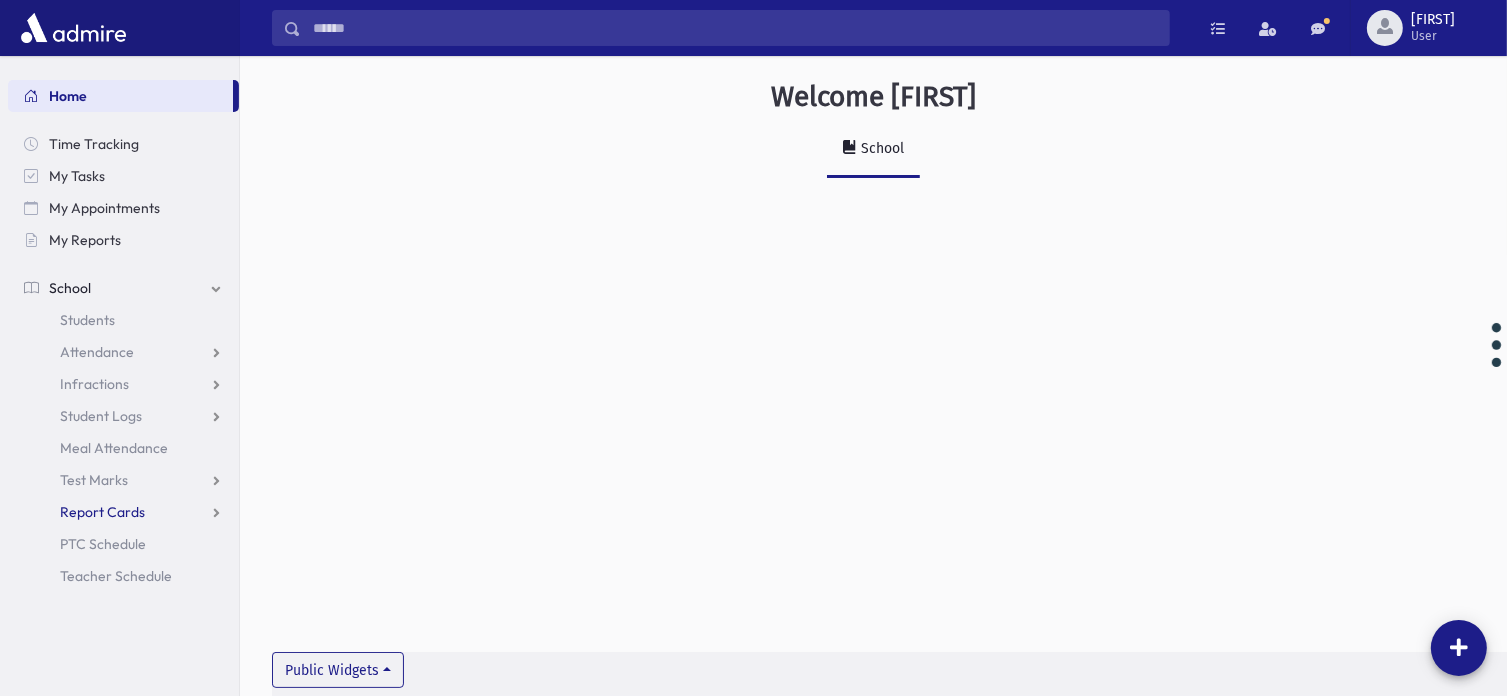 click on "Report Cards" at bounding box center (102, 512) 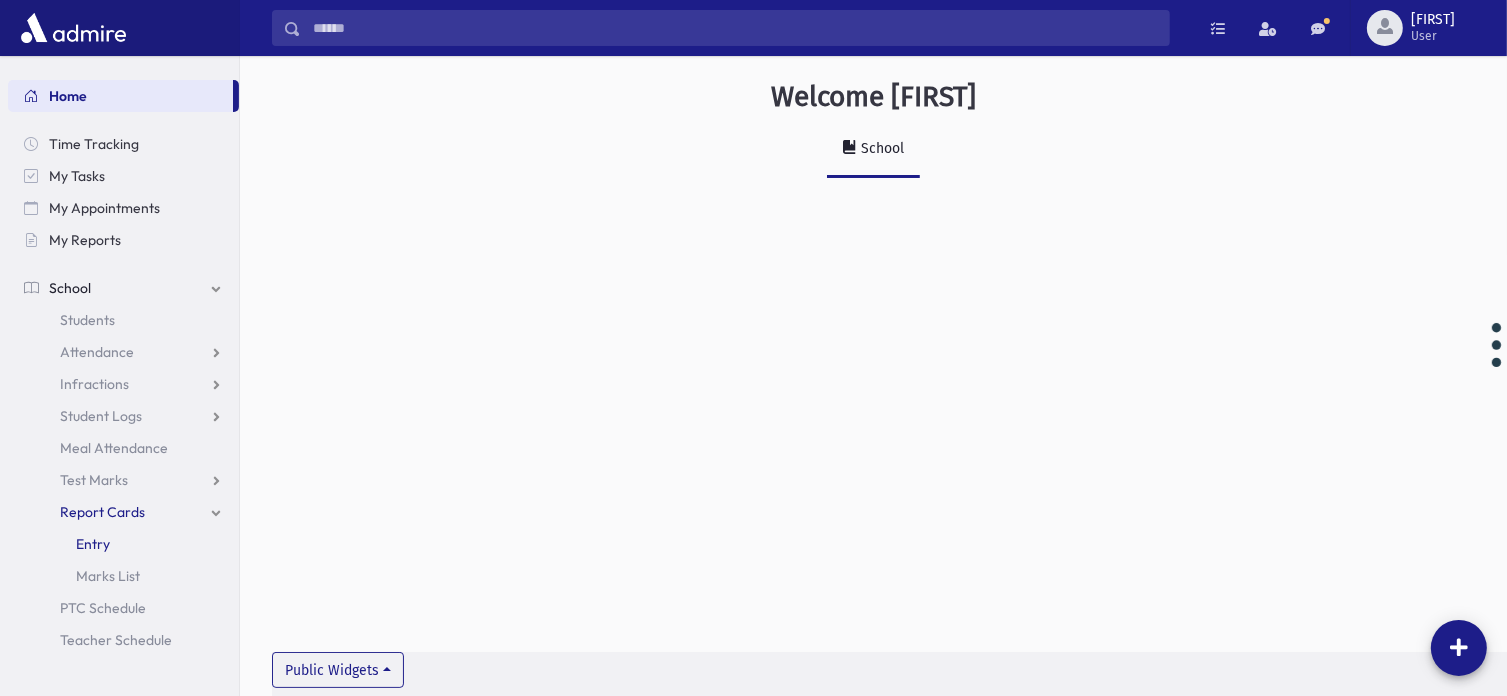 click on "Entry" at bounding box center [93, 544] 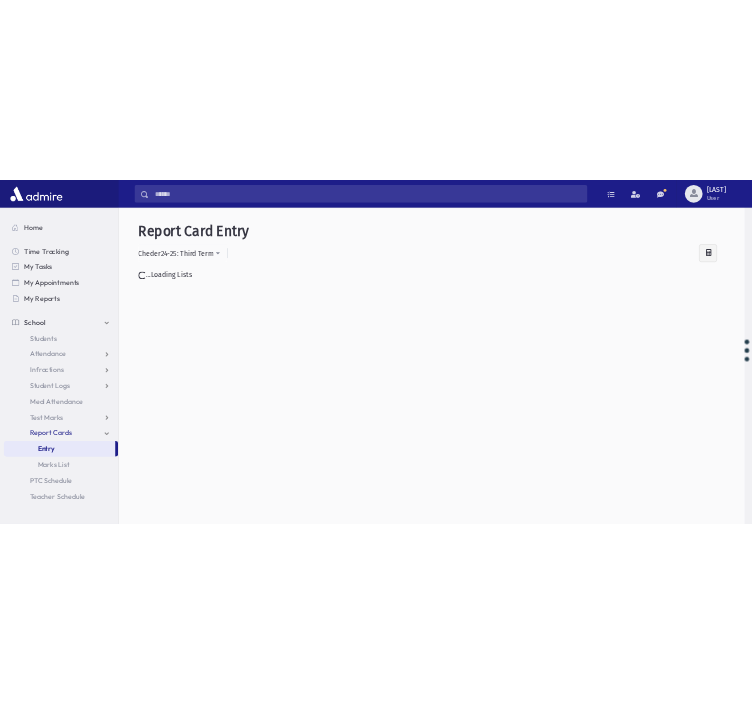 scroll, scrollTop: 0, scrollLeft: 0, axis: both 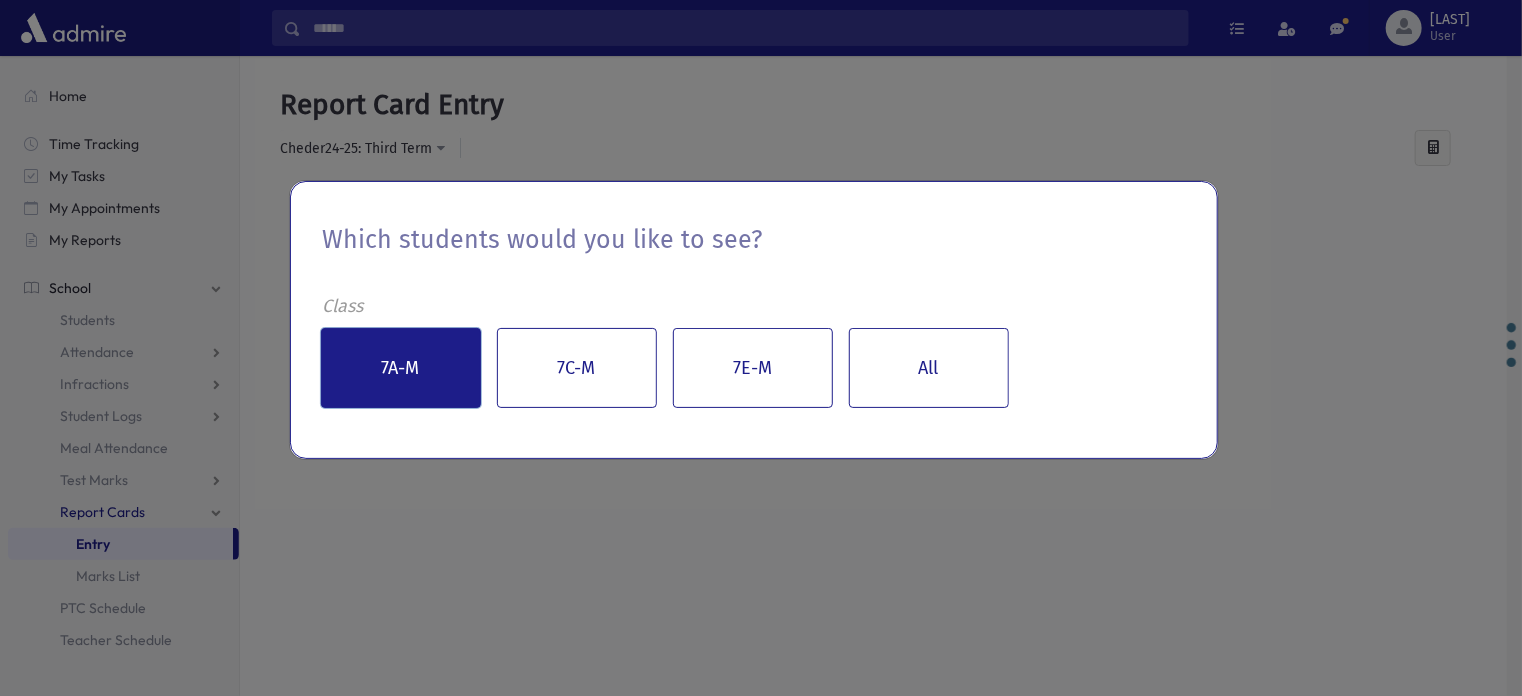 click on "7A-M" at bounding box center (401, 368) 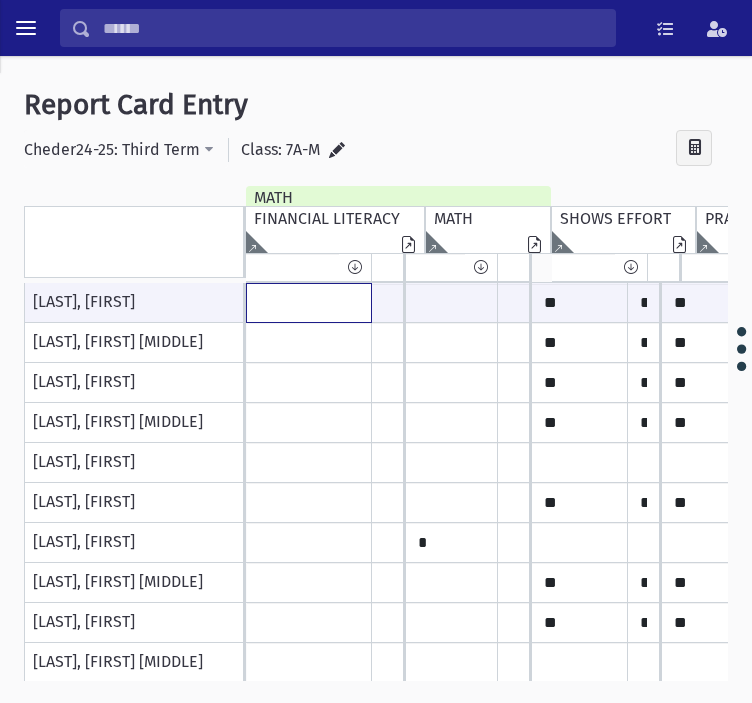 click at bounding box center (309, 303) 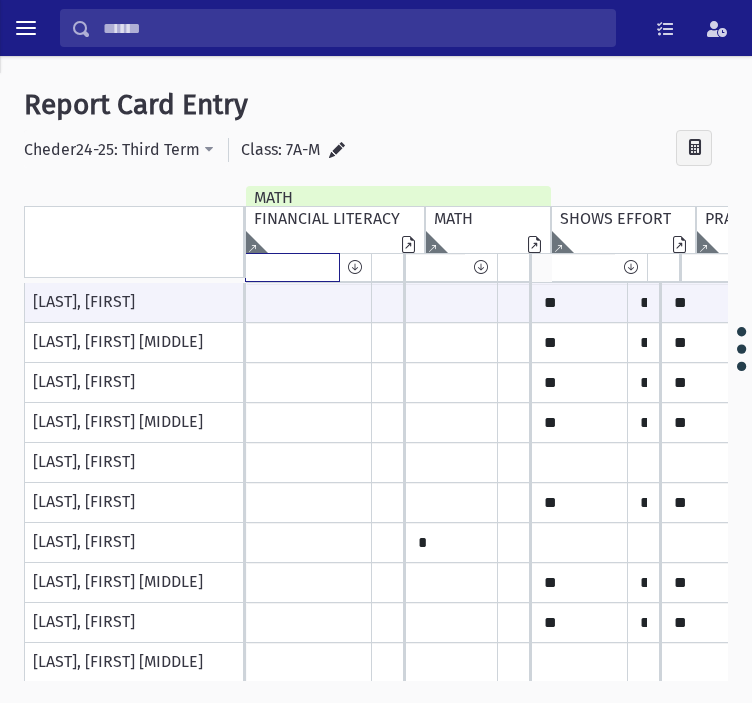 click at bounding box center (292, 267) 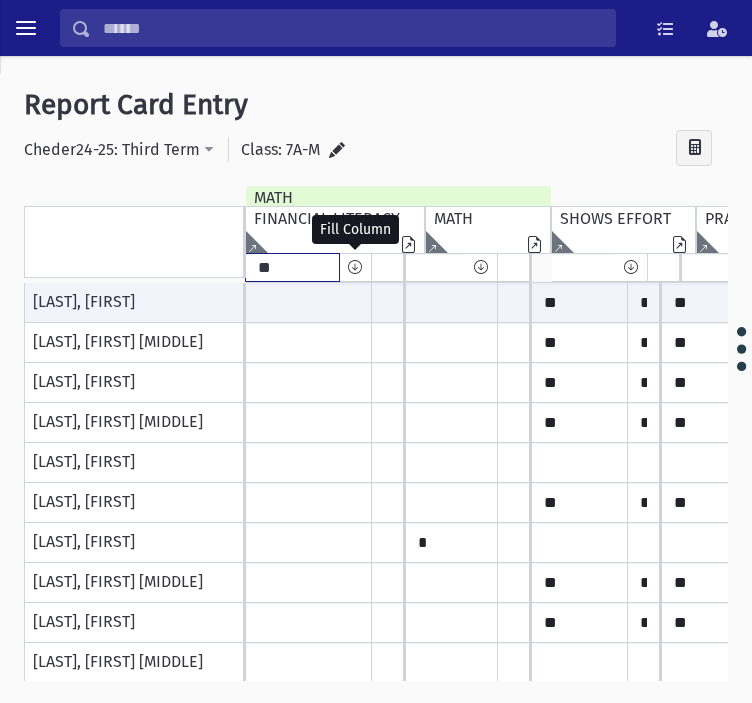 type on "**" 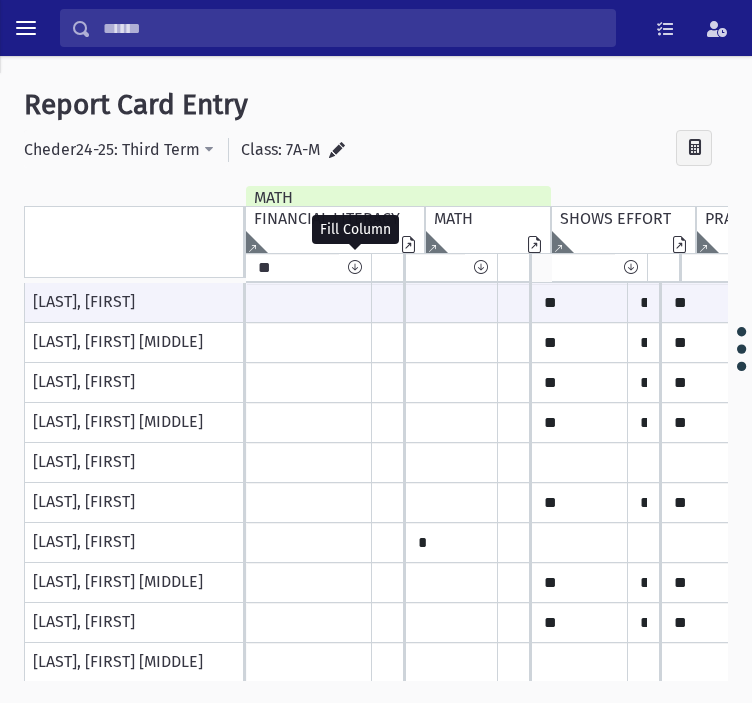 click at bounding box center (355, 267) 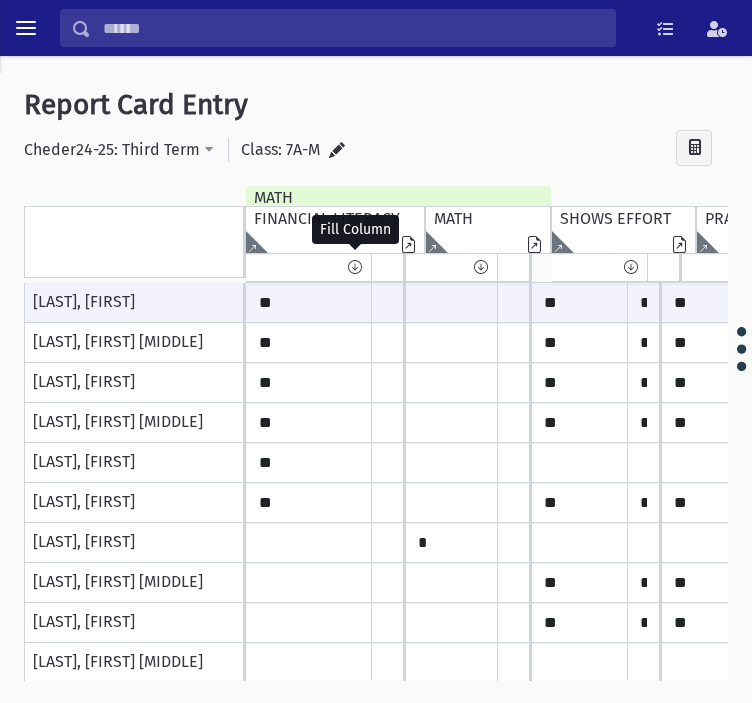 type on "**" 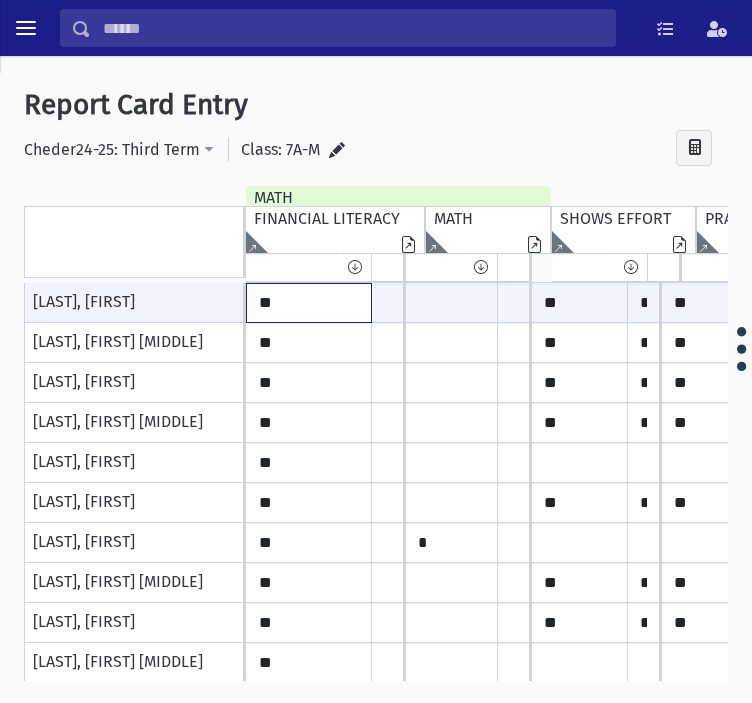 click on "**" at bounding box center (309, 303) 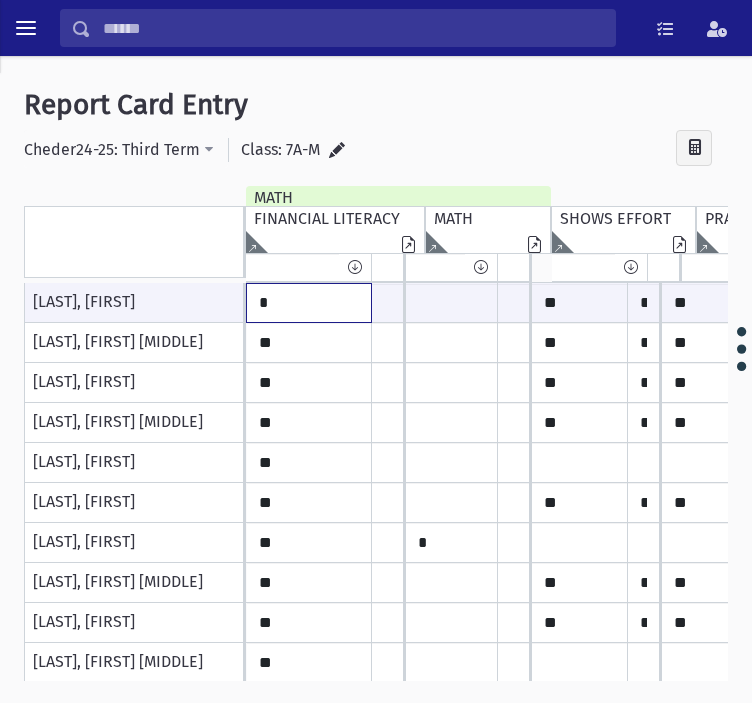 type on "*" 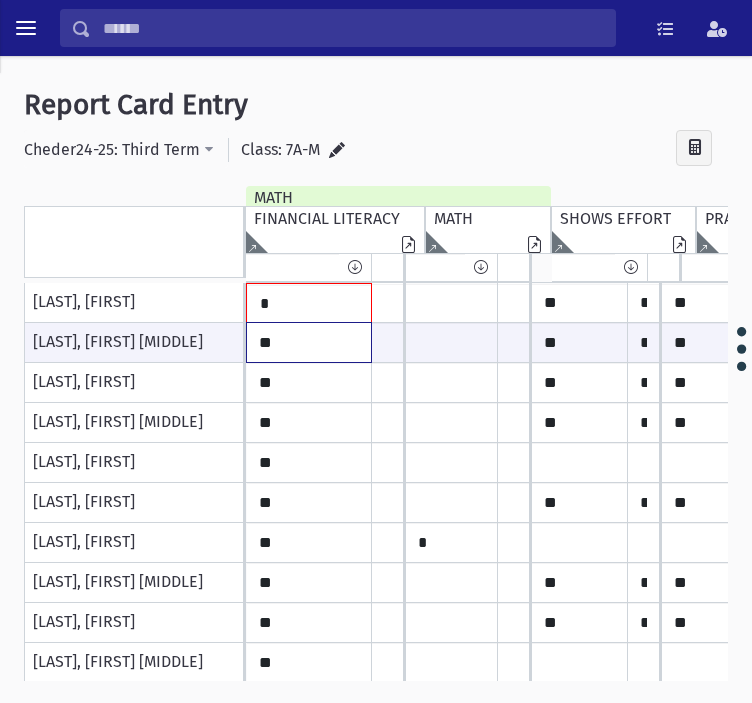 click on "**" at bounding box center [309, 342] 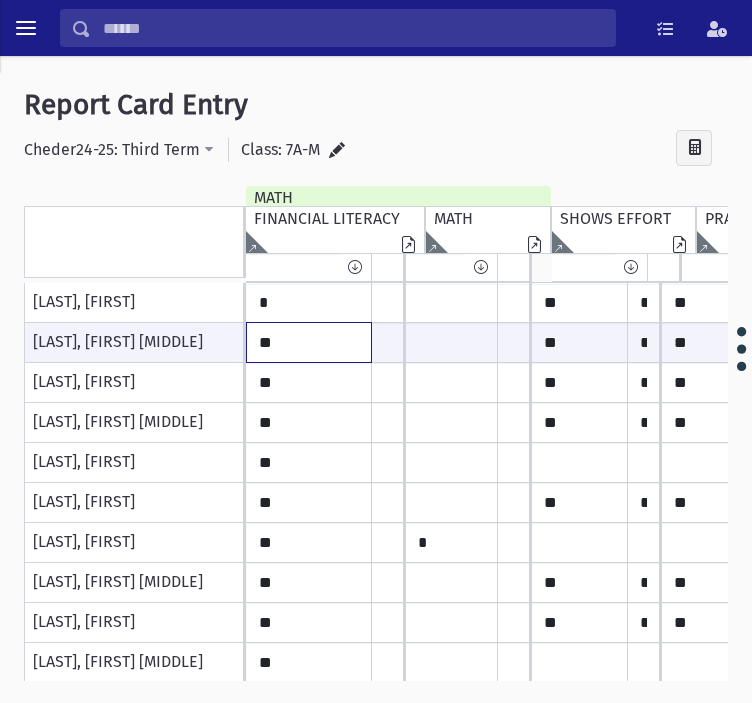 type on "**" 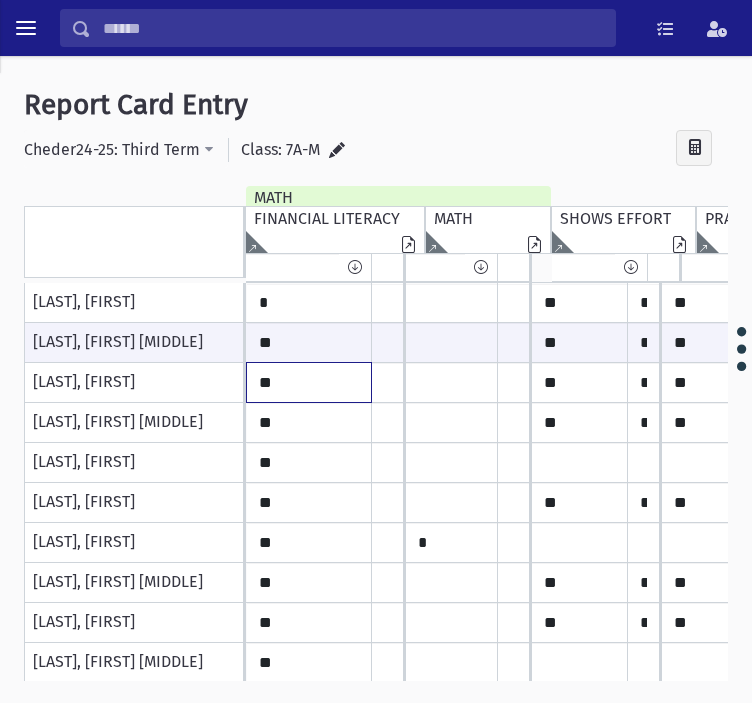 click on "**" at bounding box center (309, 303) 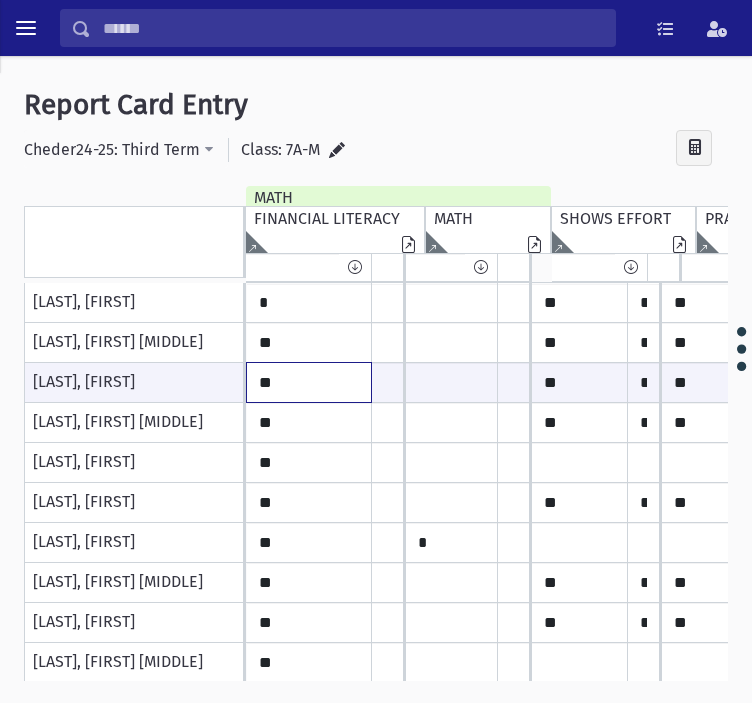 type on "**" 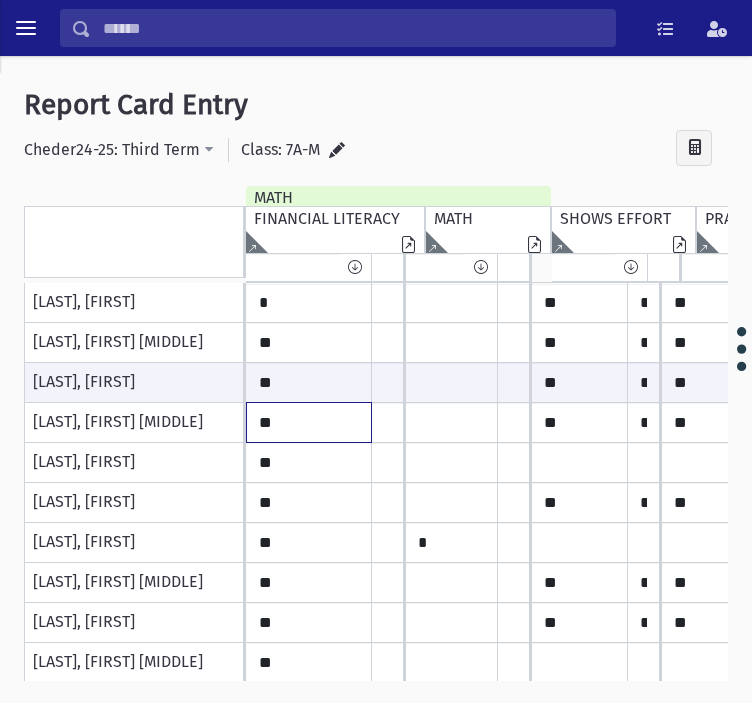 click on "**" at bounding box center [309, 303] 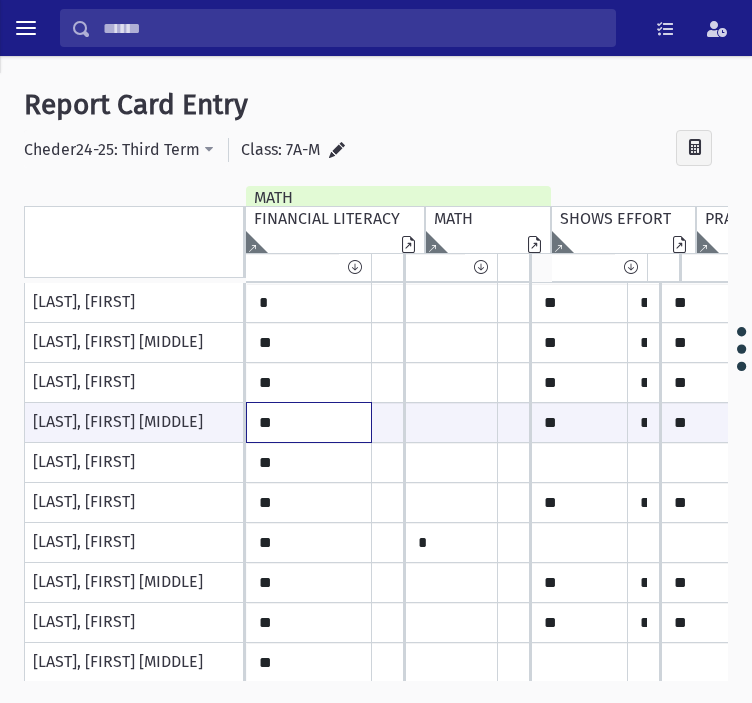 click on "**" at bounding box center (309, 422) 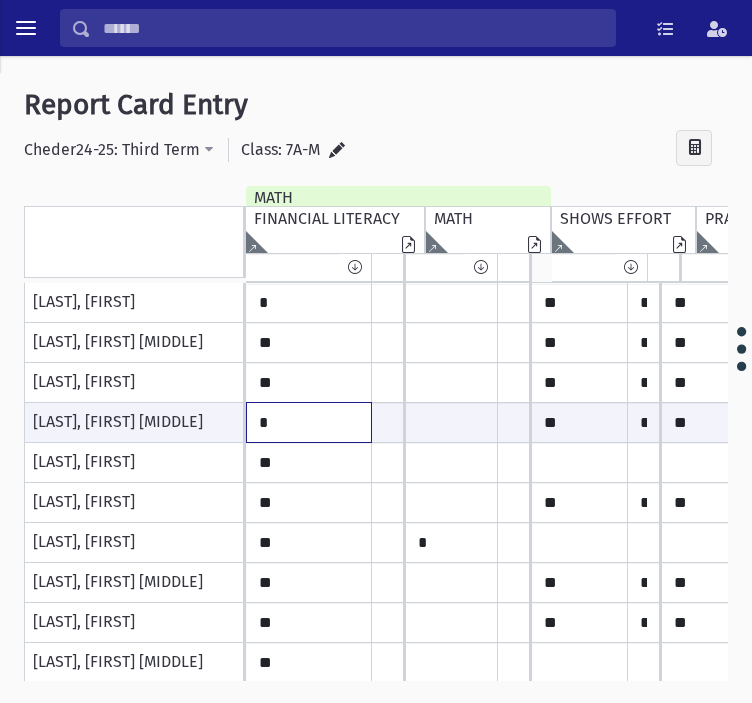 type on "*" 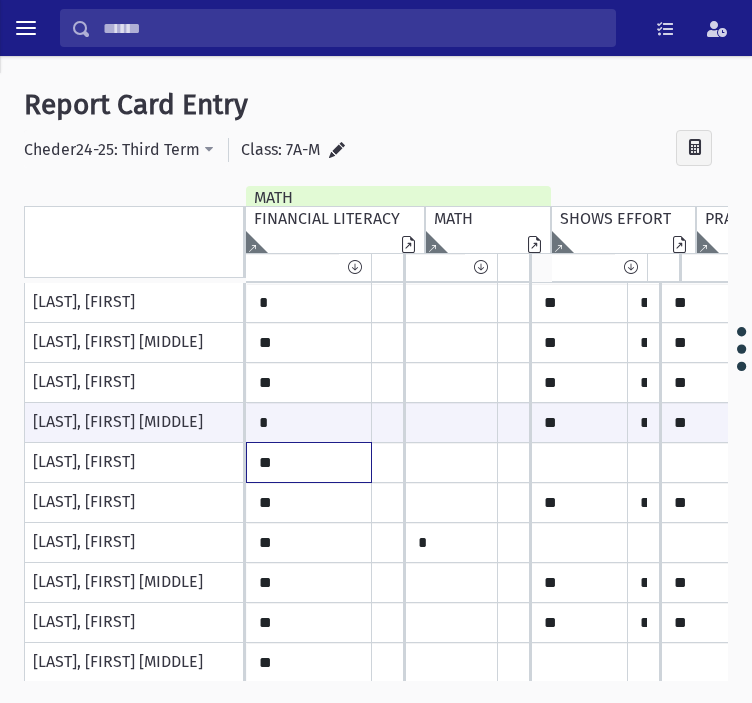 click on "**" at bounding box center [309, 303] 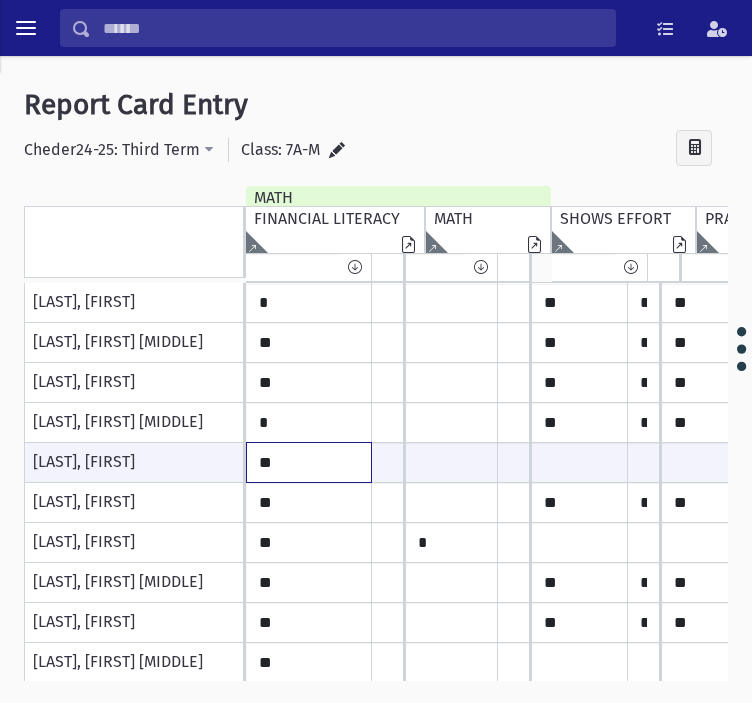 click on "**" at bounding box center (309, 462) 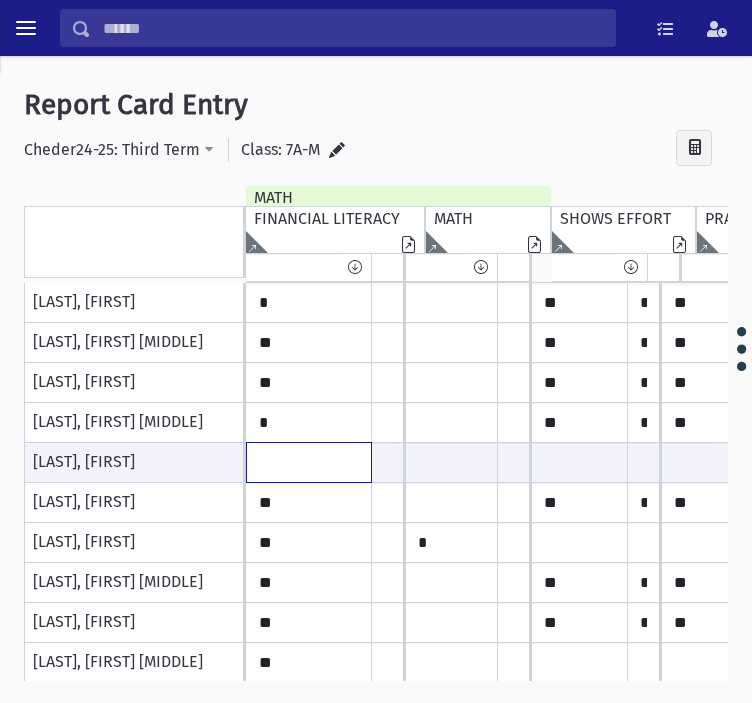 type 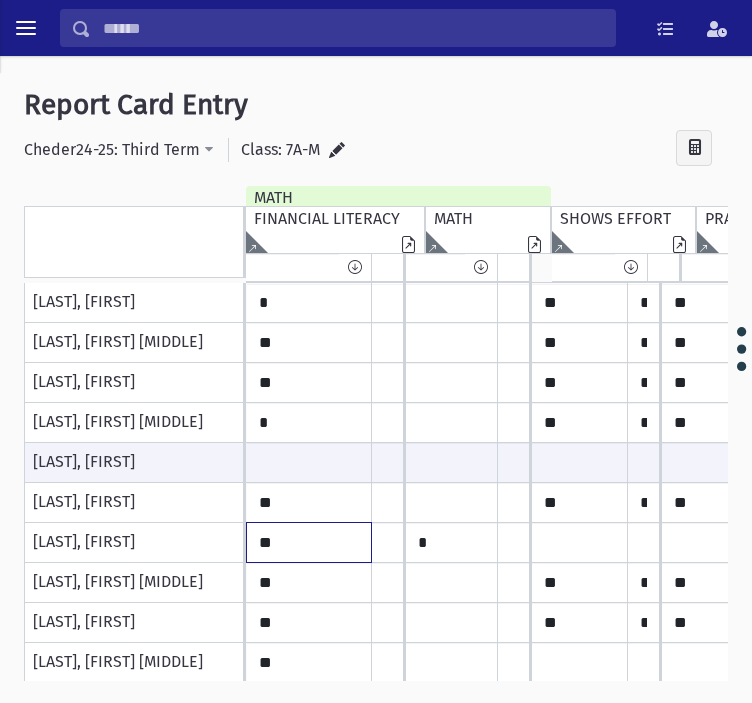 click on "**" at bounding box center [309, 303] 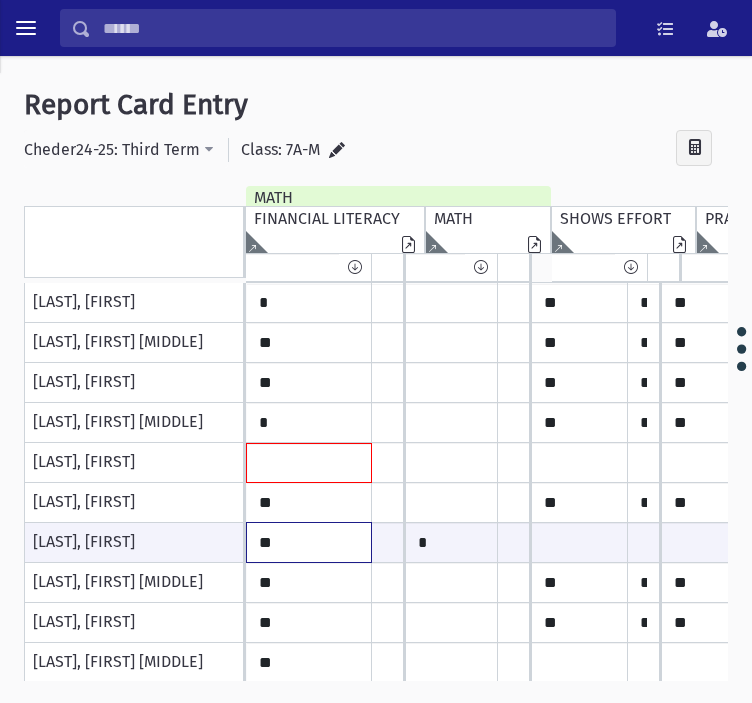 click on "**" at bounding box center [309, 542] 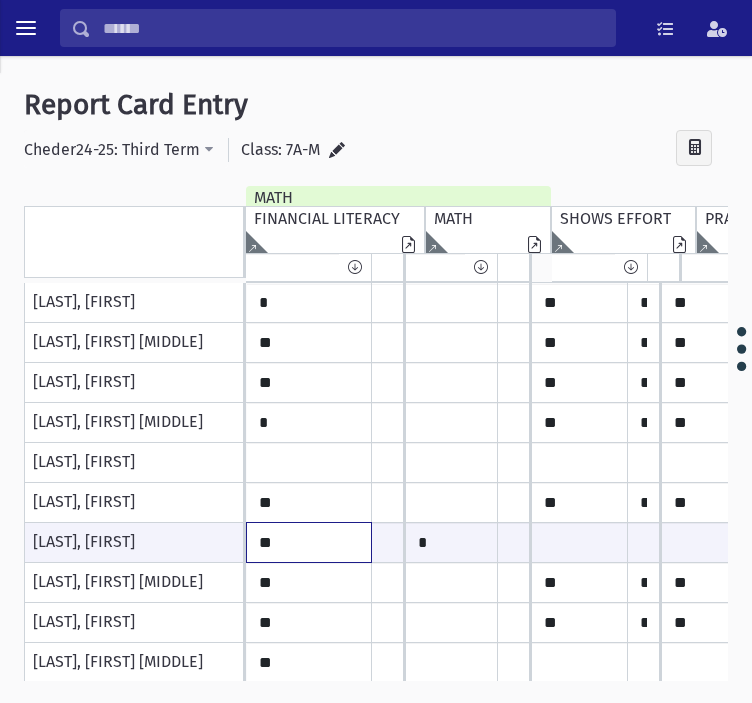 click on "**" at bounding box center (309, 542) 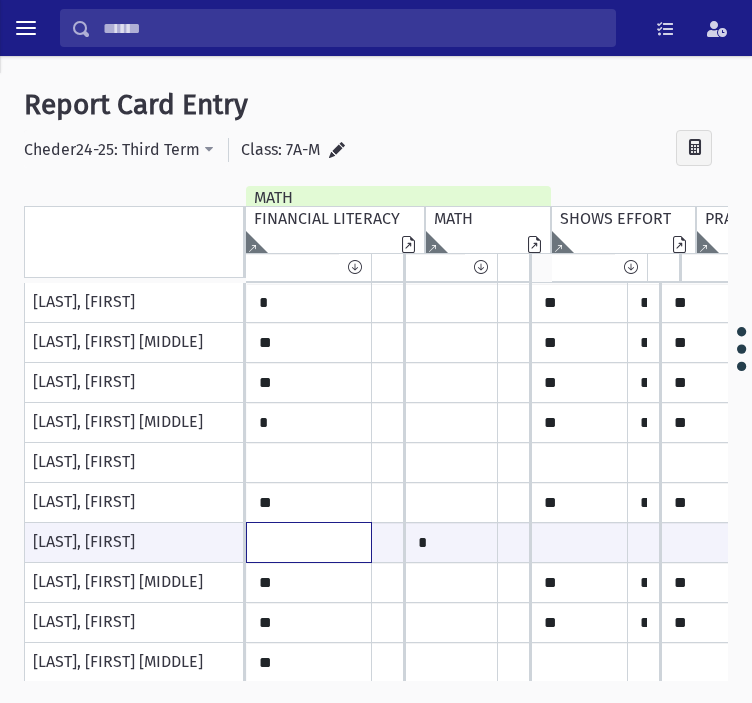 type 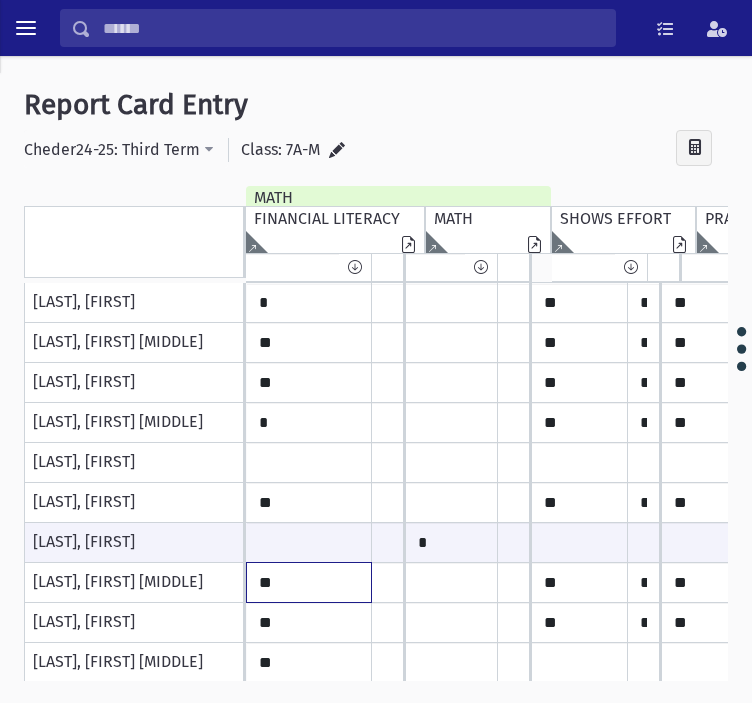 click on "**" at bounding box center (309, 303) 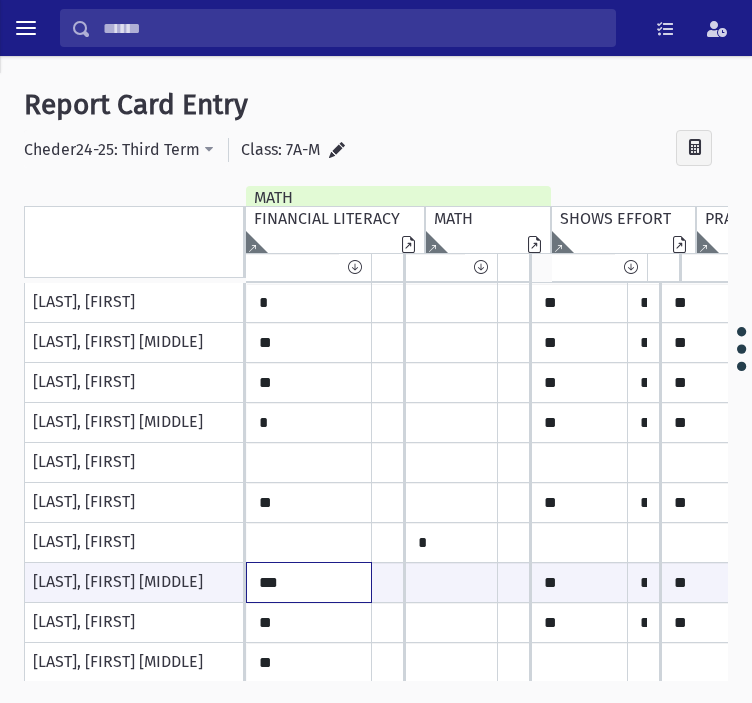 type on "***" 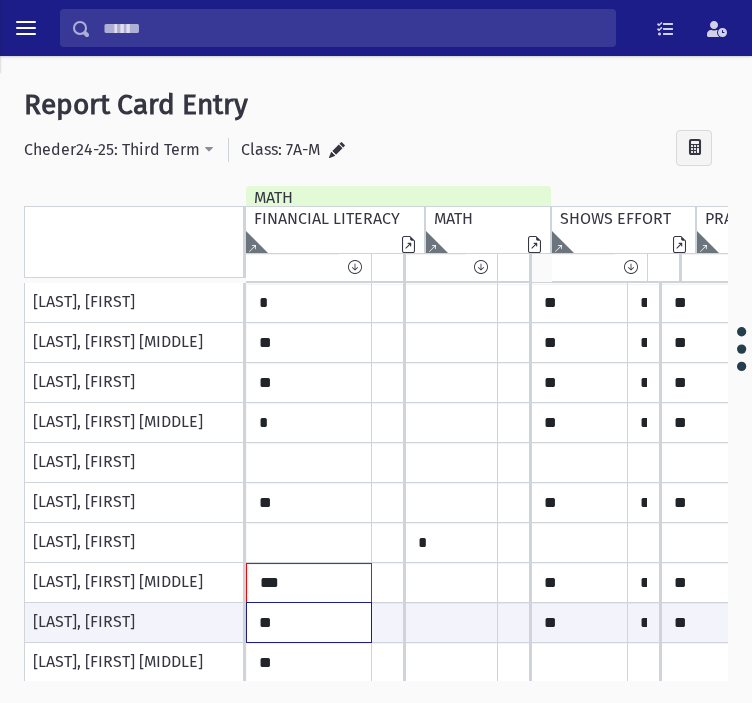 click on "**" at bounding box center [309, 622] 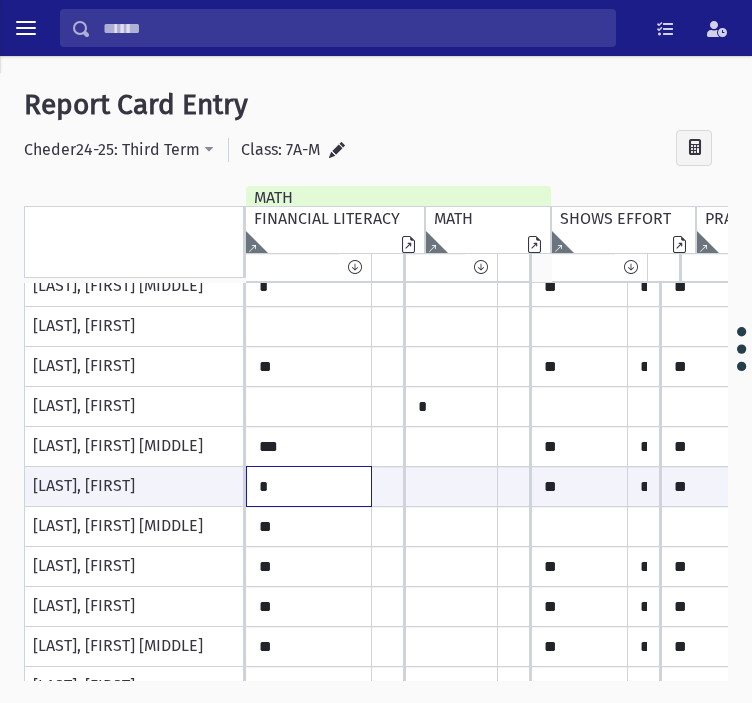 scroll, scrollTop: 200, scrollLeft: 0, axis: vertical 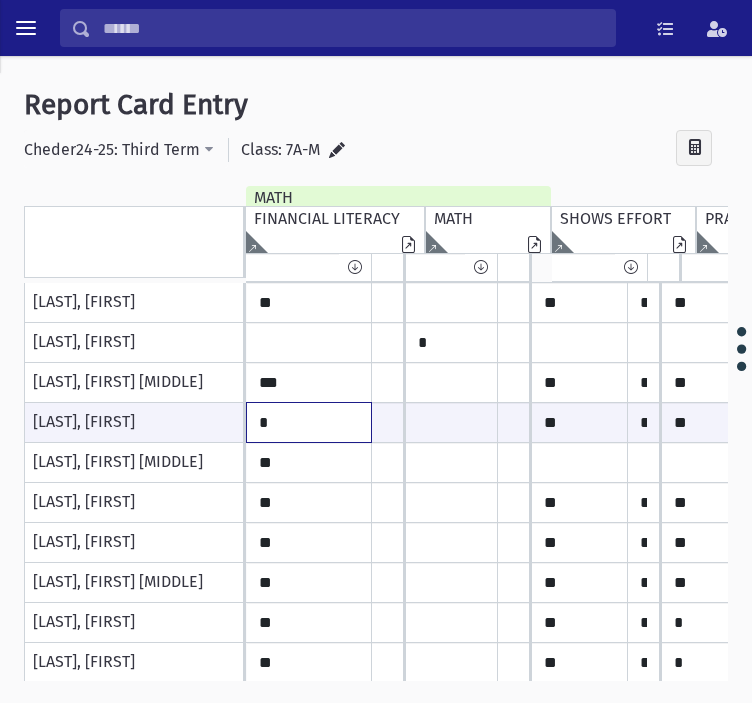 type on "*" 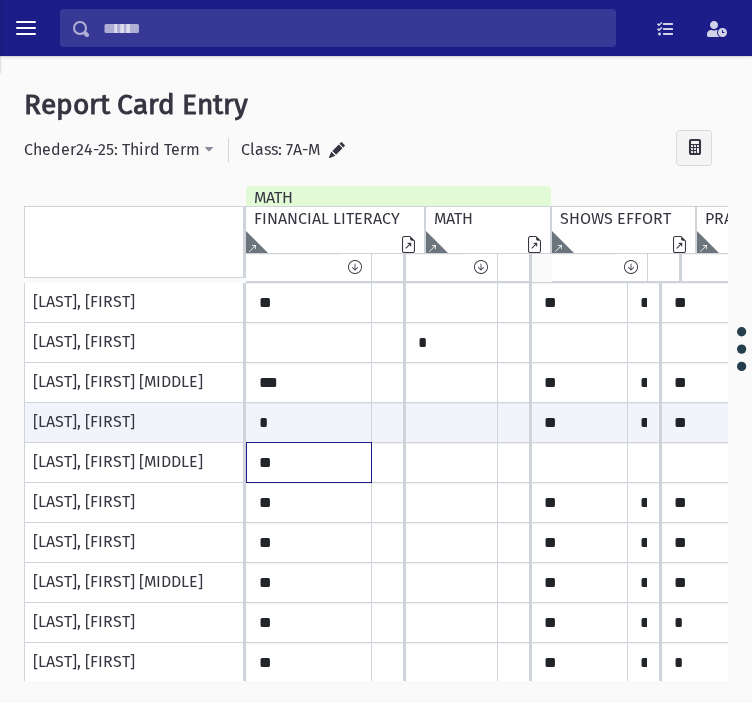 click on "**" at bounding box center (309, 103) 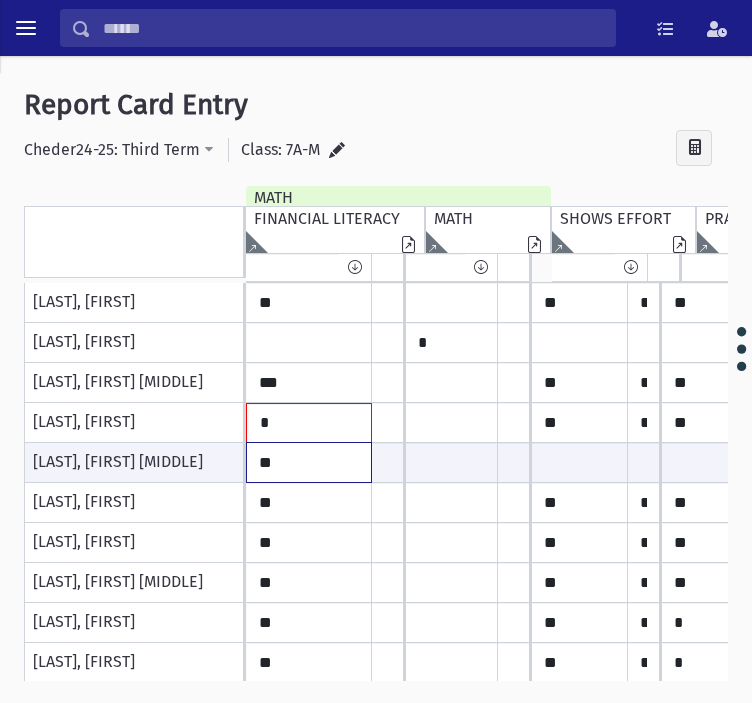 click on "**" at bounding box center [309, 462] 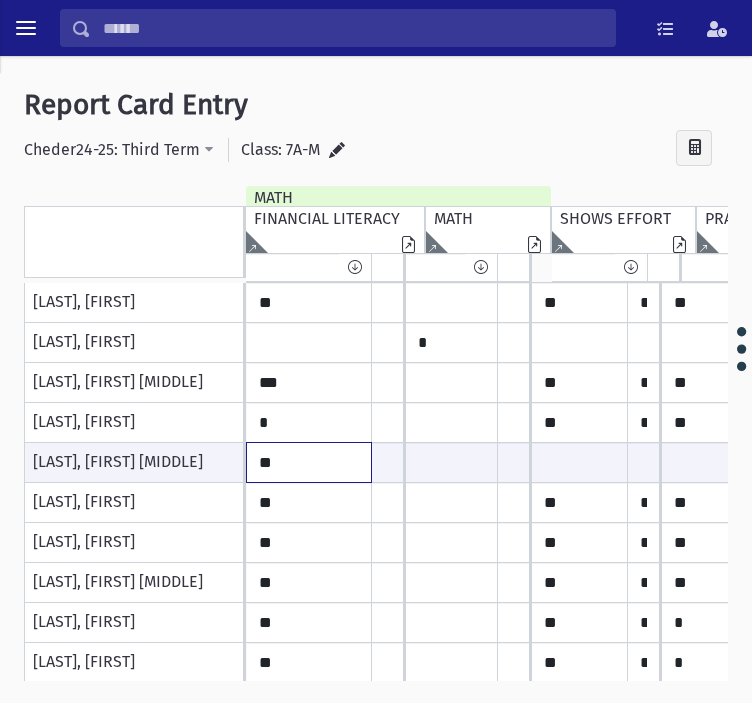 click on "**" at bounding box center [309, 462] 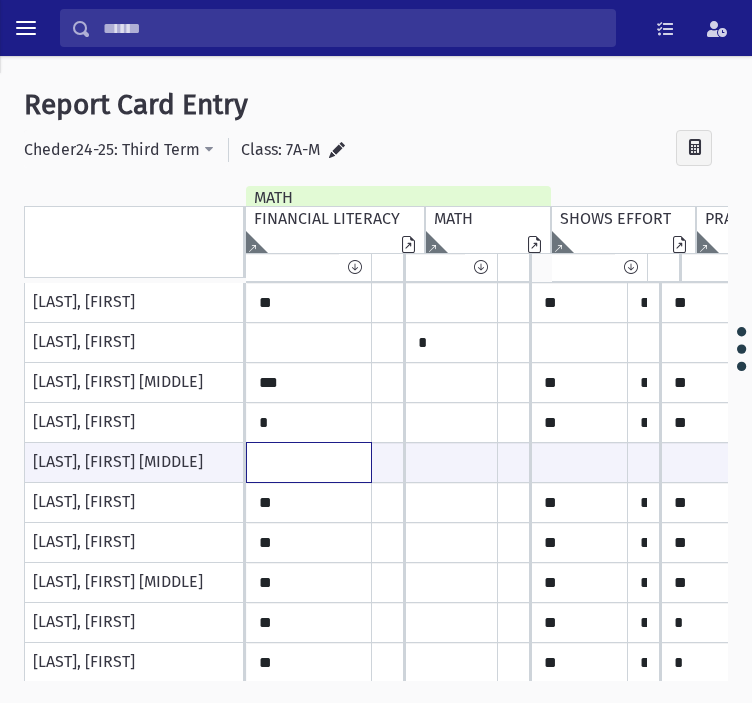 type 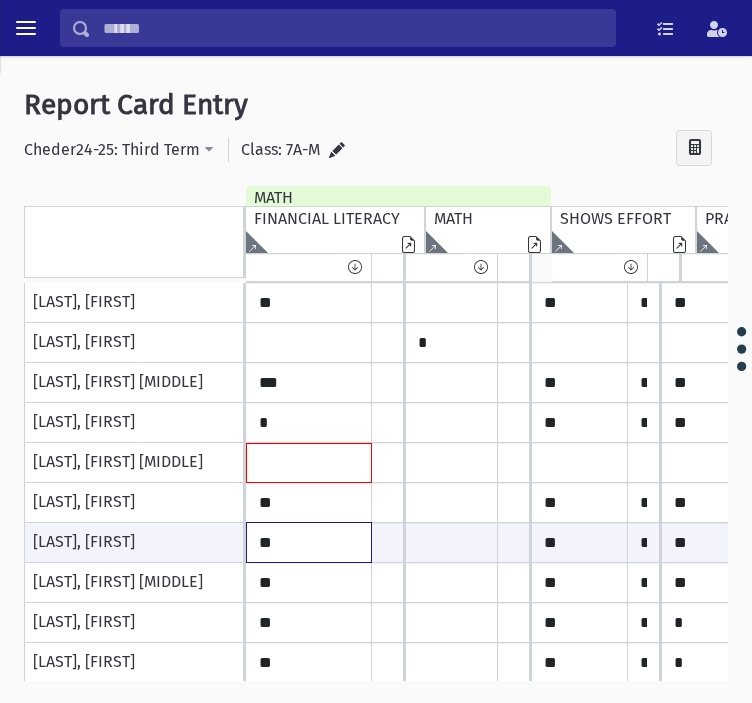 click on "**" at bounding box center [309, 542] 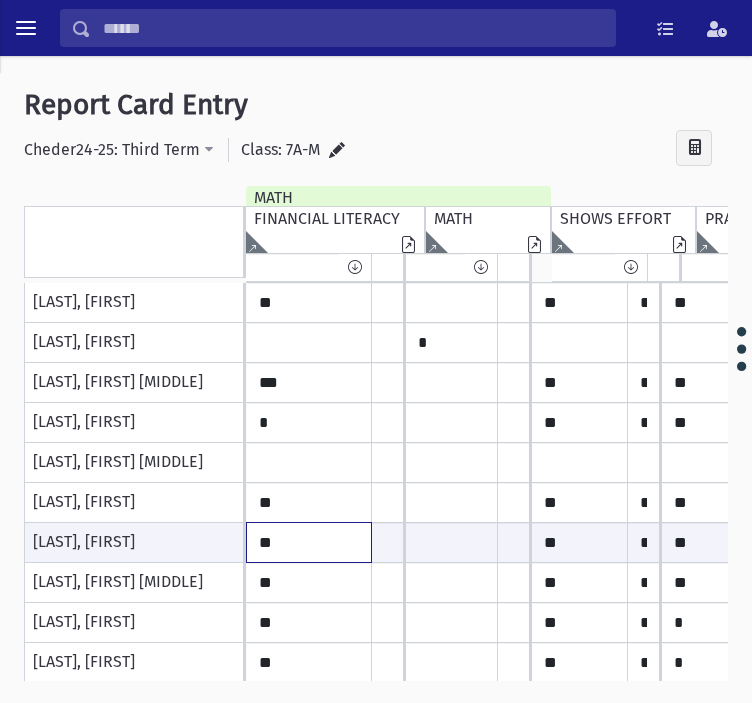 type on "**" 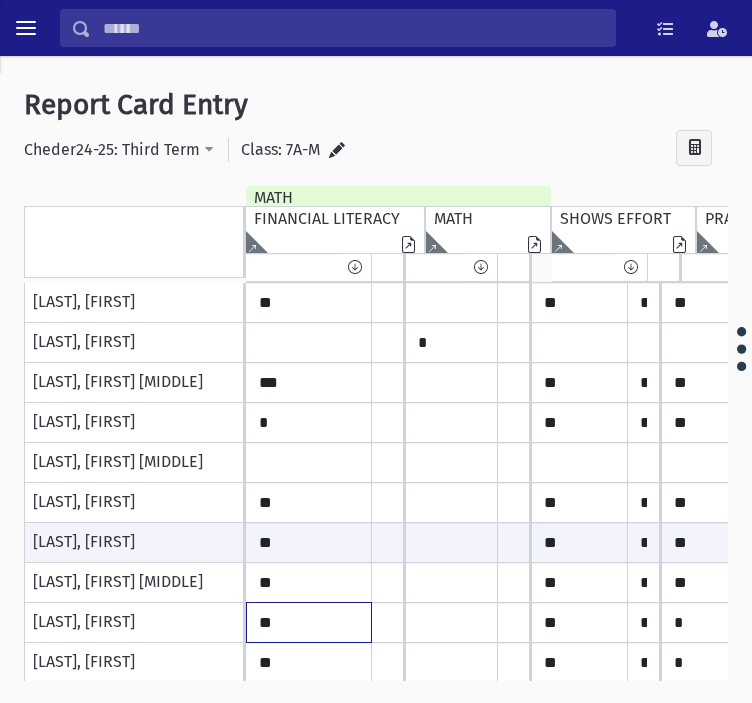 click on "**" at bounding box center [309, 103] 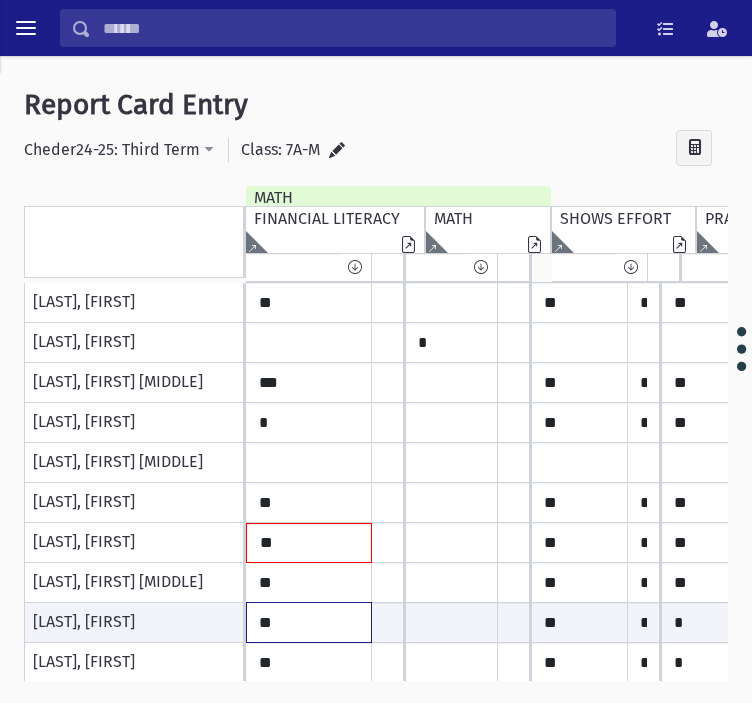 click on "**" at bounding box center [309, 622] 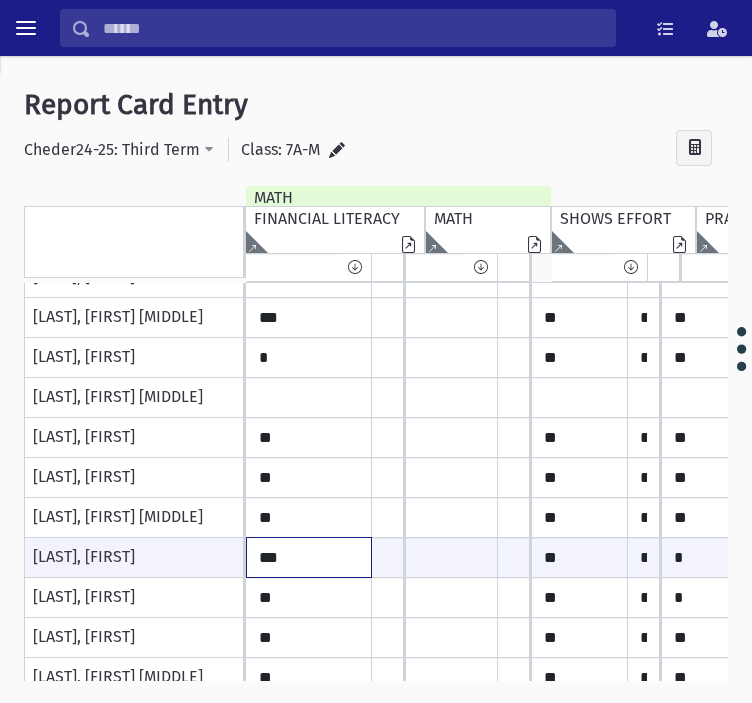 scroll, scrollTop: 300, scrollLeft: 0, axis: vertical 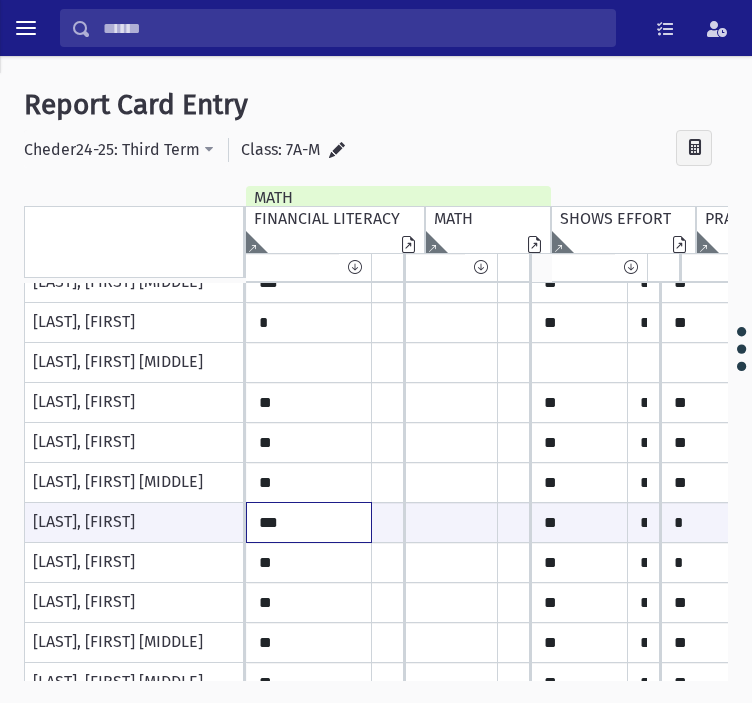 type on "***" 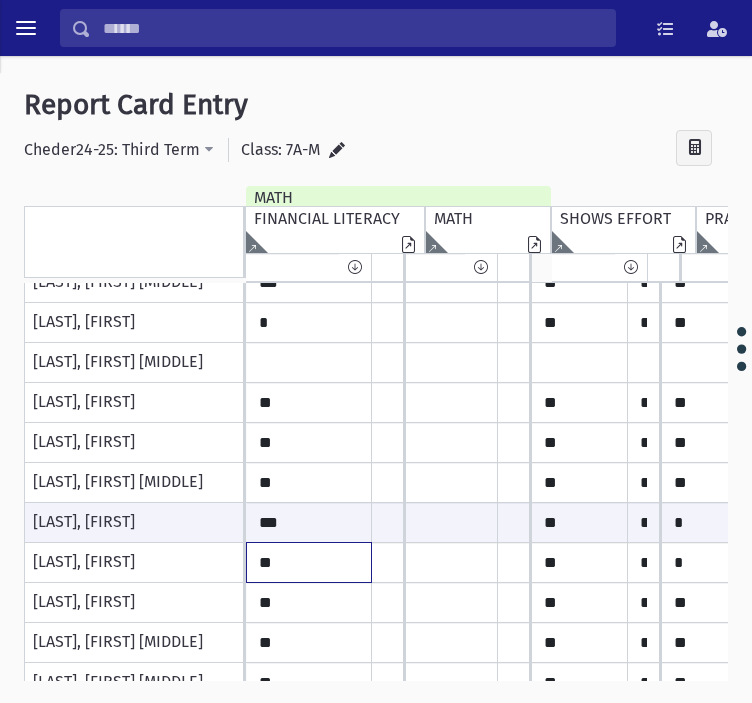 click on "**" at bounding box center (309, 3) 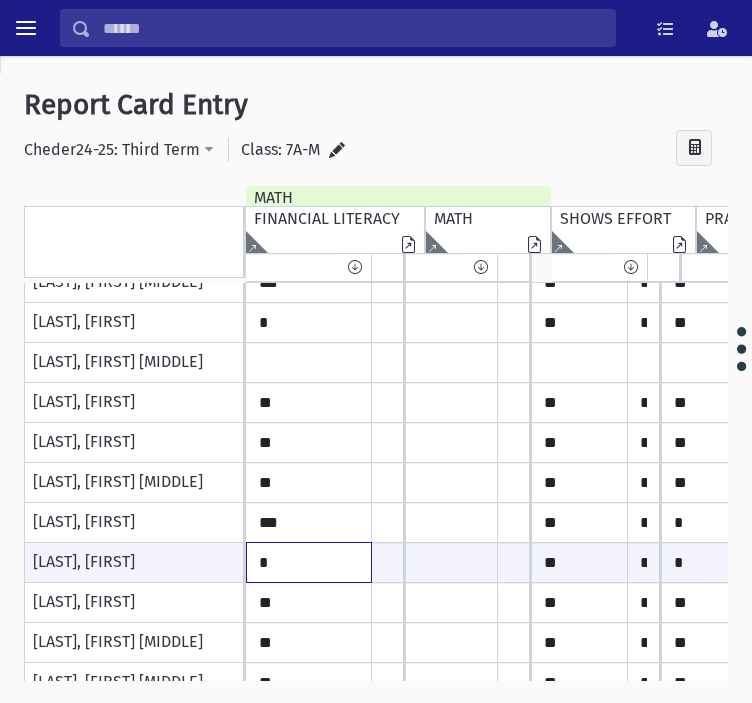 type on "*" 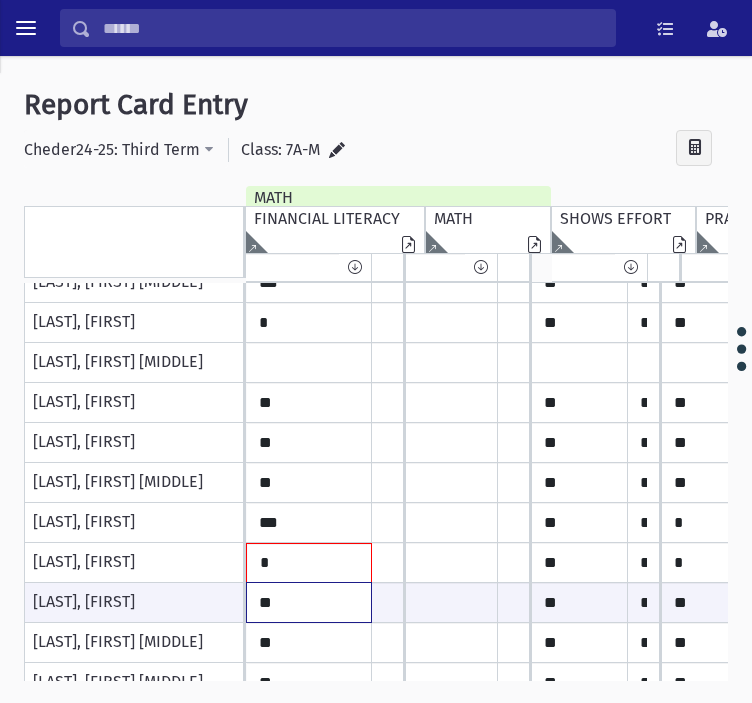 click on "**" at bounding box center [309, 602] 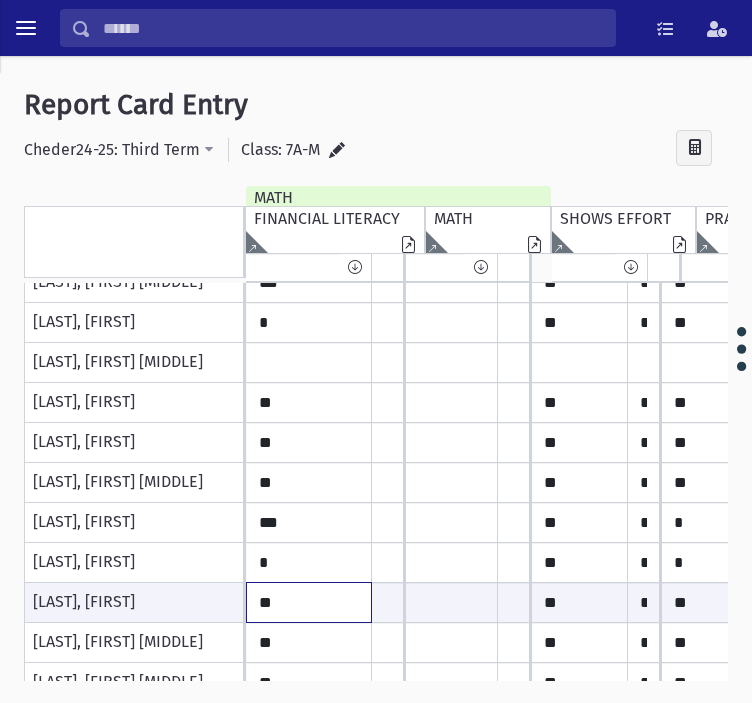 type on "**" 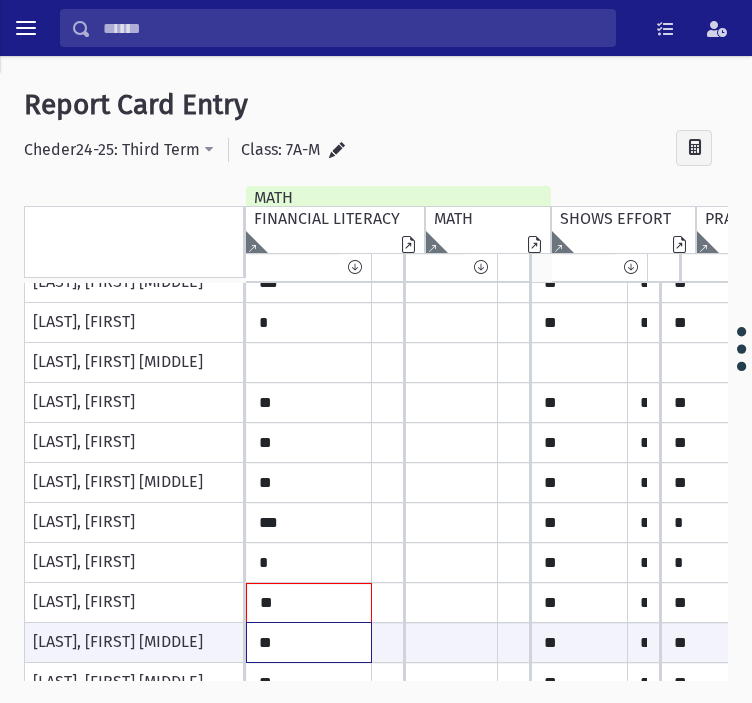 click on "**" at bounding box center (309, 642) 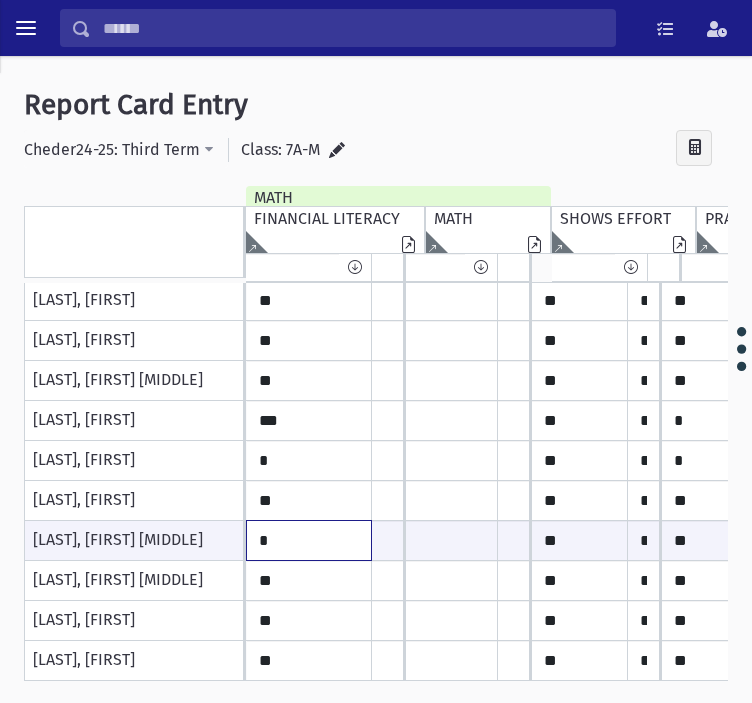scroll, scrollTop: 409, scrollLeft: 0, axis: vertical 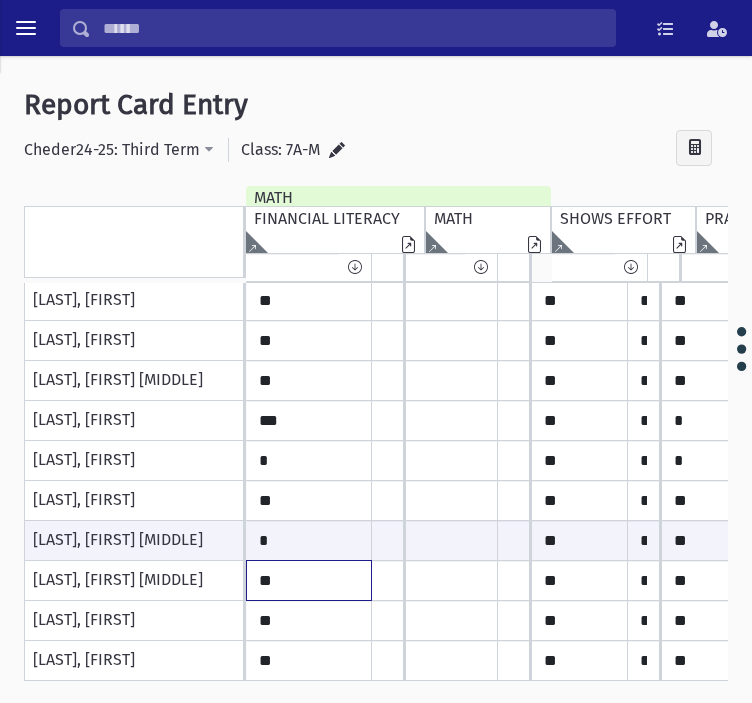 click on "**" at bounding box center (309, -99) 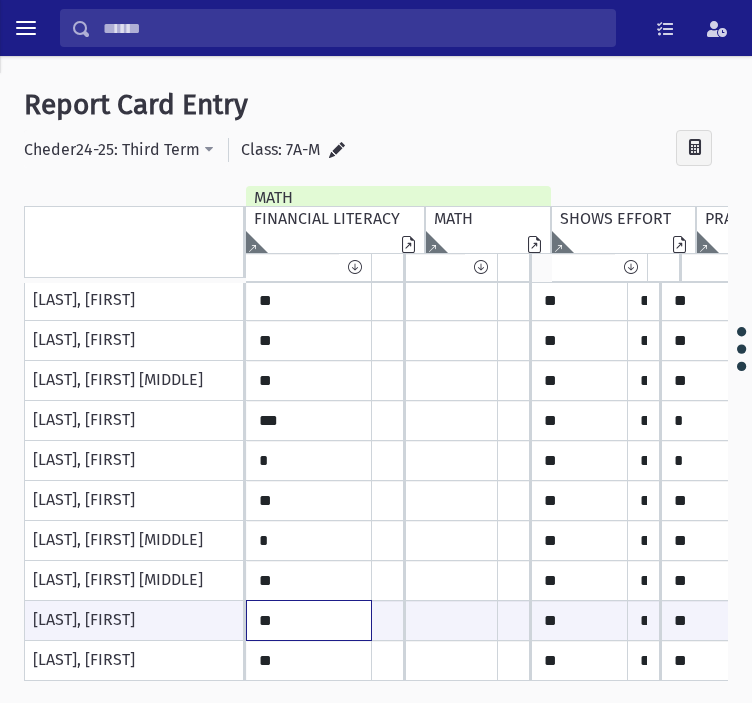 click on "**" at bounding box center [309, 620] 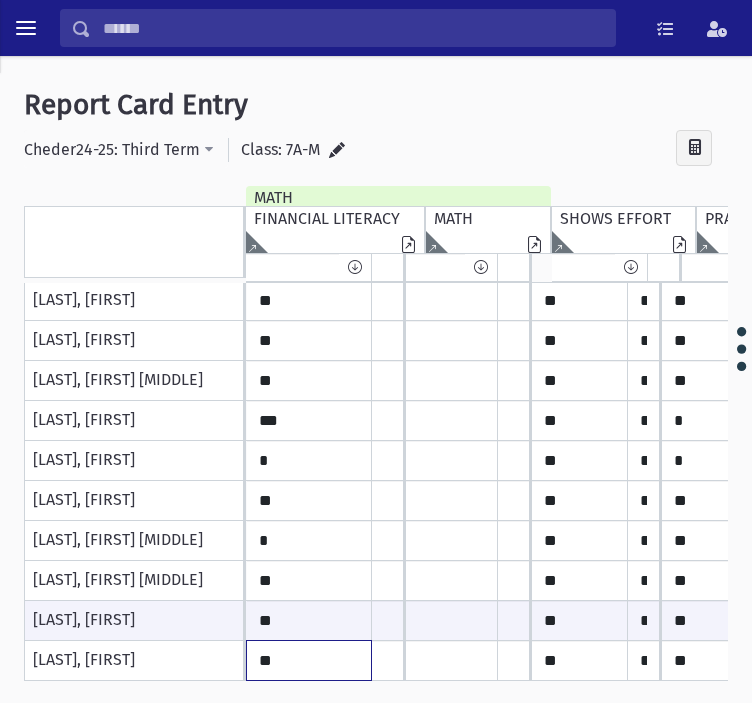 click on "**" at bounding box center (309, -99) 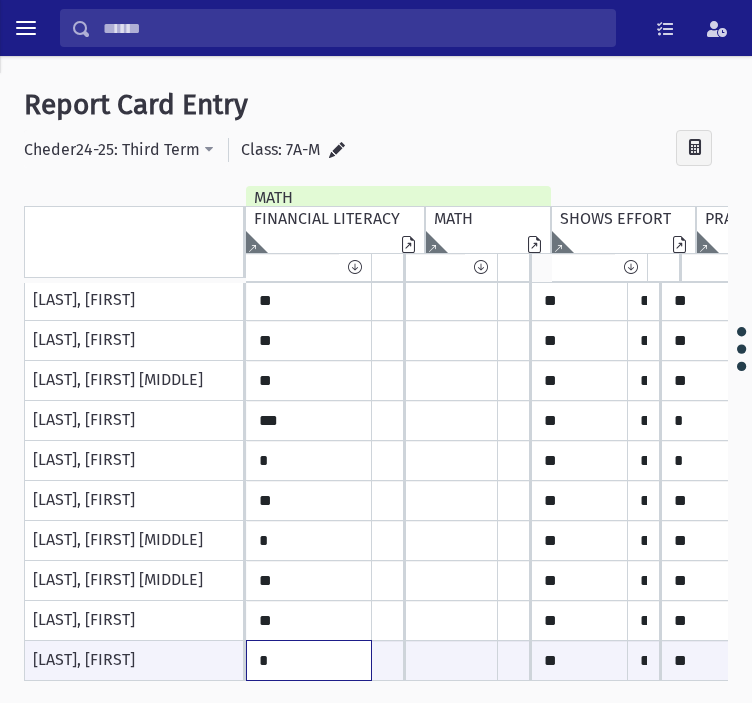 type on "*" 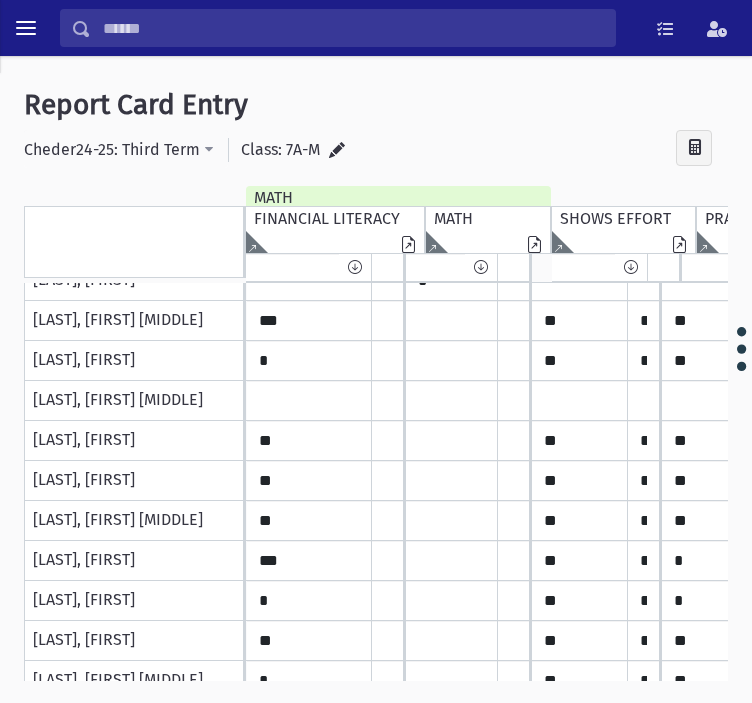scroll, scrollTop: 0, scrollLeft: 0, axis: both 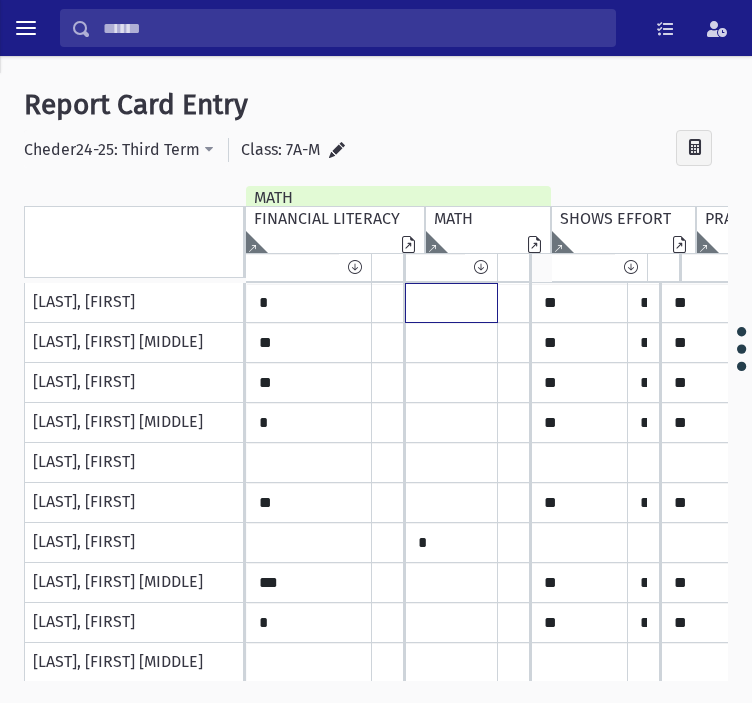 click at bounding box center [309, 303] 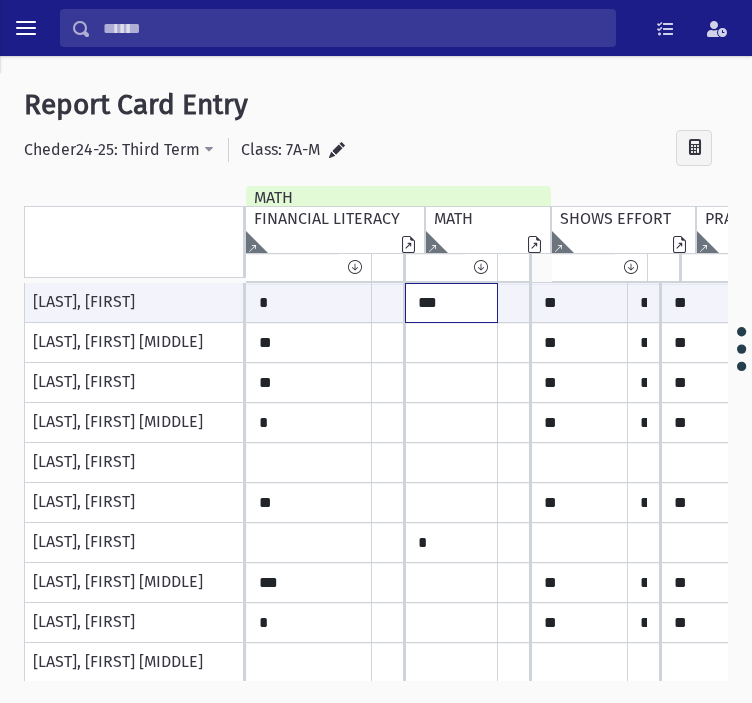 type on "***" 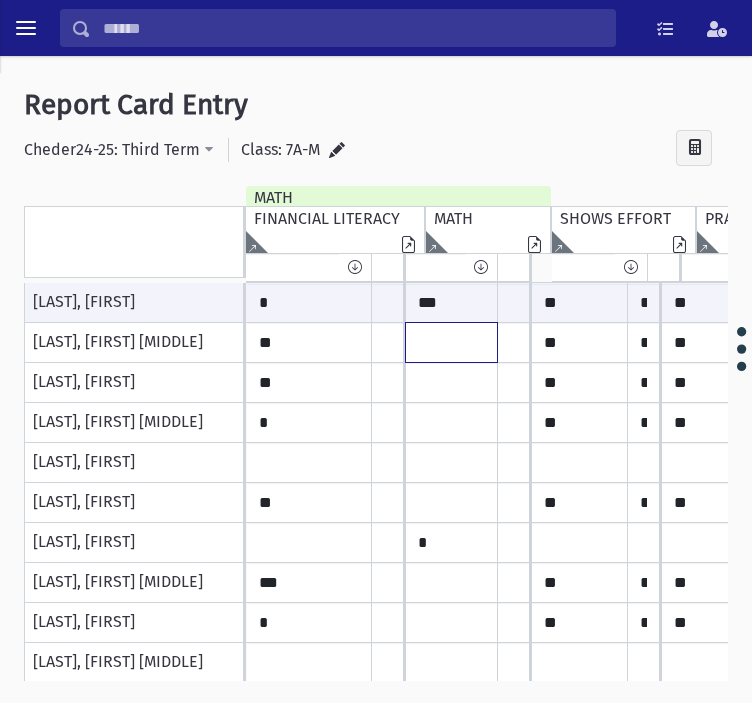 click at bounding box center (309, 303) 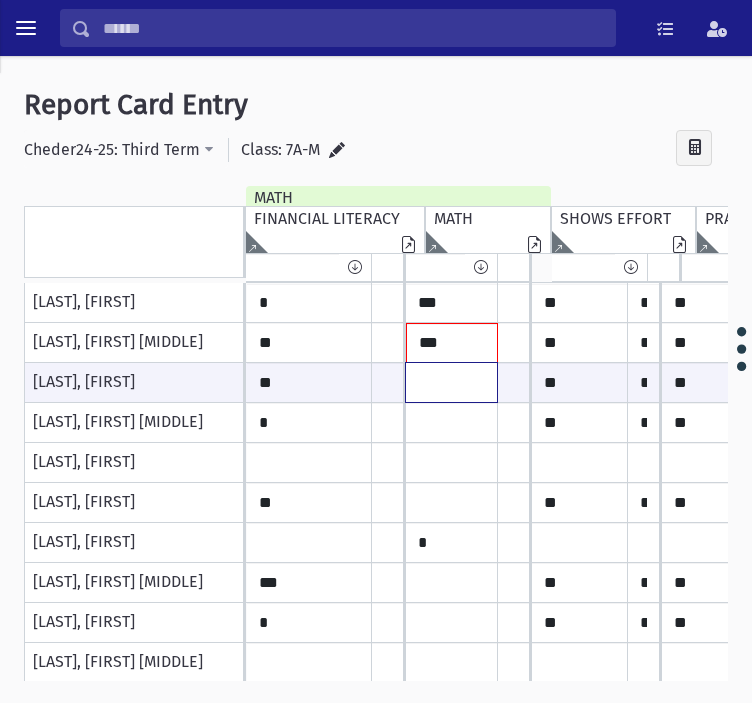 click at bounding box center [309, 382] 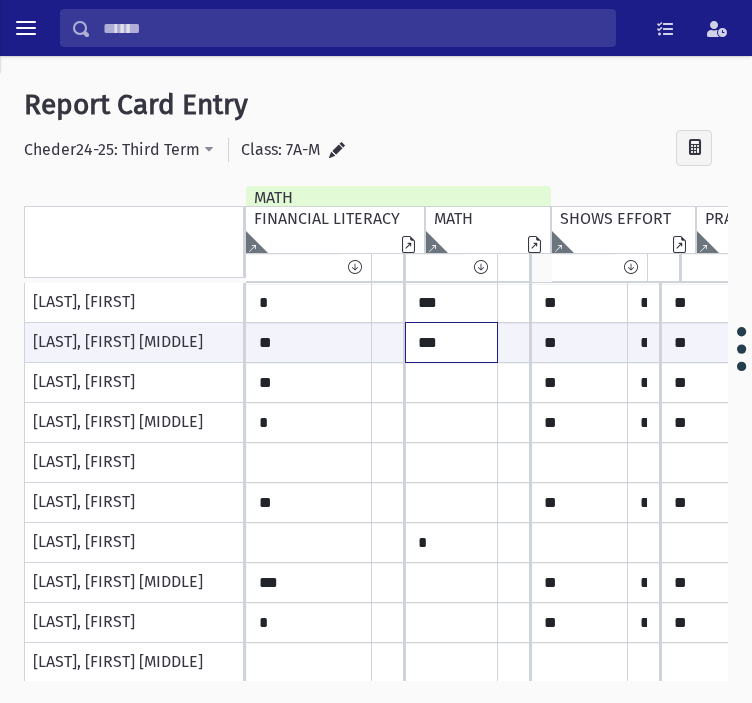 click on "***" at bounding box center (309, 342) 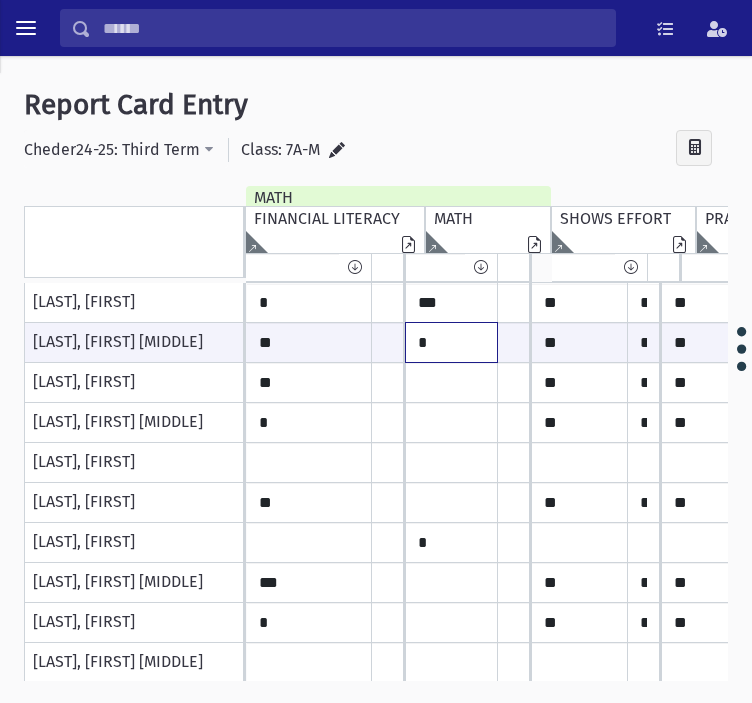 type on "*" 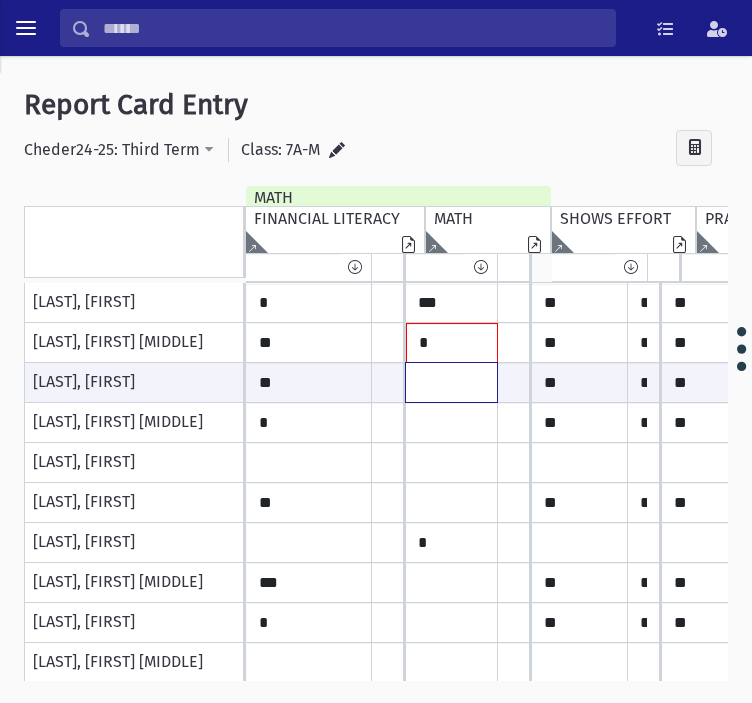 click at bounding box center [309, 382] 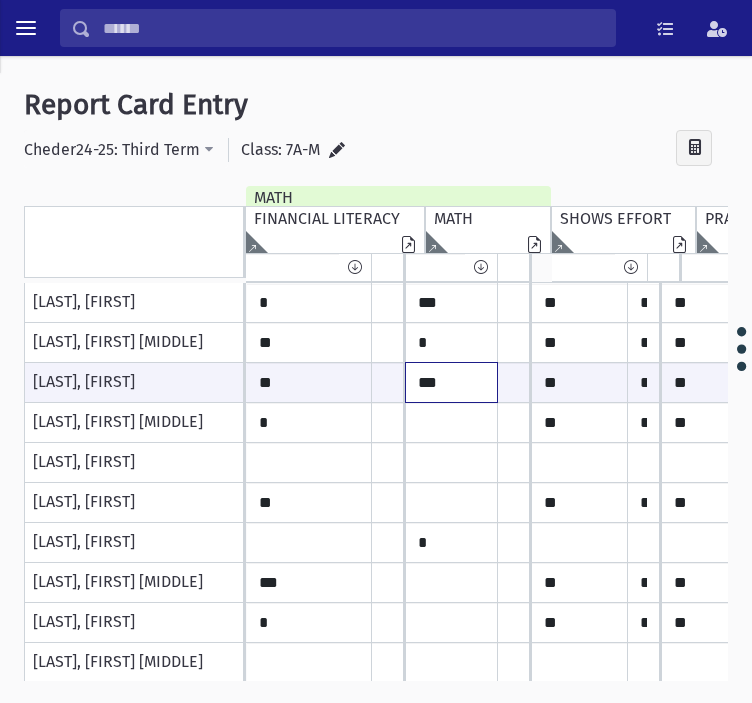 type on "***" 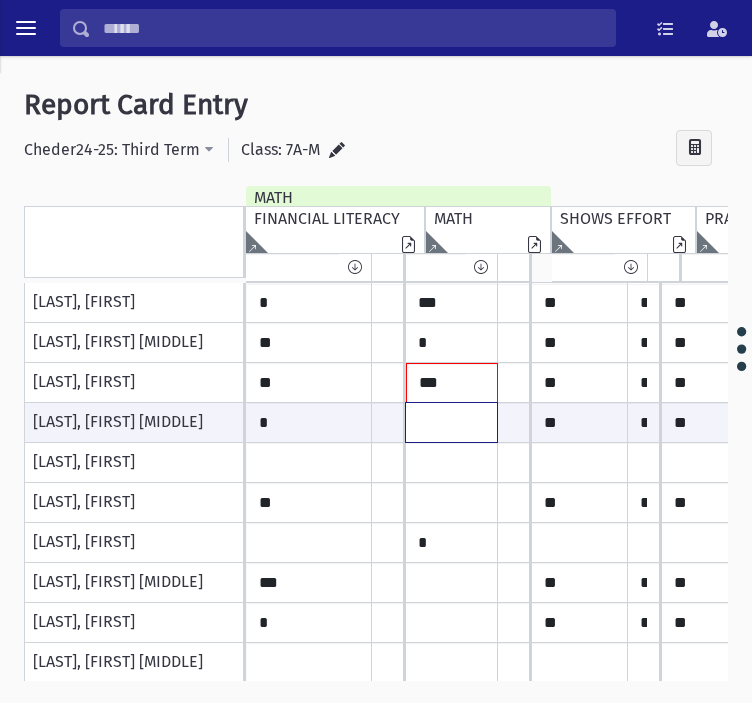 click at bounding box center [309, 422] 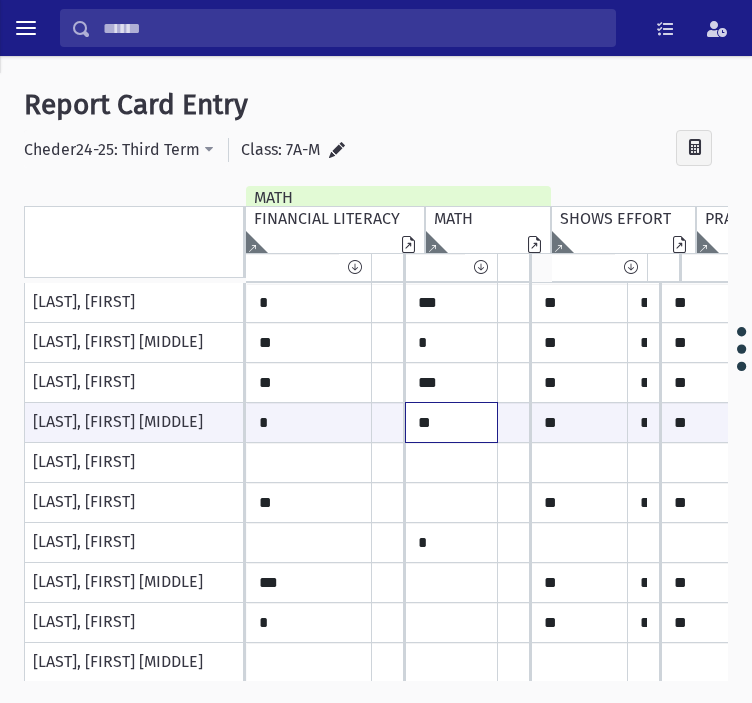 type on "**" 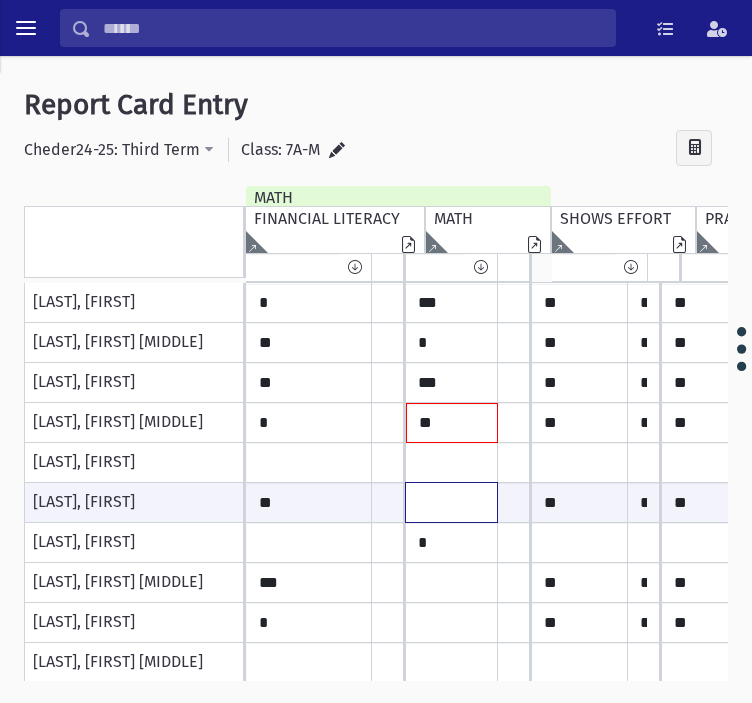 click at bounding box center (309, 502) 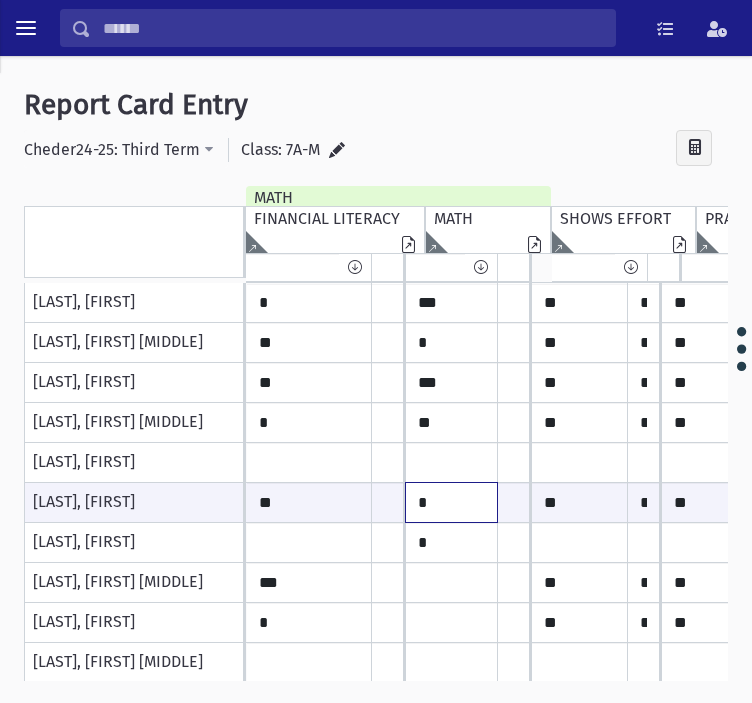 type on "*" 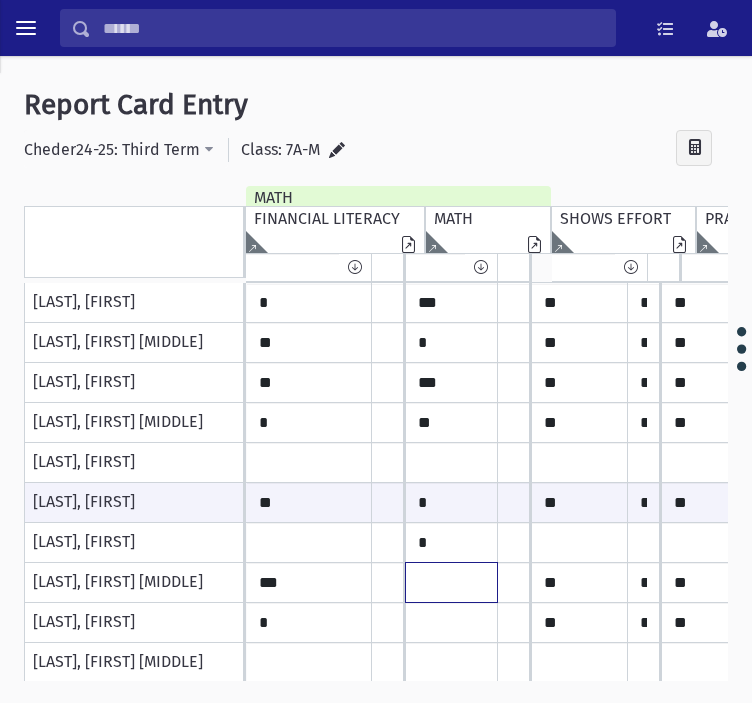 click at bounding box center (309, 303) 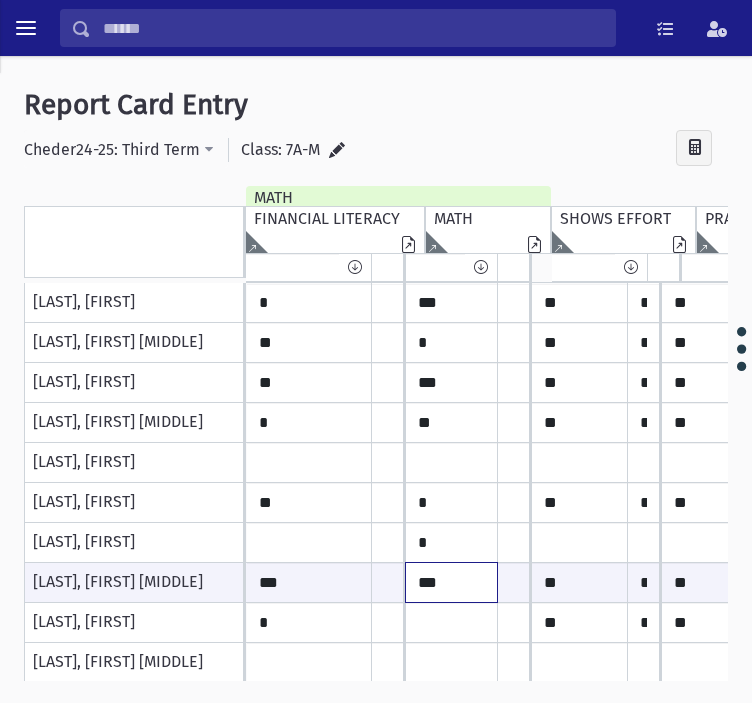 type on "***" 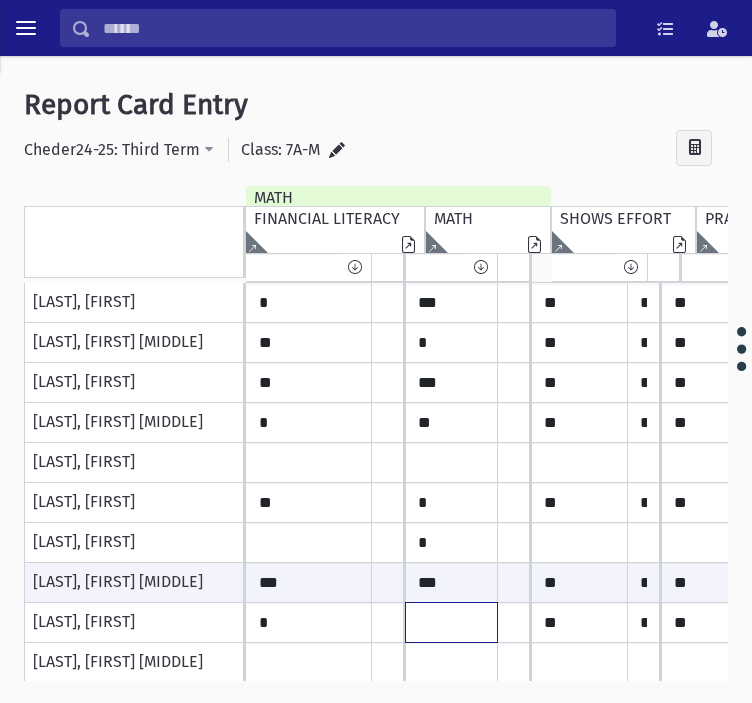 click at bounding box center [309, 303] 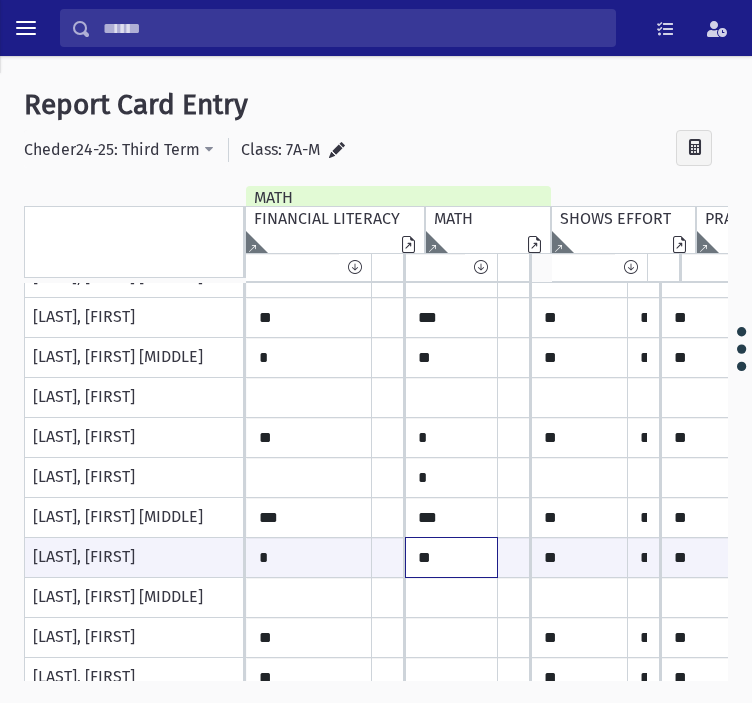 scroll, scrollTop: 100, scrollLeft: 0, axis: vertical 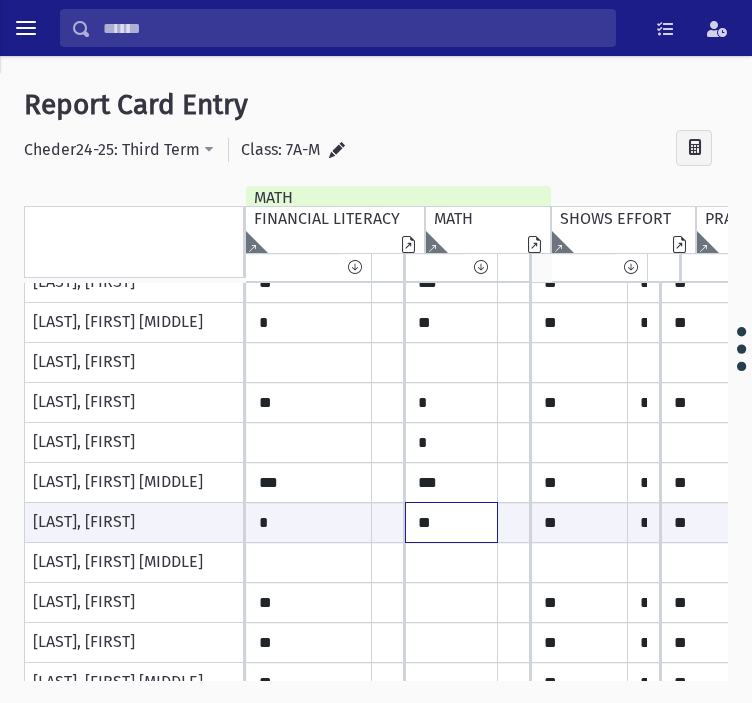 type on "**" 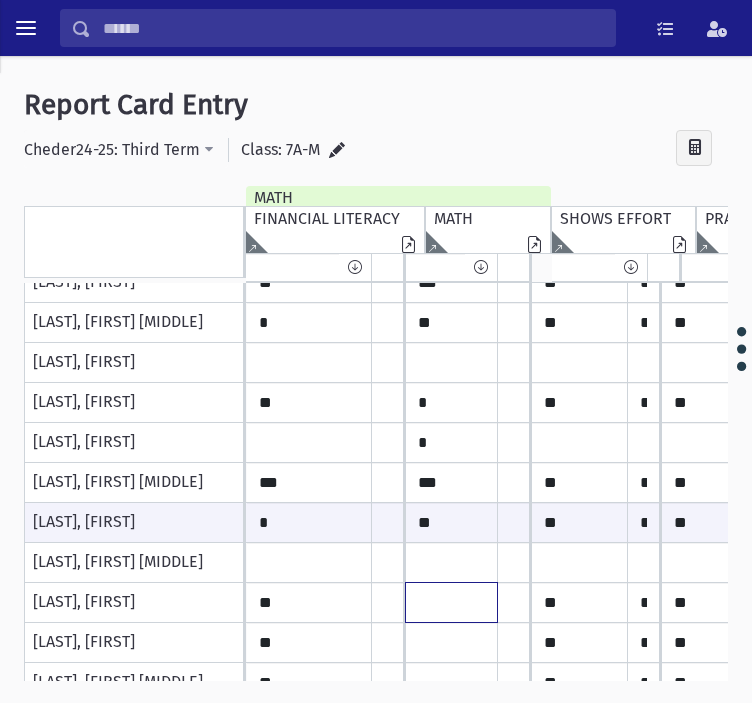 click at bounding box center (309, 203) 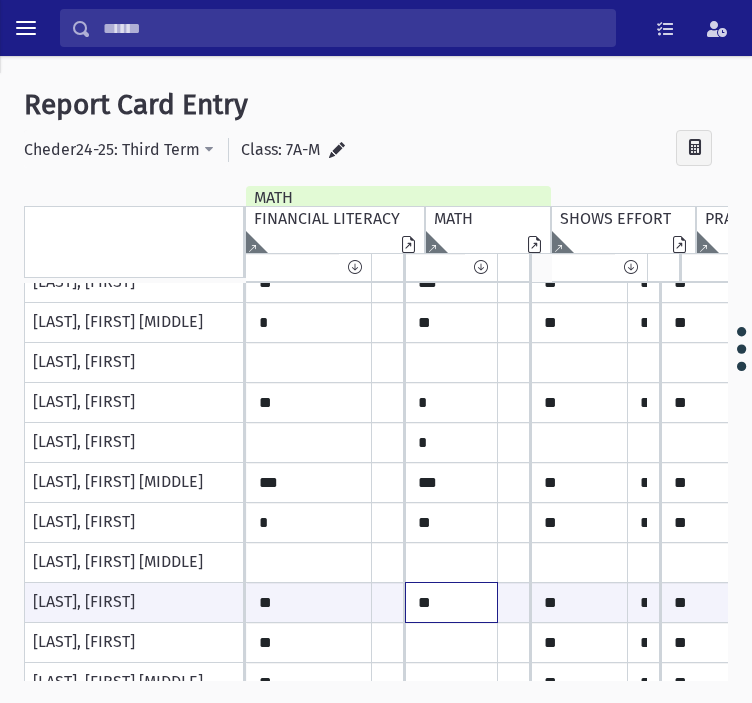 type on "**" 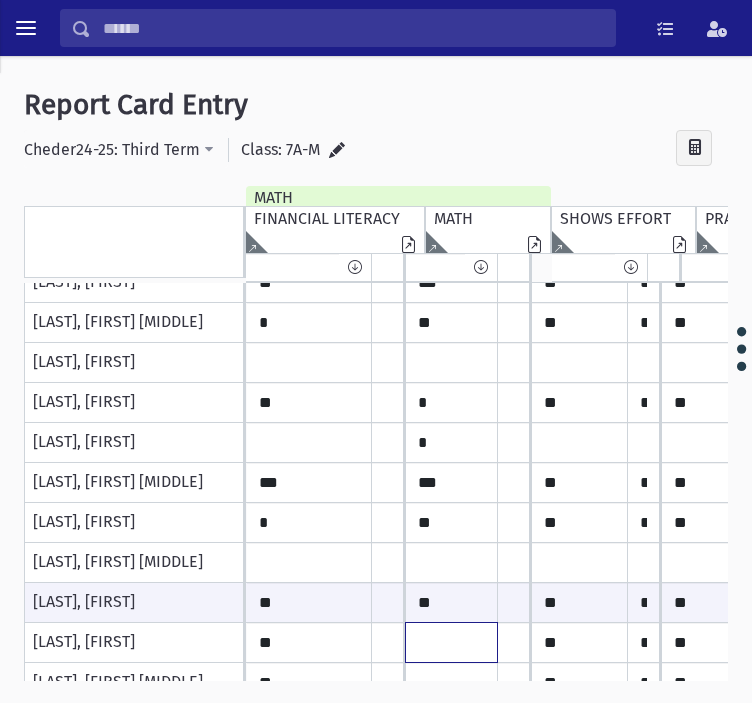 click at bounding box center [309, 203] 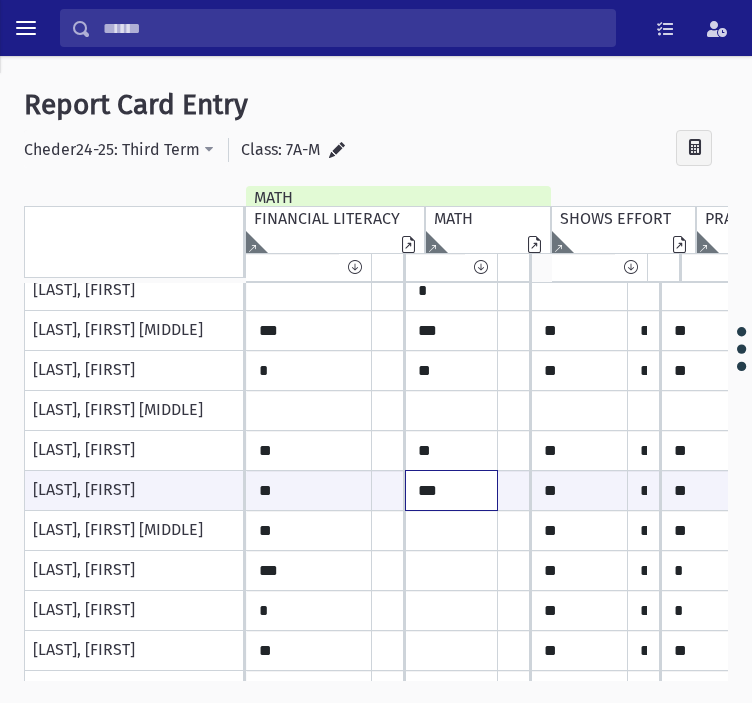 scroll, scrollTop: 300, scrollLeft: 0, axis: vertical 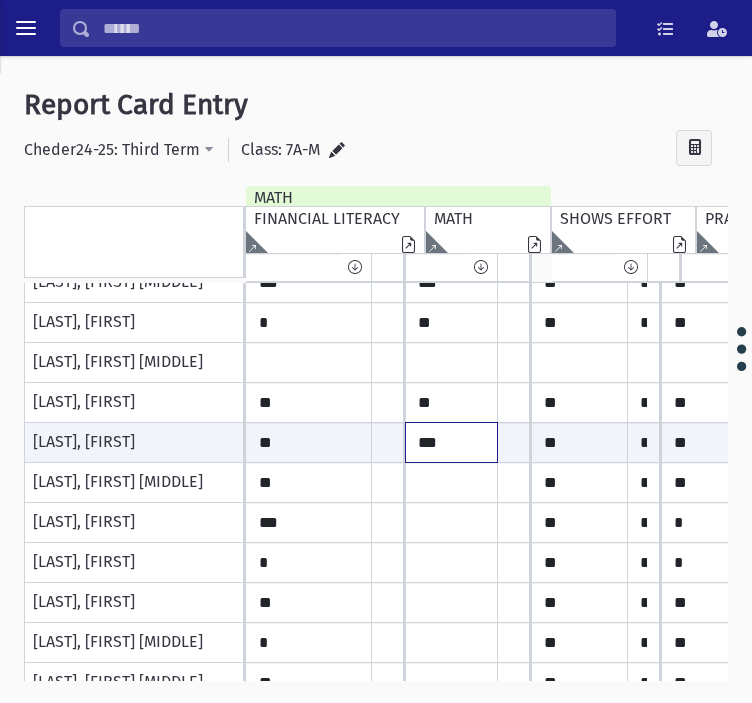 type on "***" 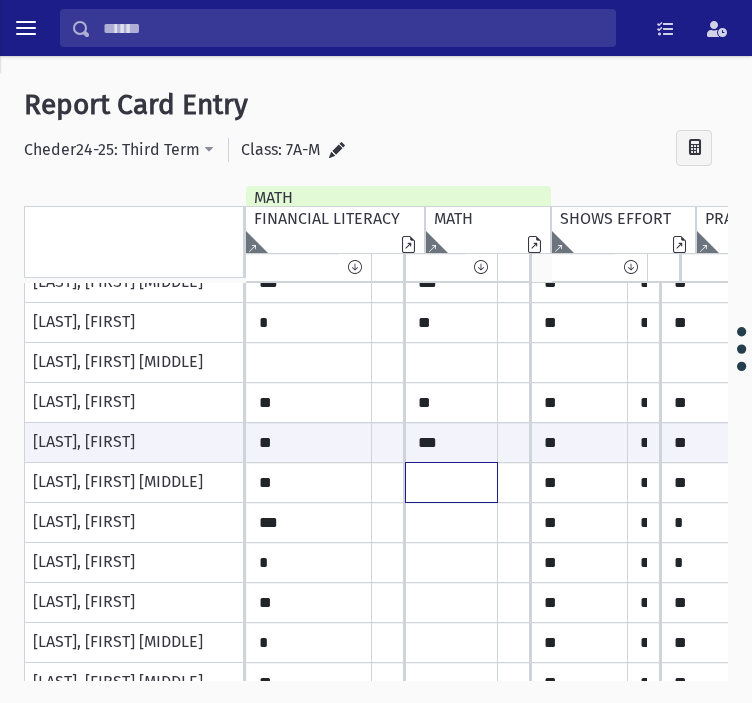 click on "***
*
***
**
*
*
***
**
**
***" at bounding box center (309, 383) 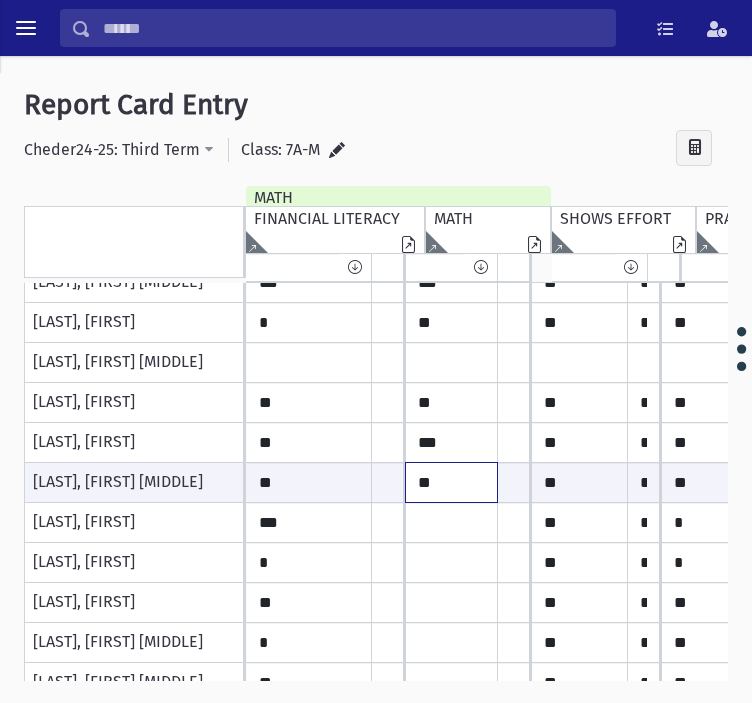 type on "**" 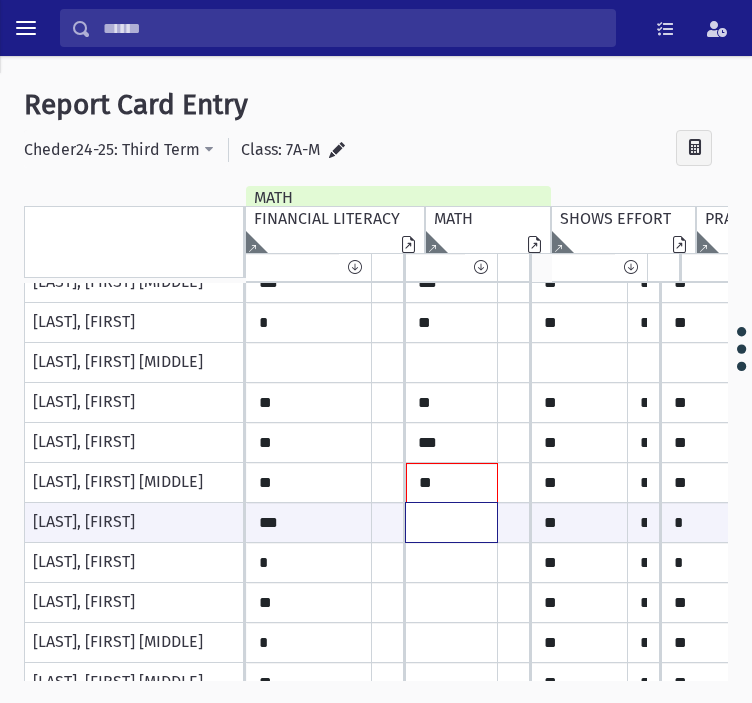 click at bounding box center (309, 522) 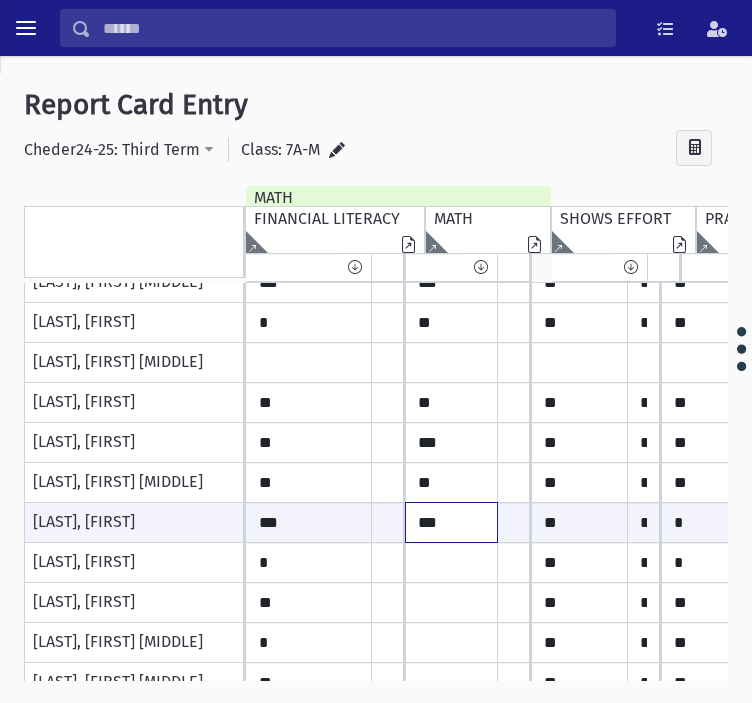 type on "***" 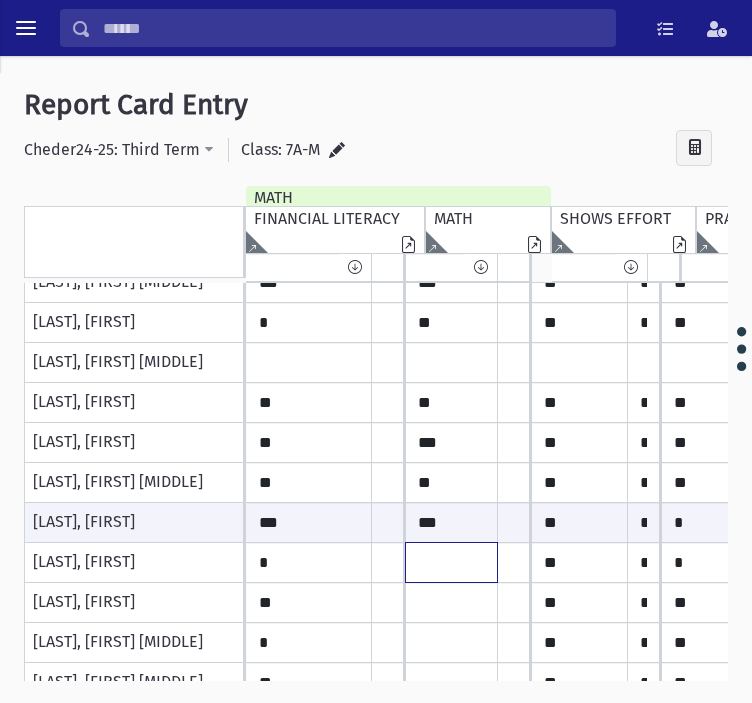 click at bounding box center [309, 3] 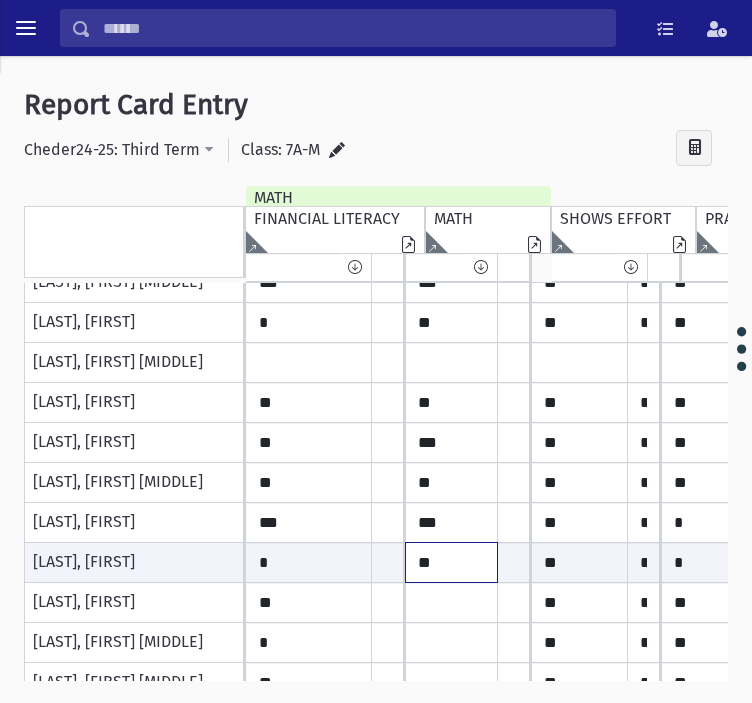 type on "**" 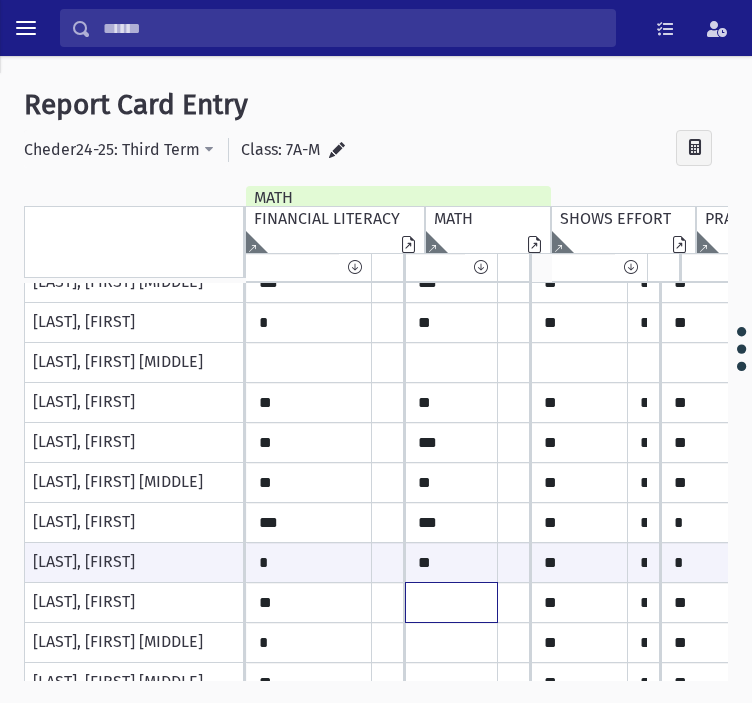 click at bounding box center [309, 3] 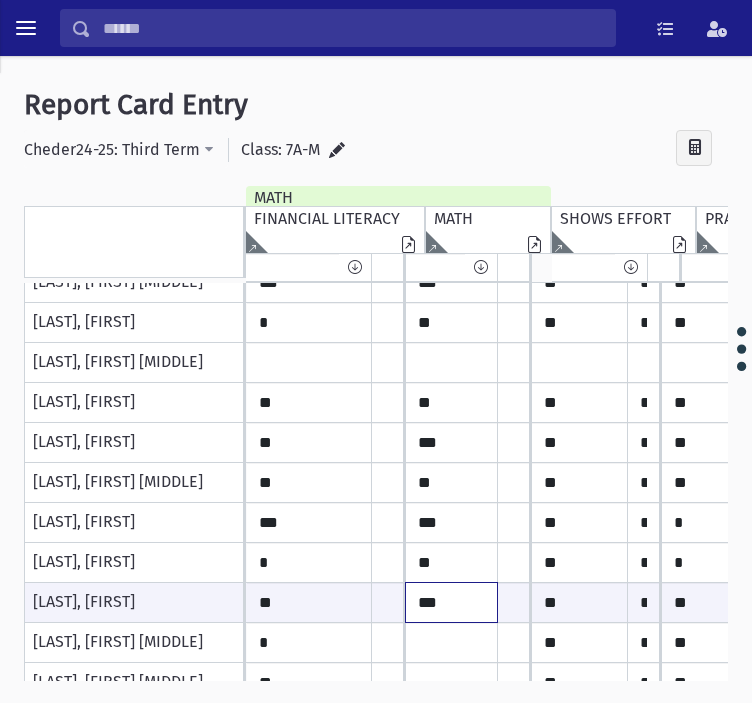 type on "***" 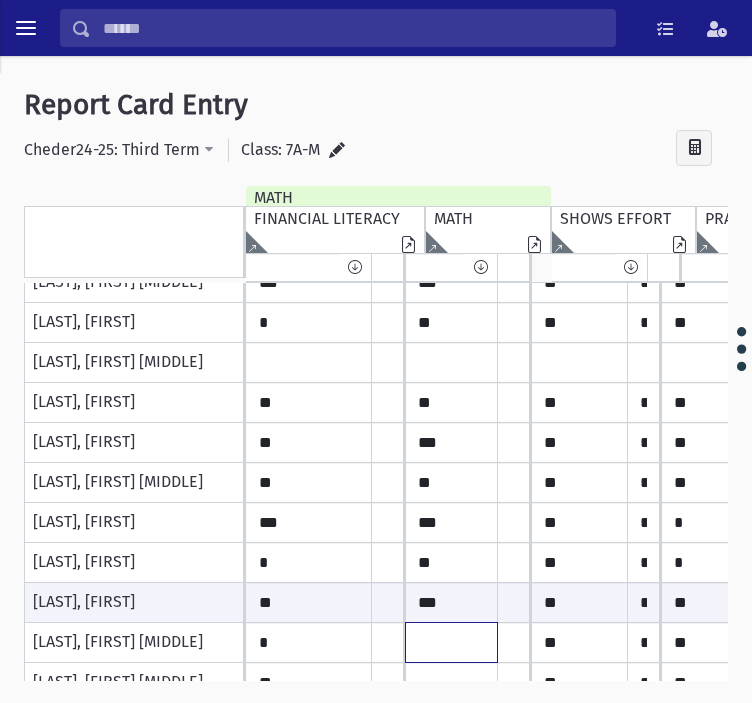 click at bounding box center [309, 3] 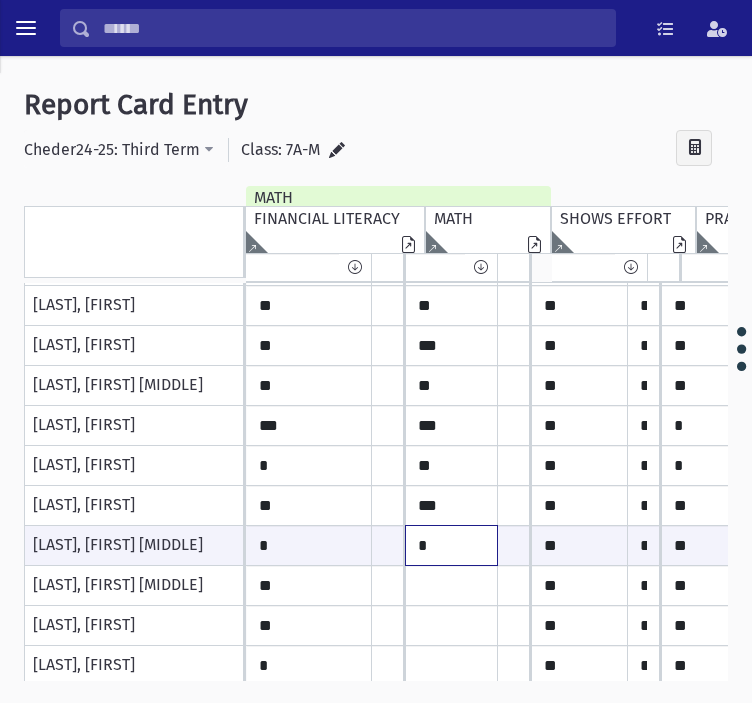 scroll, scrollTop: 400, scrollLeft: 0, axis: vertical 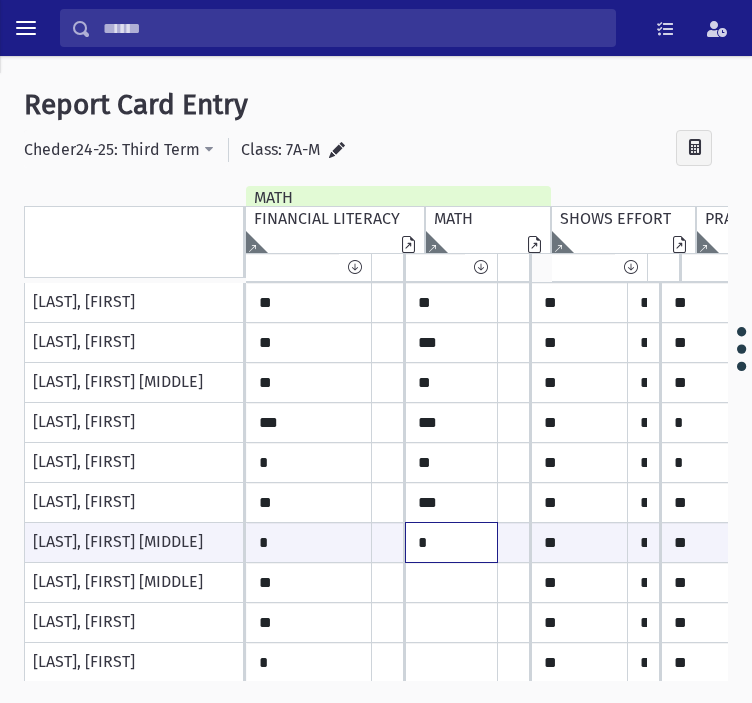 type on "*" 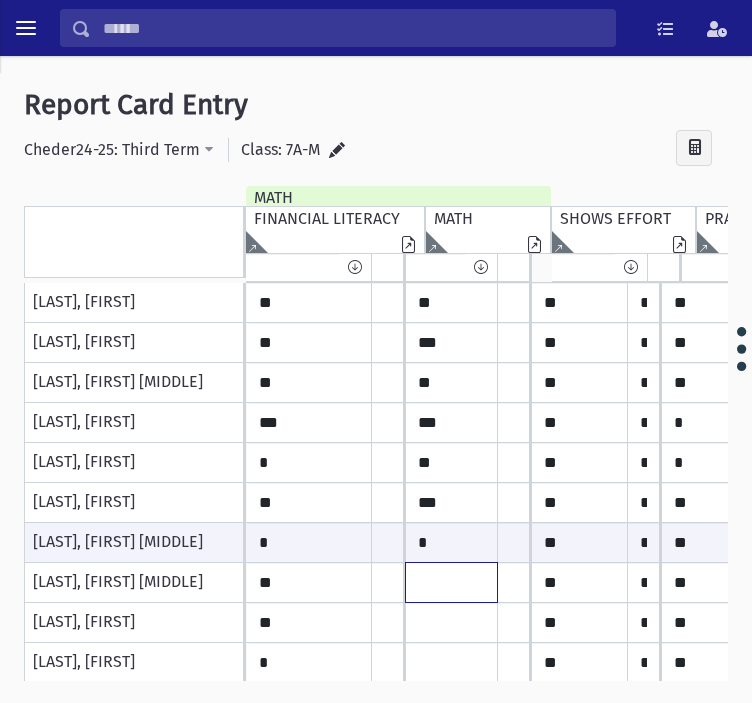 click at bounding box center (309, -97) 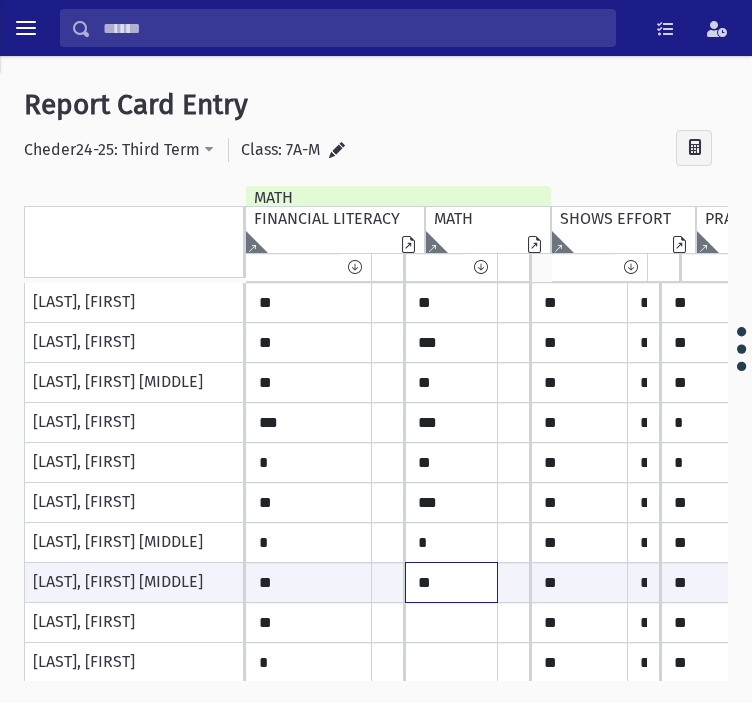 type on "**" 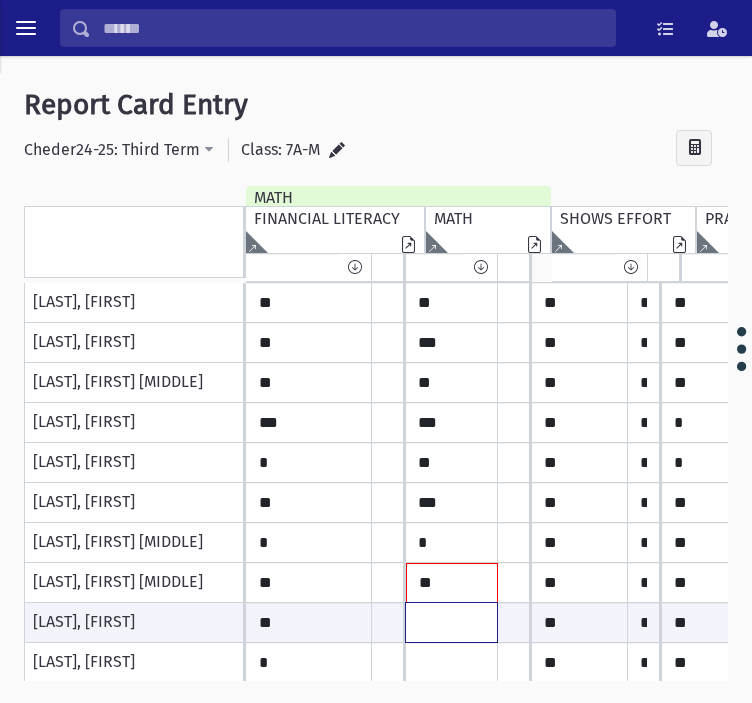 click at bounding box center [309, 622] 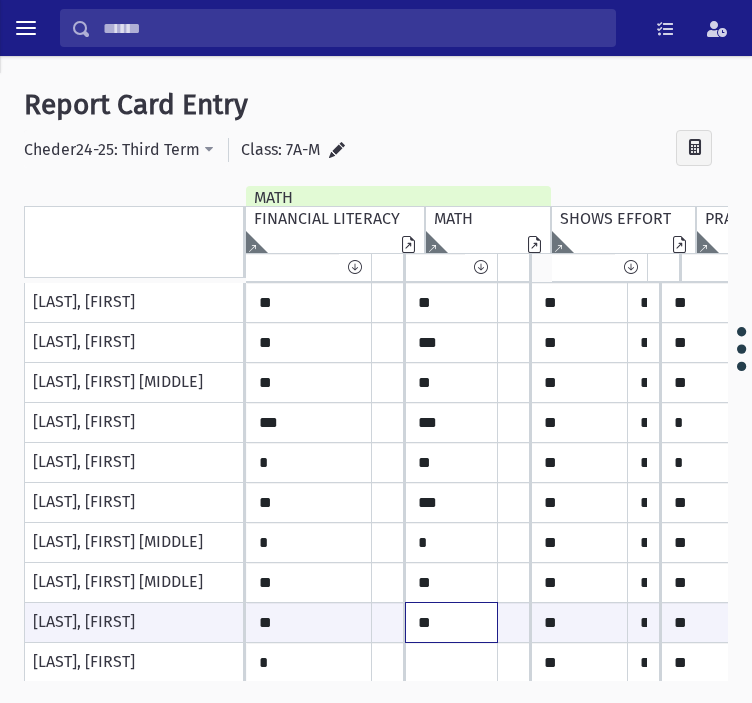 type on "**" 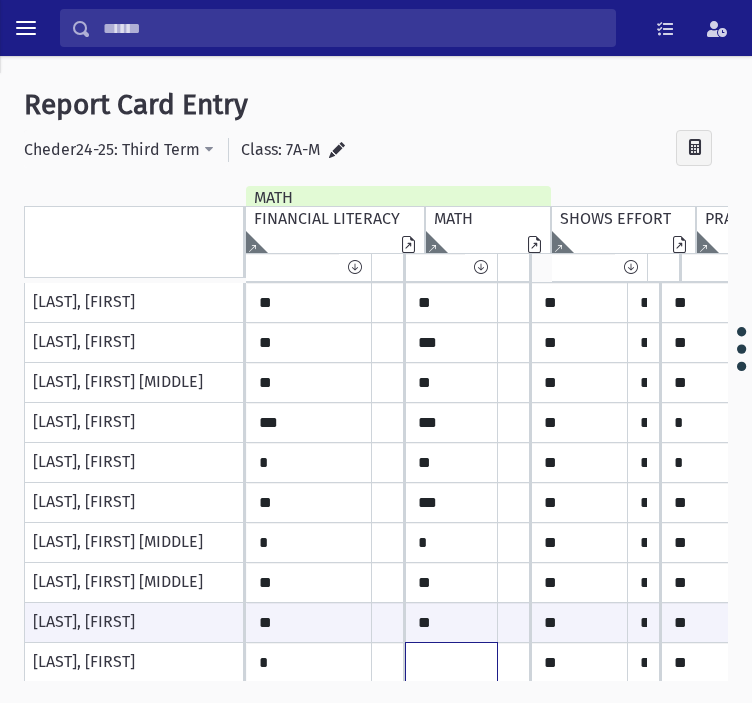 click at bounding box center [309, -97] 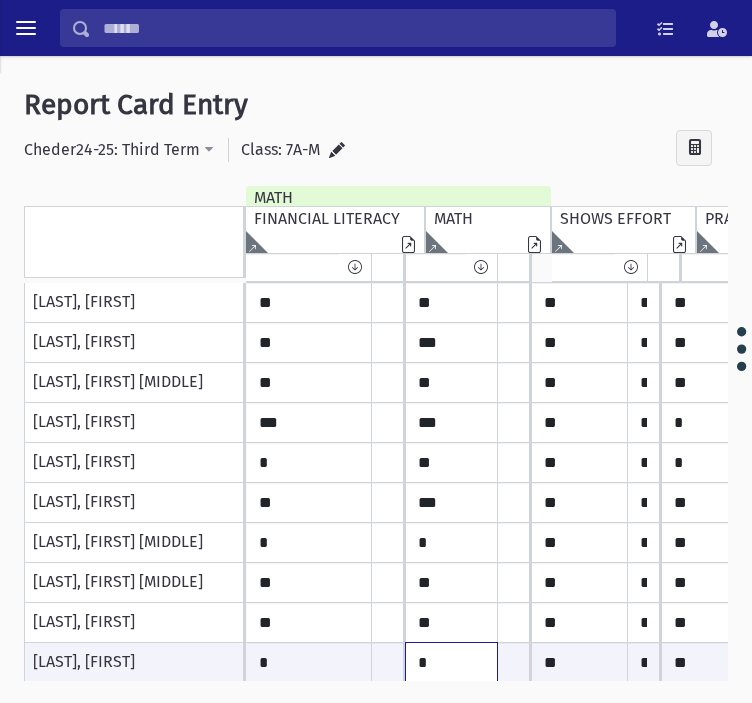 type on "*" 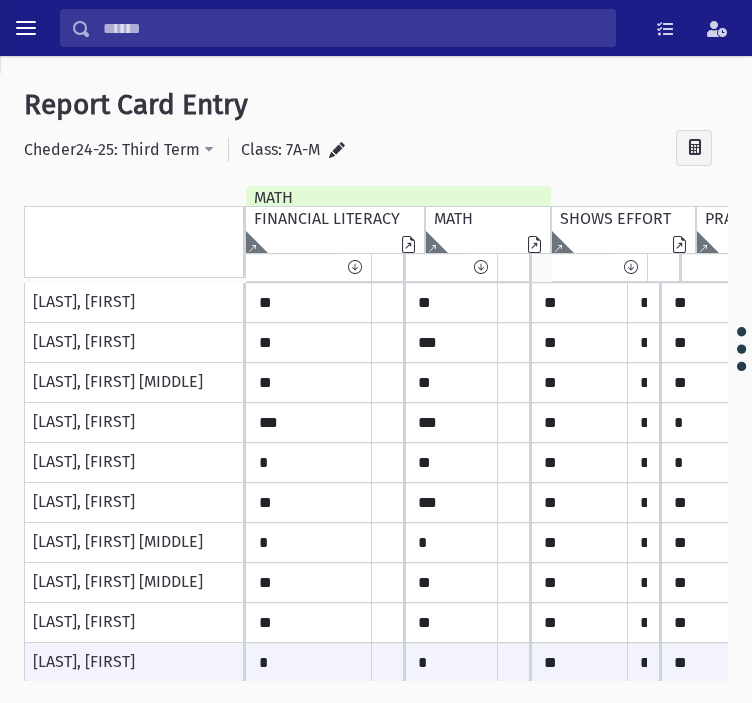 click at bounding box center (337, 151) 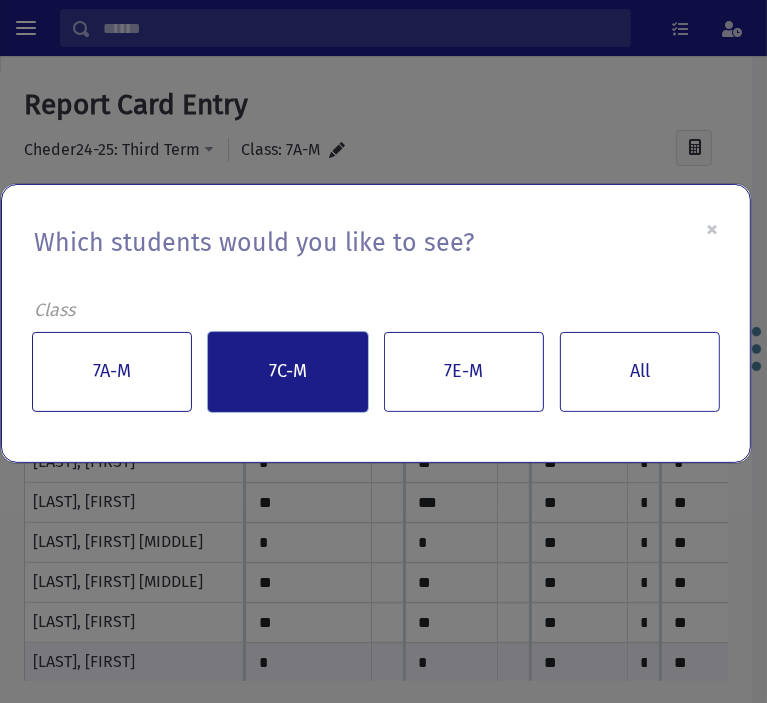 click on "7C-M" at bounding box center (288, 372) 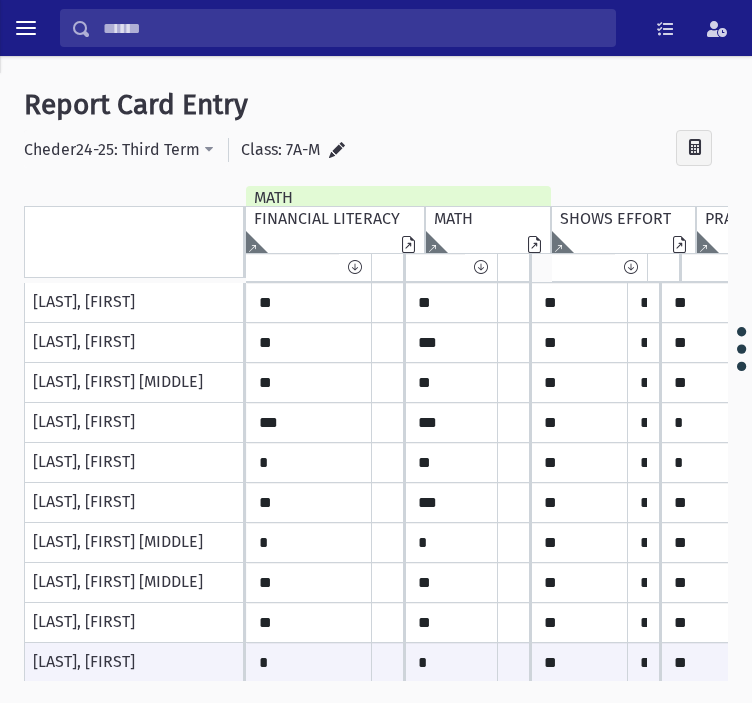 scroll, scrollTop: 0, scrollLeft: 0, axis: both 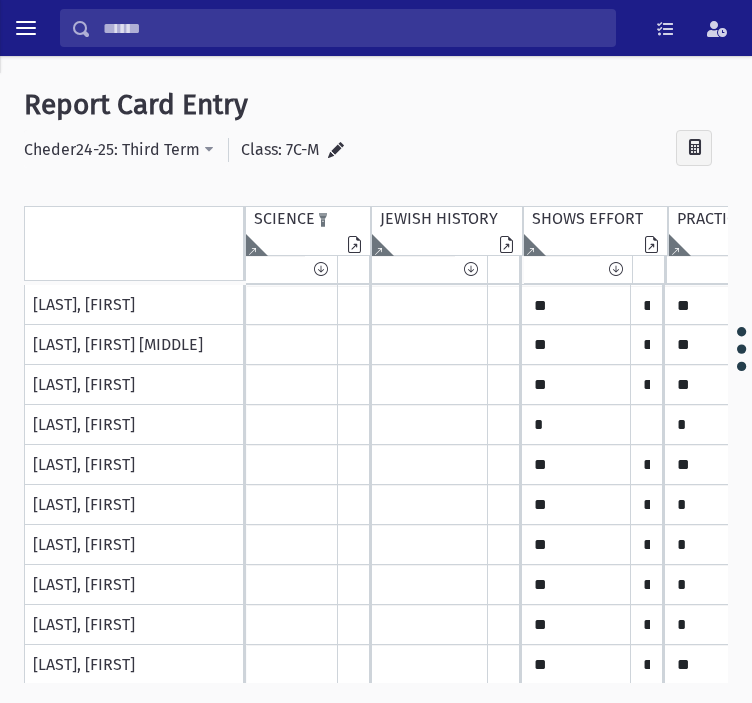click 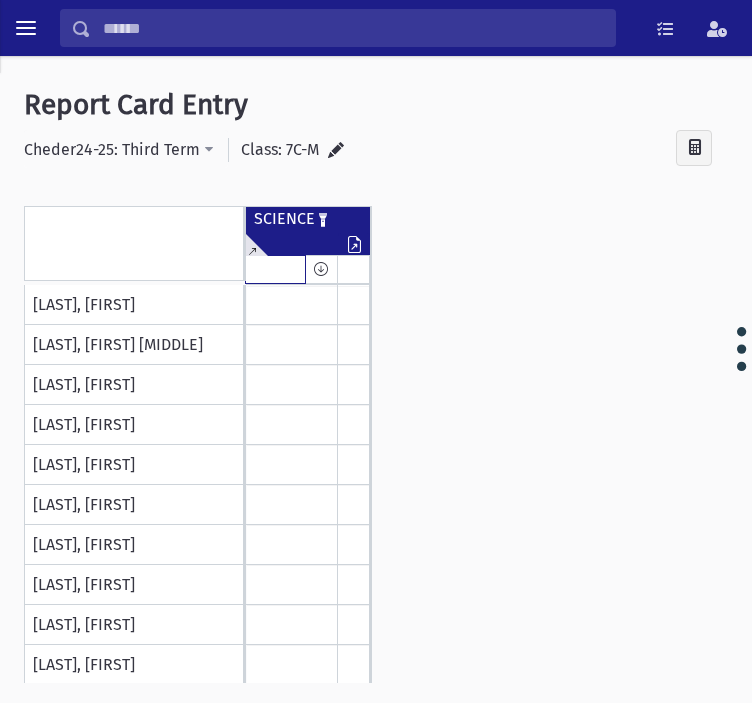 click at bounding box center (275, 269) 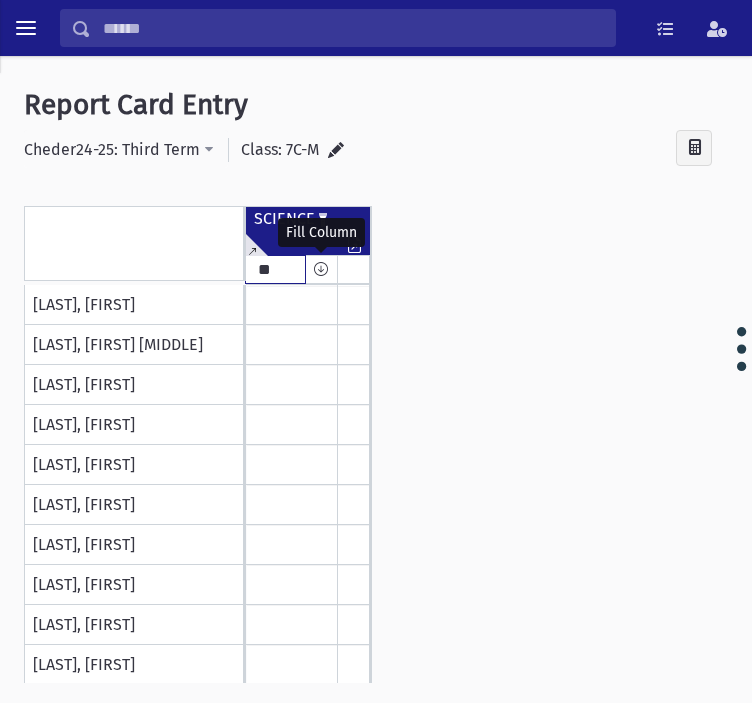 type on "**" 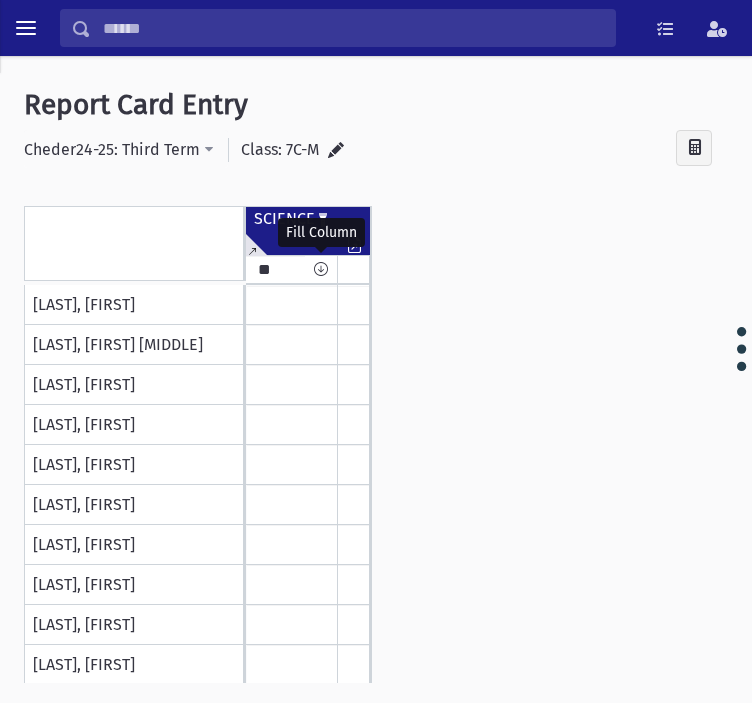 click at bounding box center [321, 269] 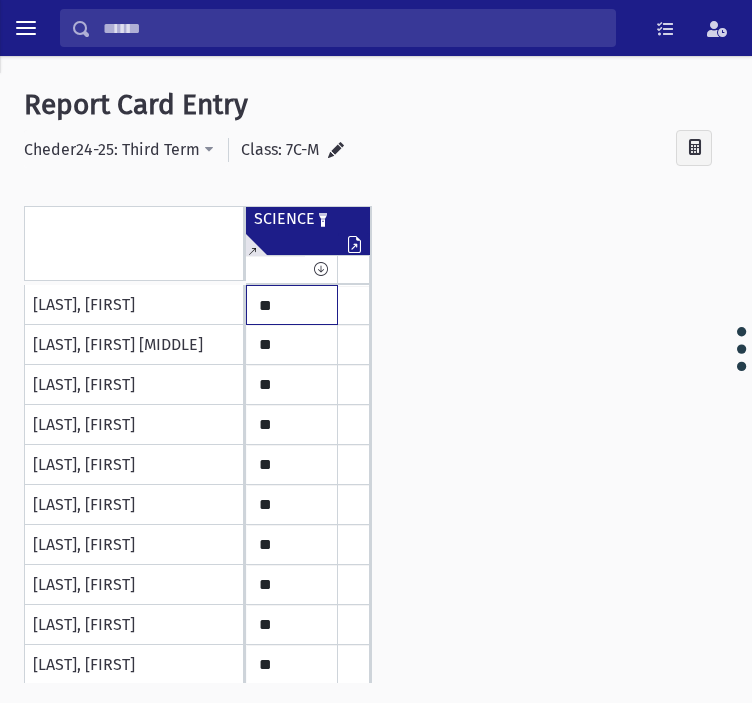 click on "**" at bounding box center [292, 305] 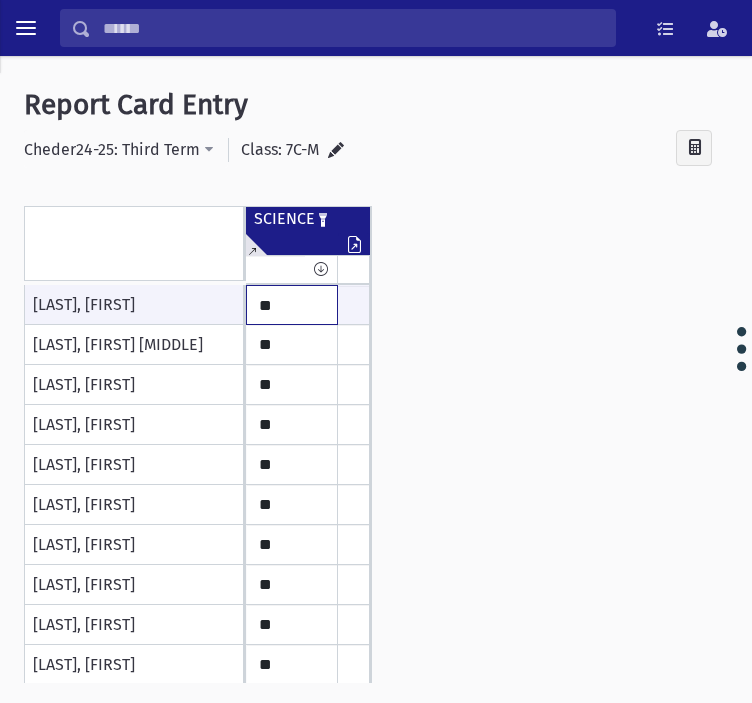 type on "**" 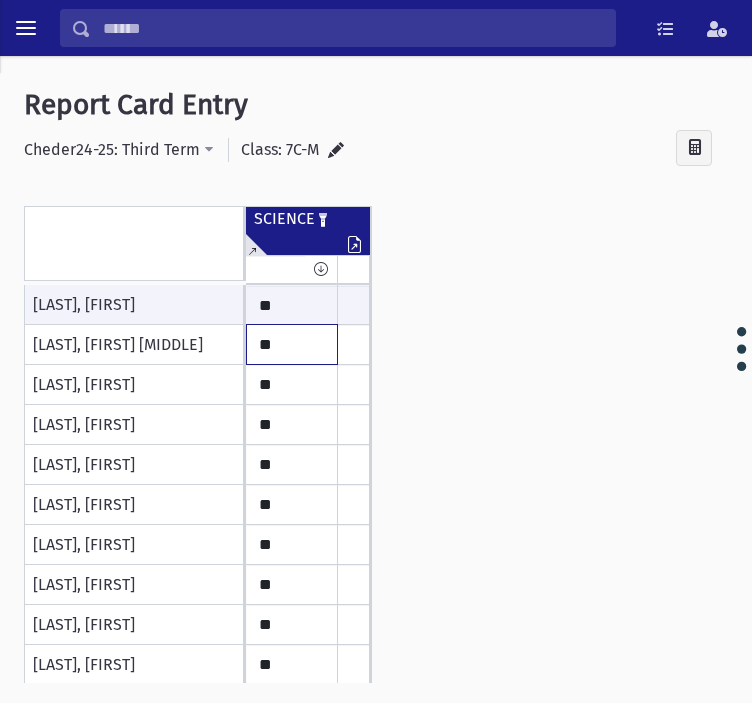 click on "**" at bounding box center (292, 305) 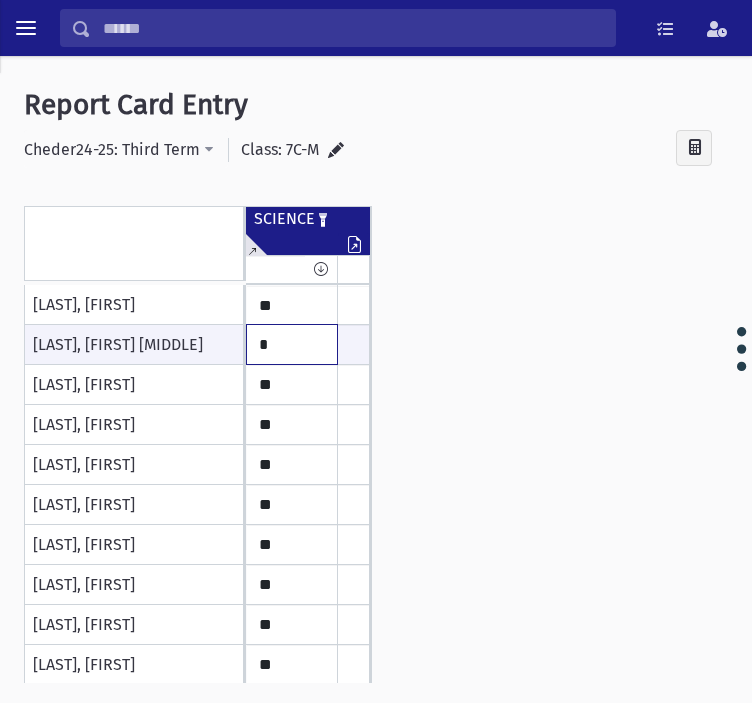 type on "*" 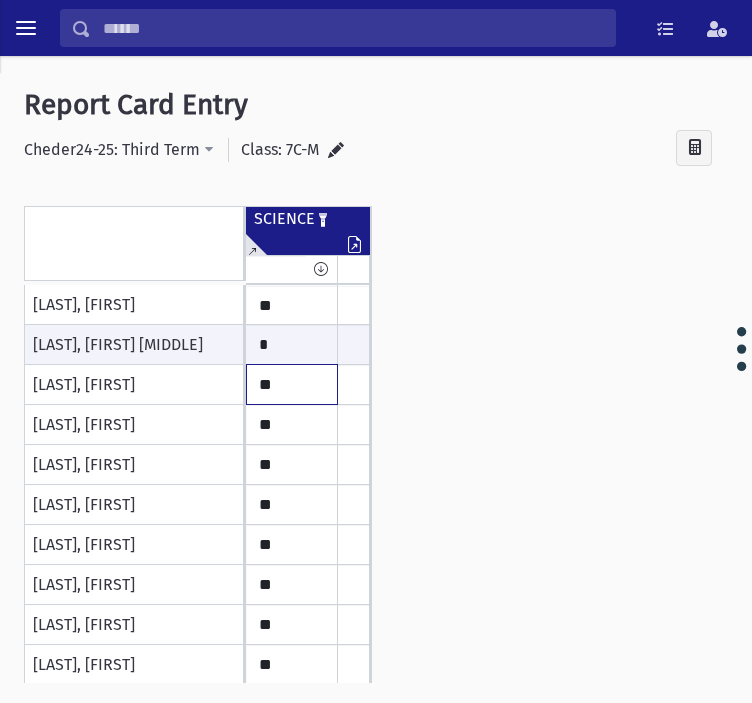 click on "**" at bounding box center [292, 305] 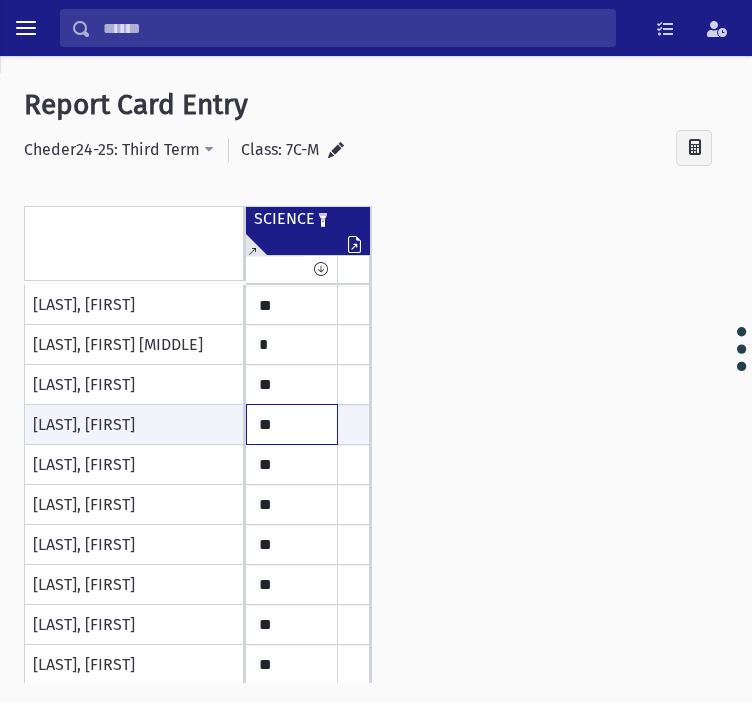 click on "**" at bounding box center (292, 424) 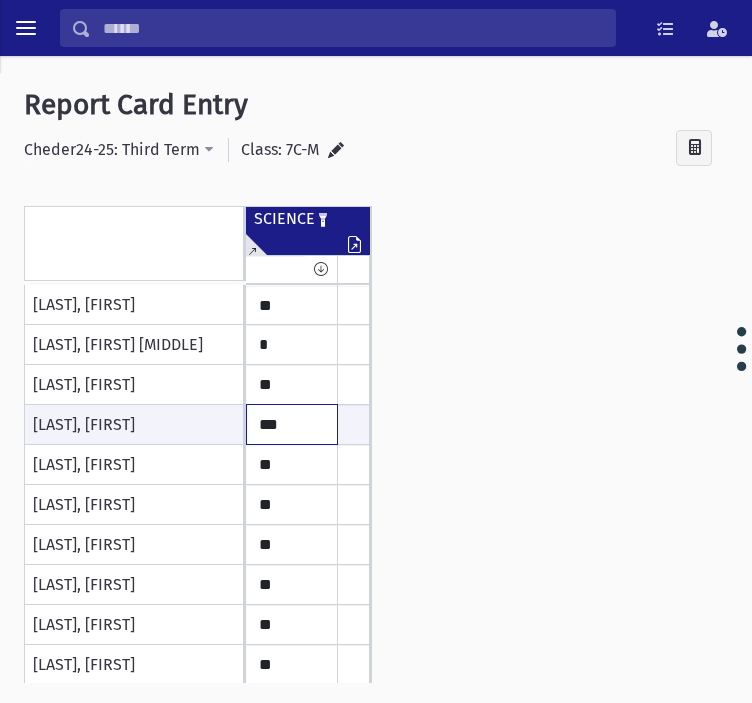 type on "***" 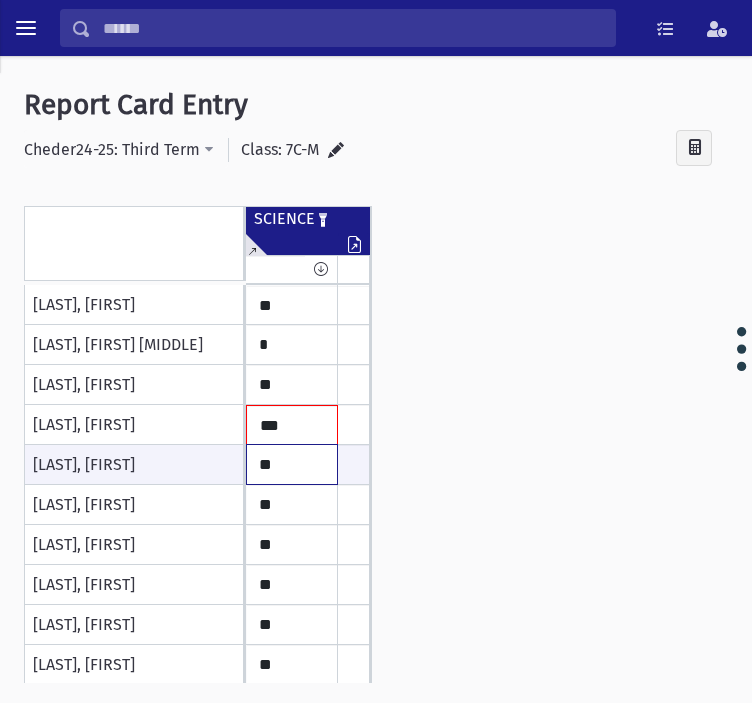 click on "**" at bounding box center (292, 464) 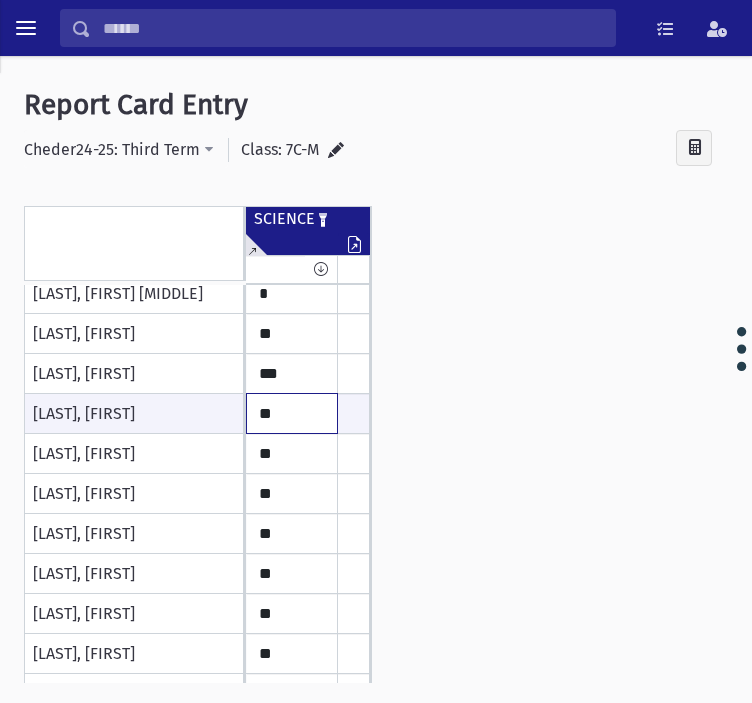scroll, scrollTop: 100, scrollLeft: 0, axis: vertical 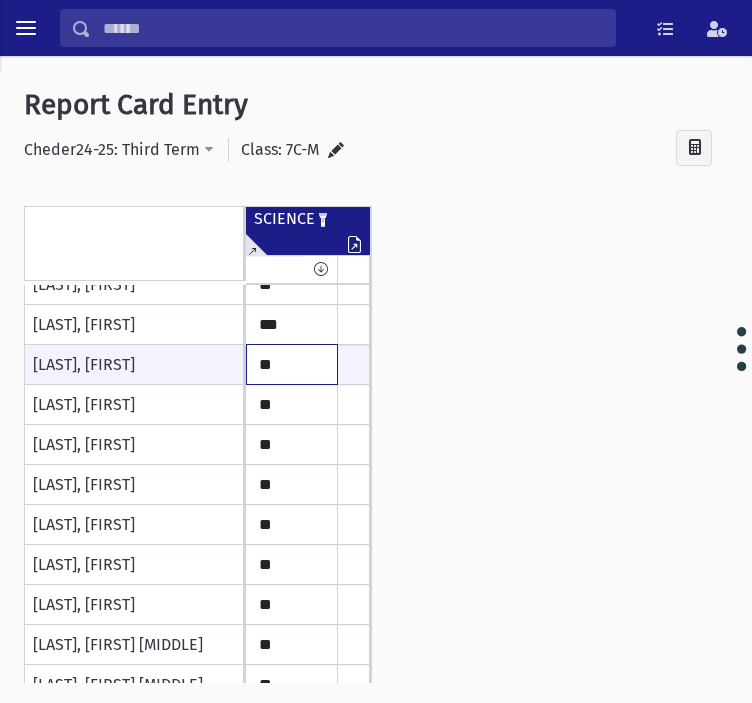 type on "**" 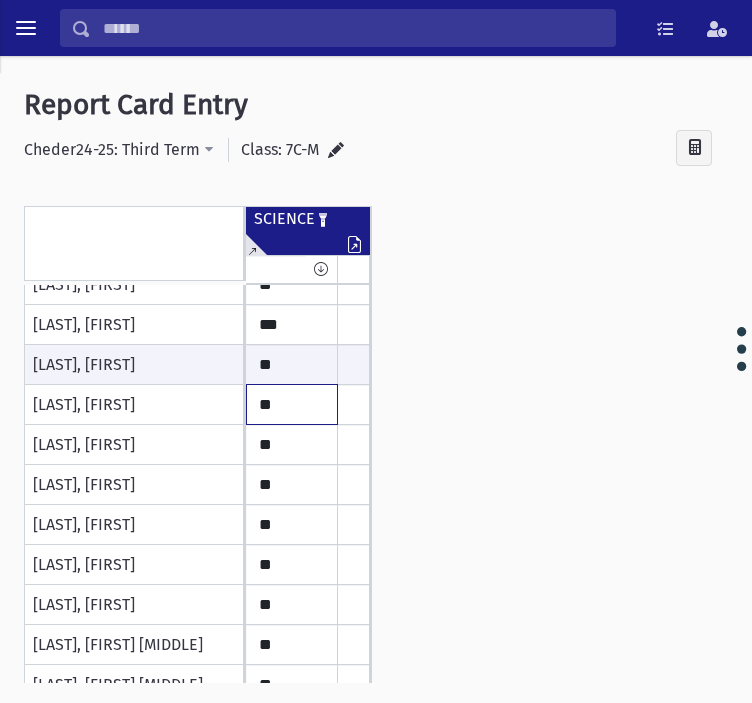 click on "**" at bounding box center (292, 205) 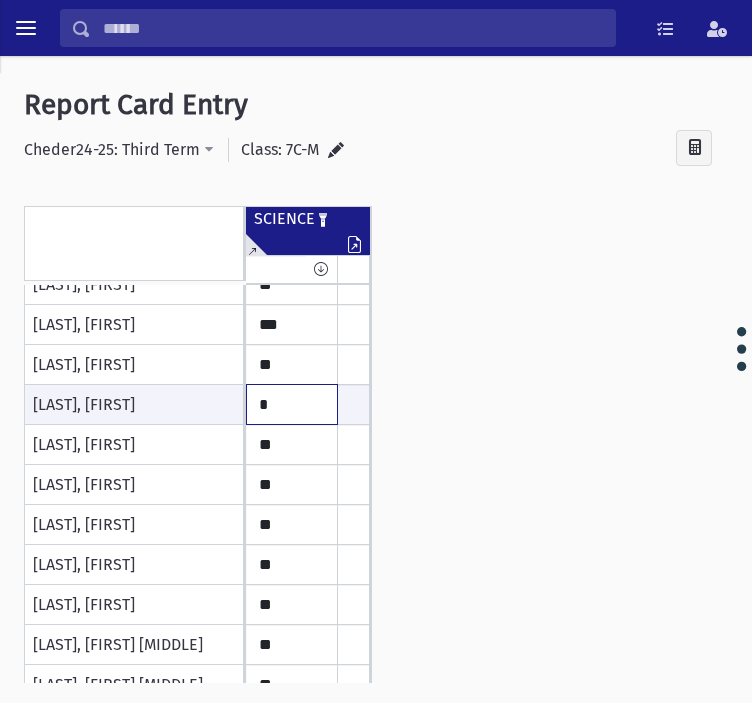 type on "*" 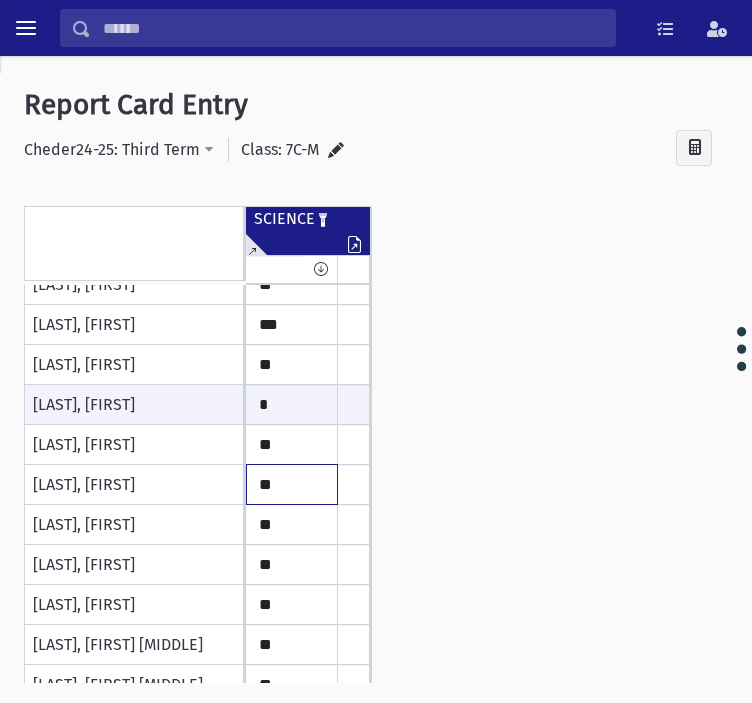 click on "**" at bounding box center (292, 205) 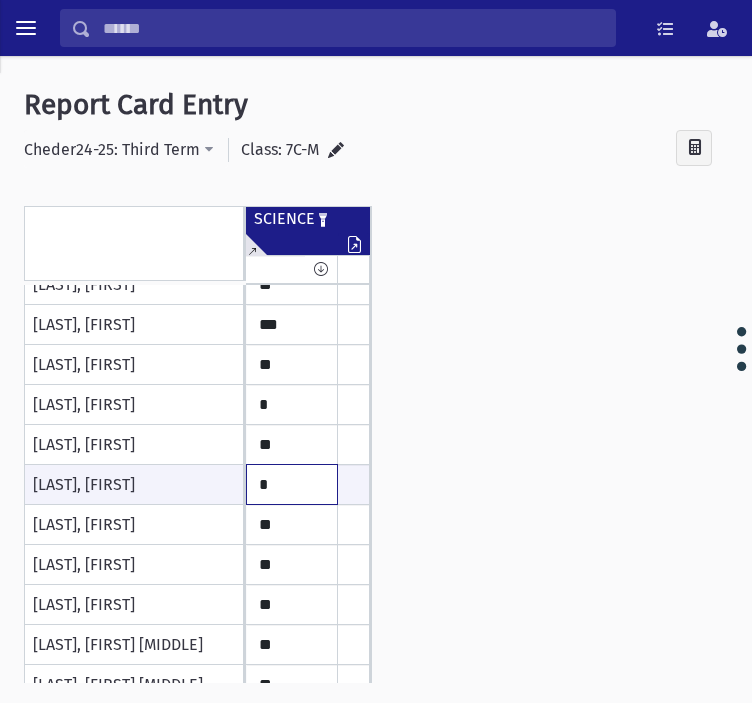 type on "*" 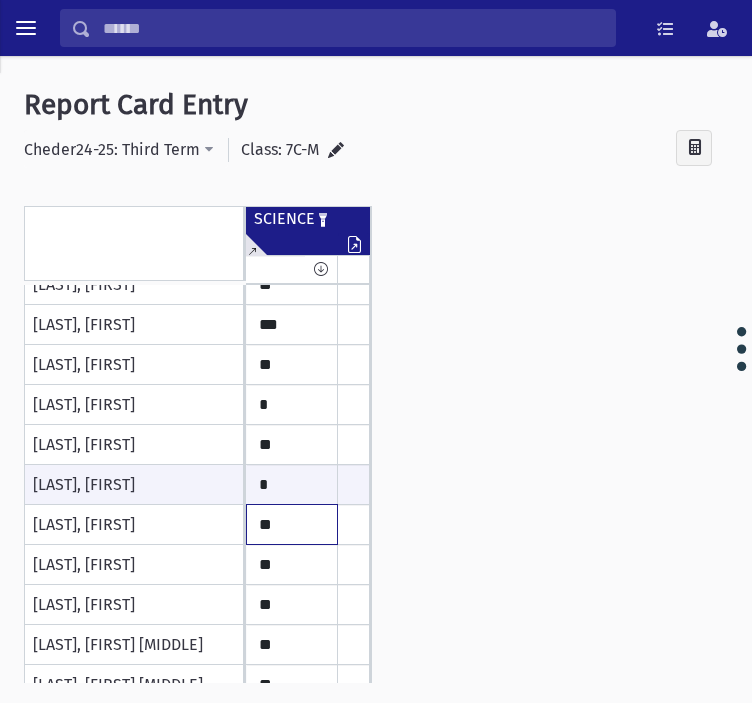 click on "**" at bounding box center [292, 205] 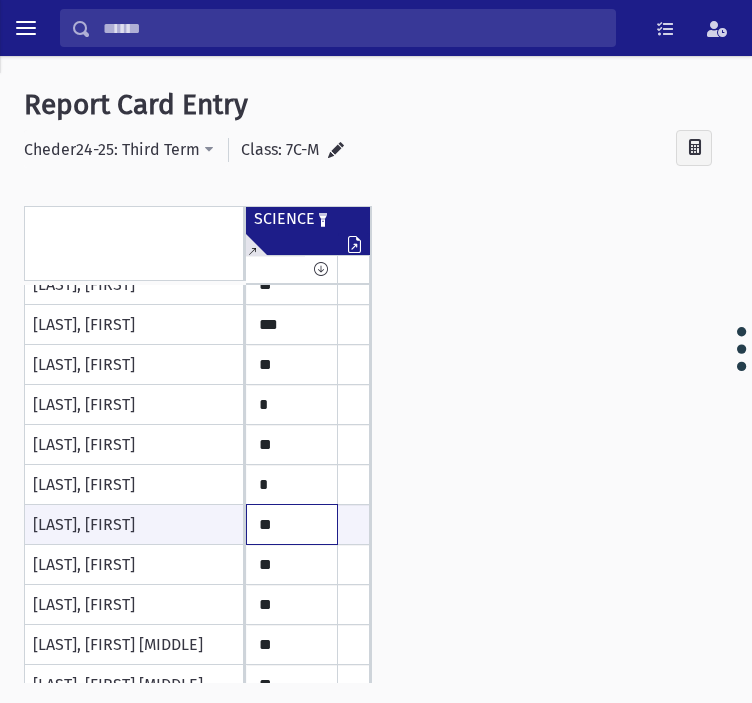 type on "**" 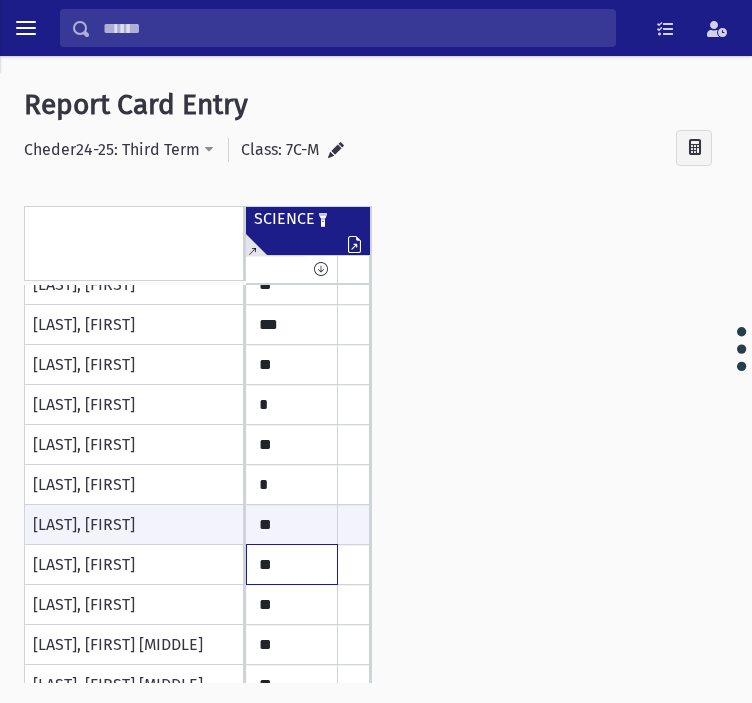 click on "**" at bounding box center (292, 205) 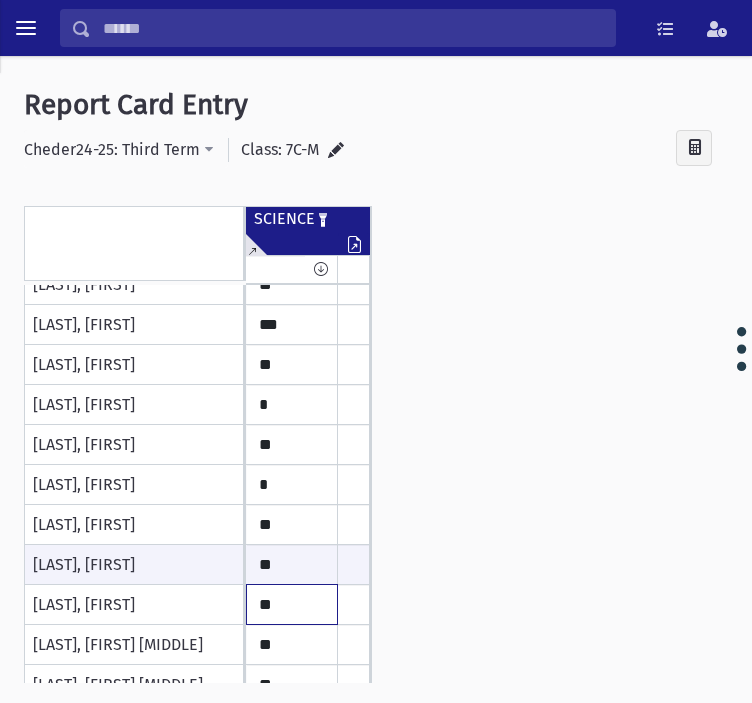 click on "**" at bounding box center [292, 205] 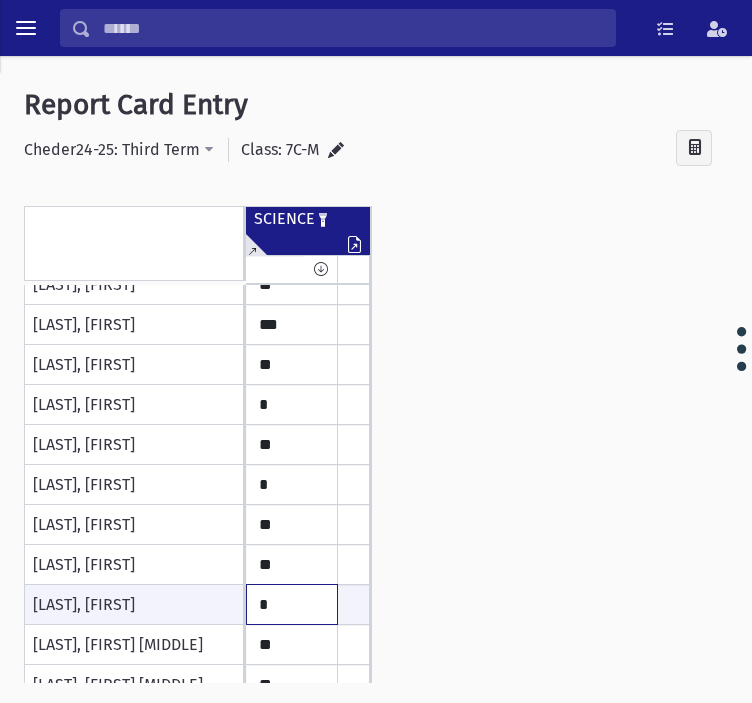 type on "*" 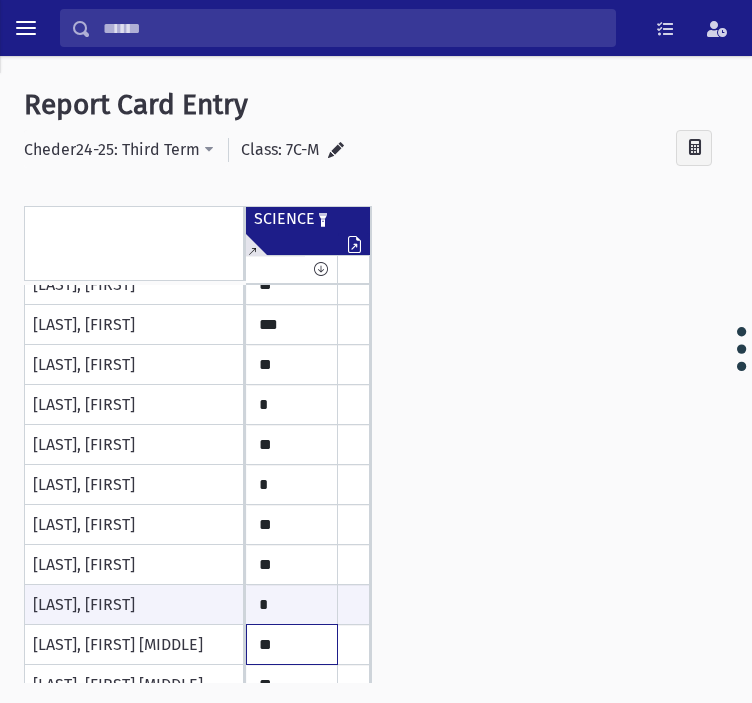 click on "**" at bounding box center (292, 205) 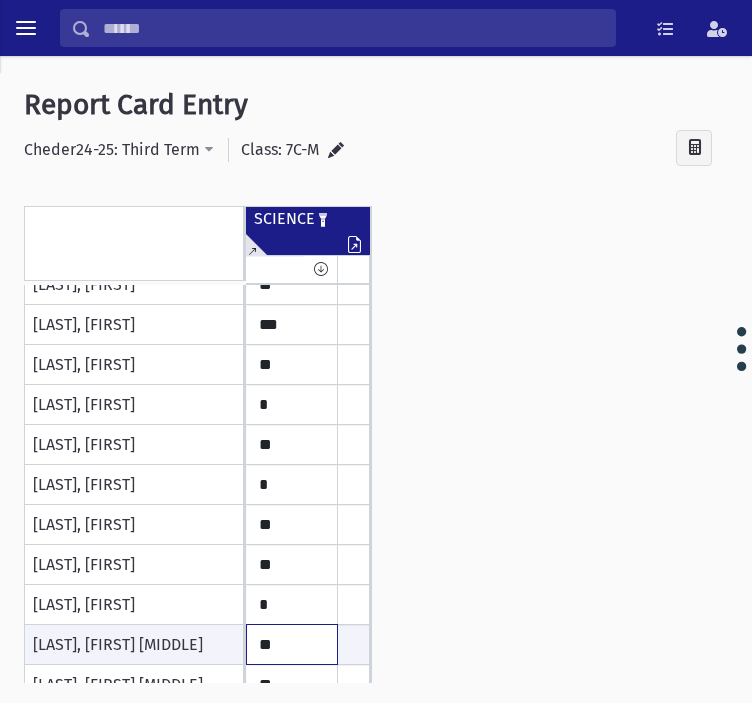 scroll, scrollTop: 200, scrollLeft: 0, axis: vertical 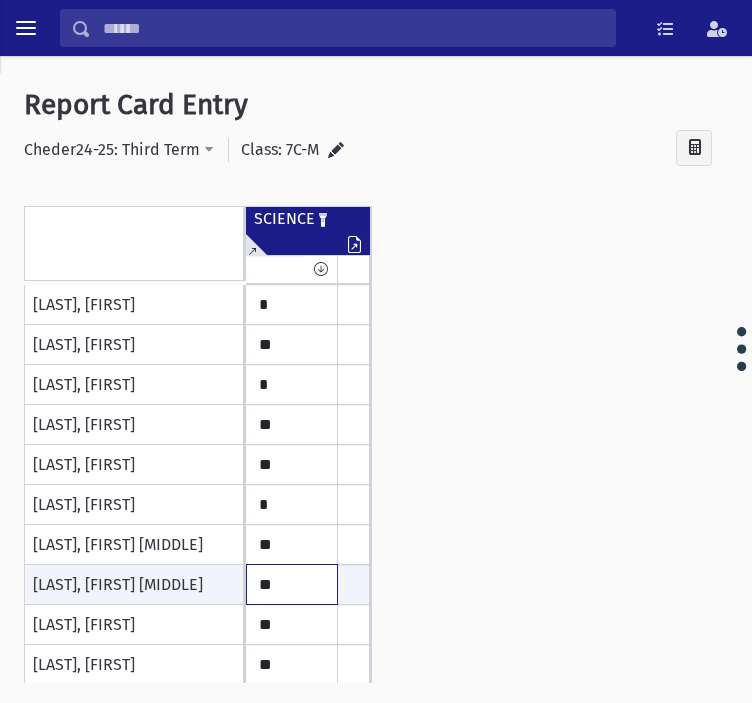 click on "**" at bounding box center [292, 584] 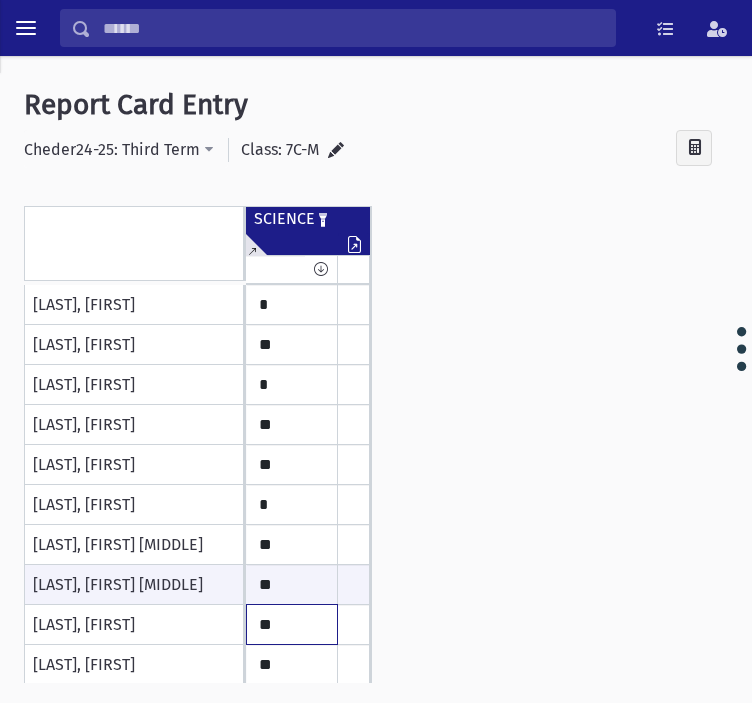 click on "**" at bounding box center (292, 105) 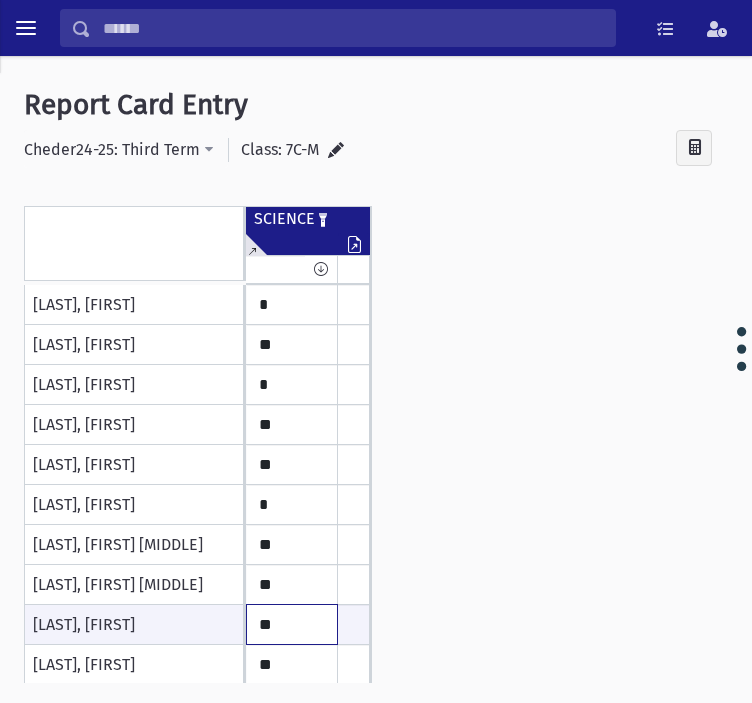 type on "**" 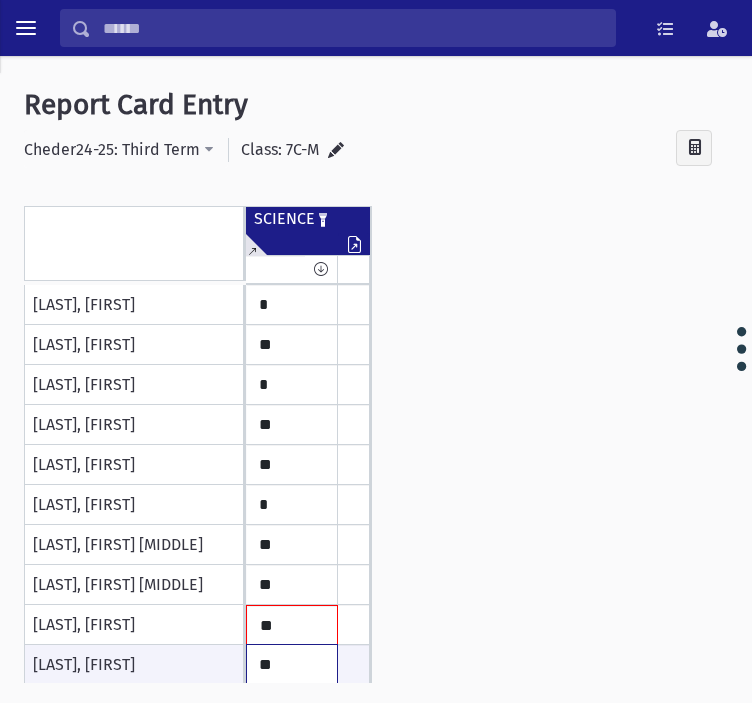 click on "**" at bounding box center (292, 664) 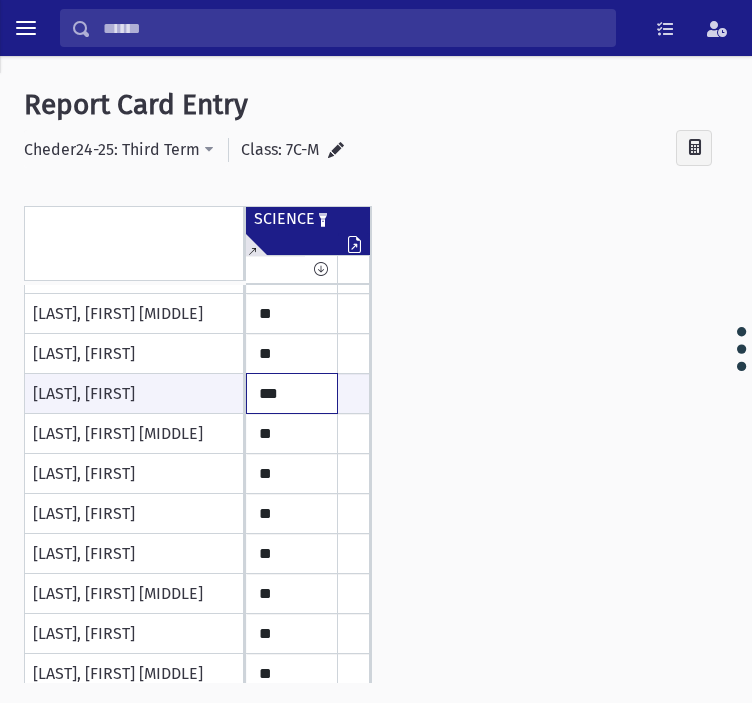 scroll, scrollTop: 500, scrollLeft: 0, axis: vertical 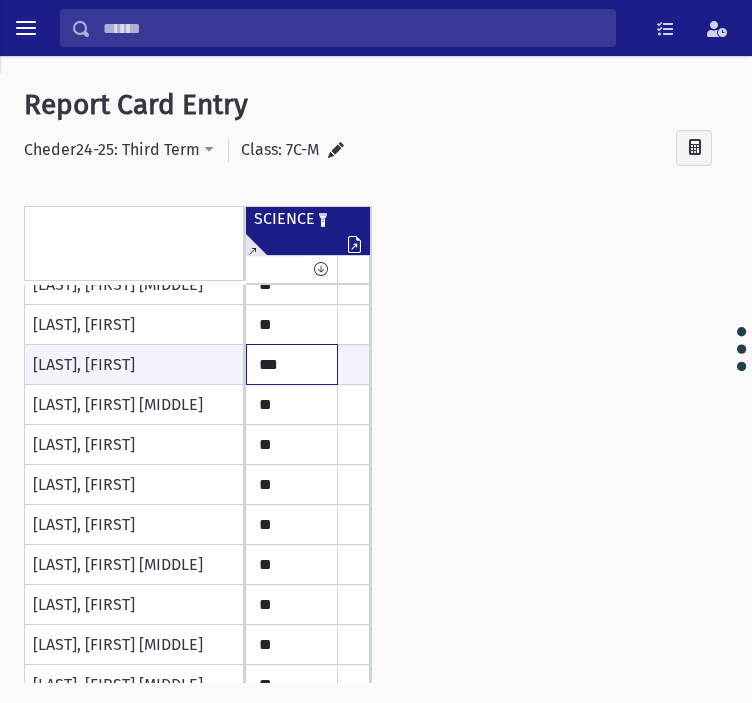 type on "***" 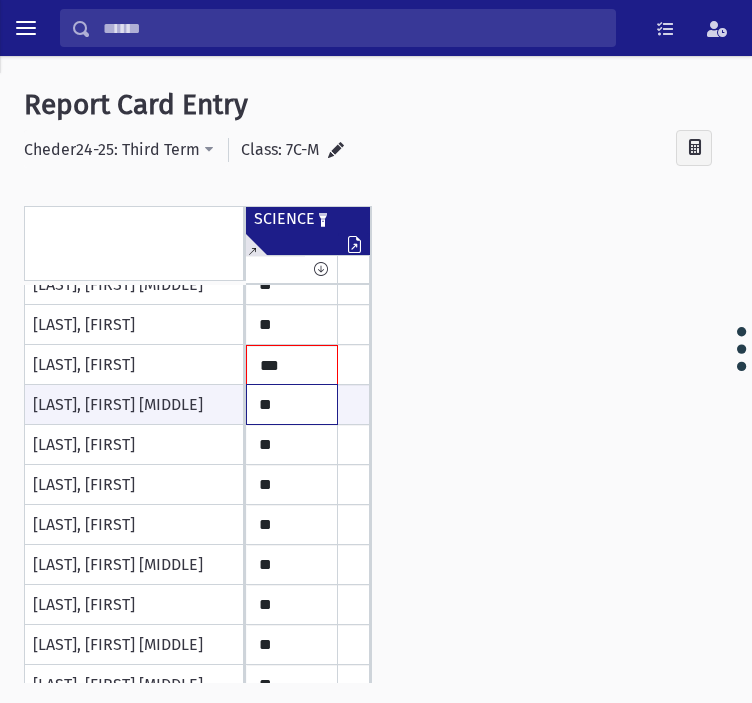 click on "**" at bounding box center [292, 404] 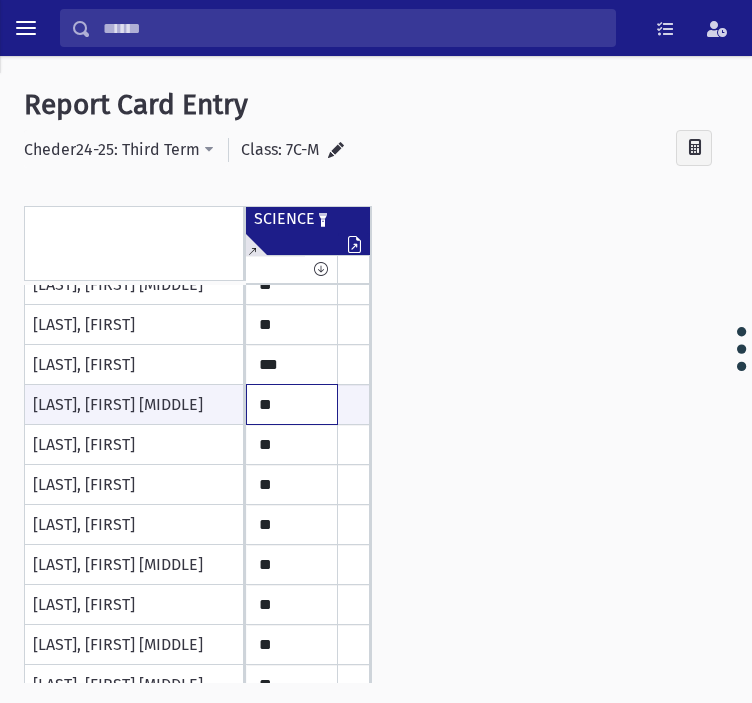 click on "**" at bounding box center (292, 404) 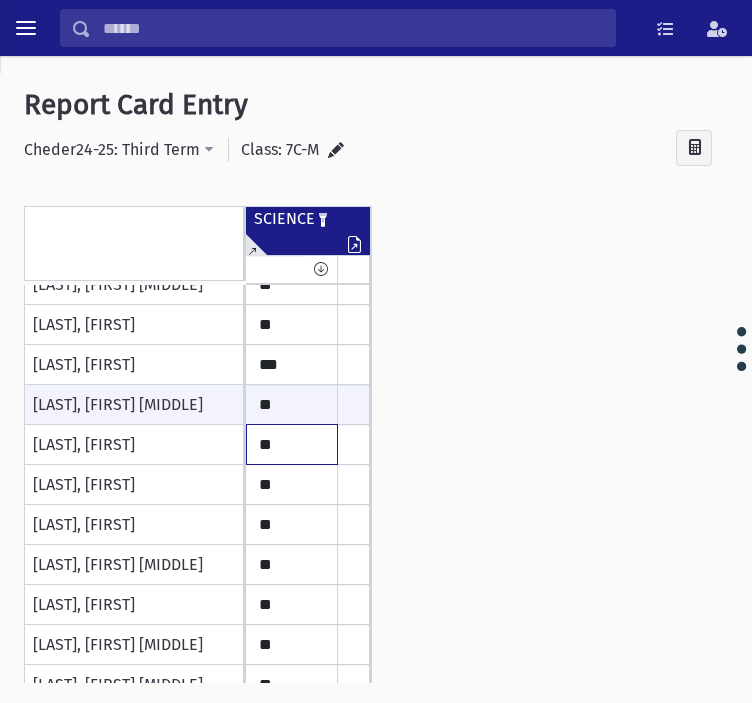 click on "**" at bounding box center [292, -195] 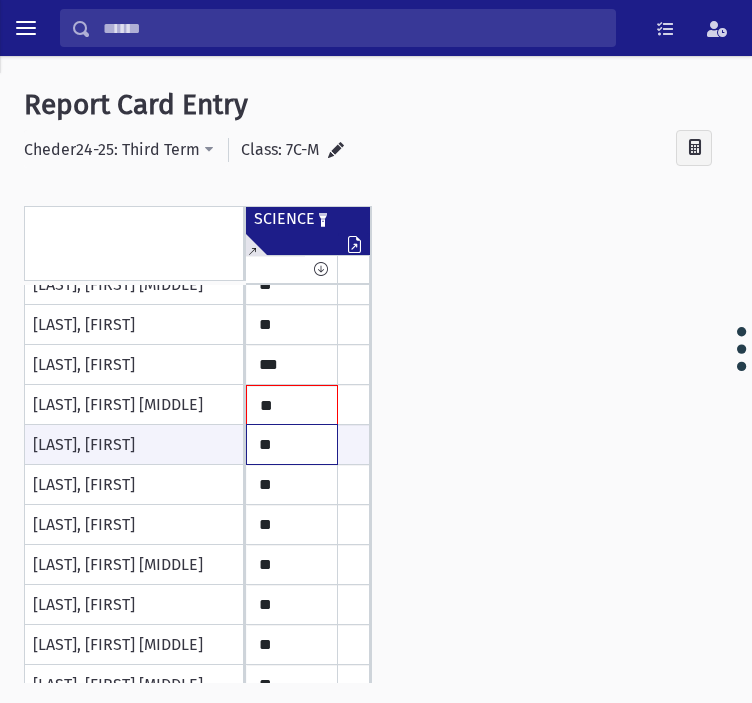 click on "**" at bounding box center (292, 444) 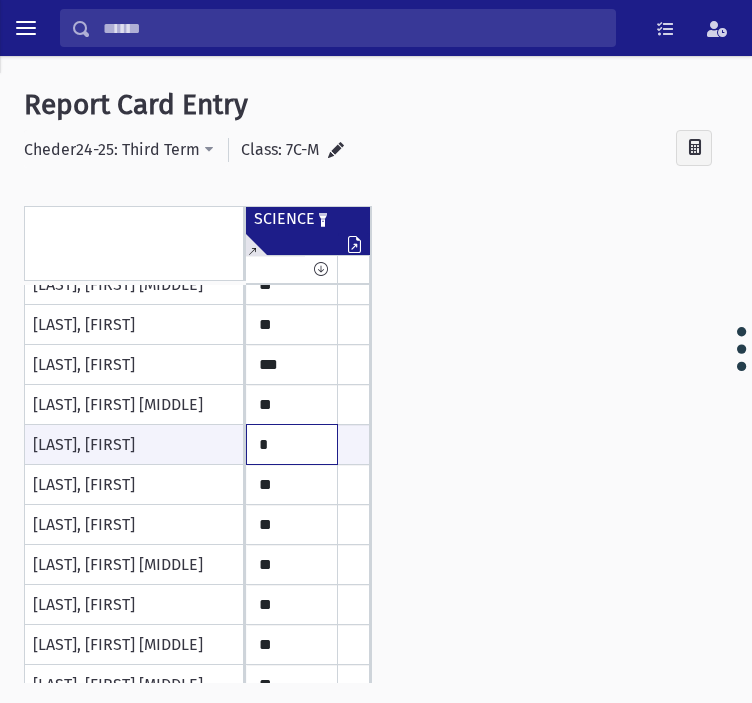 type on "*" 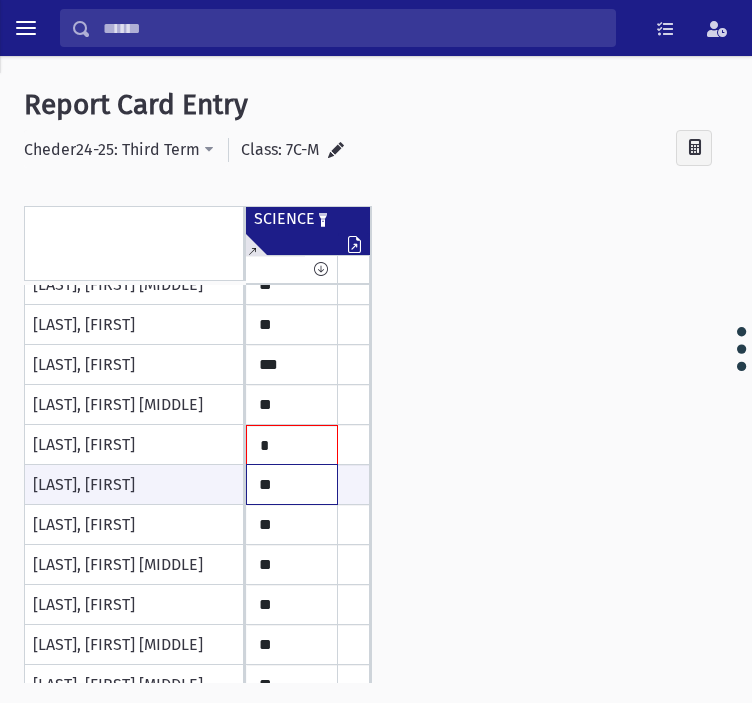 click on "**" at bounding box center [292, 484] 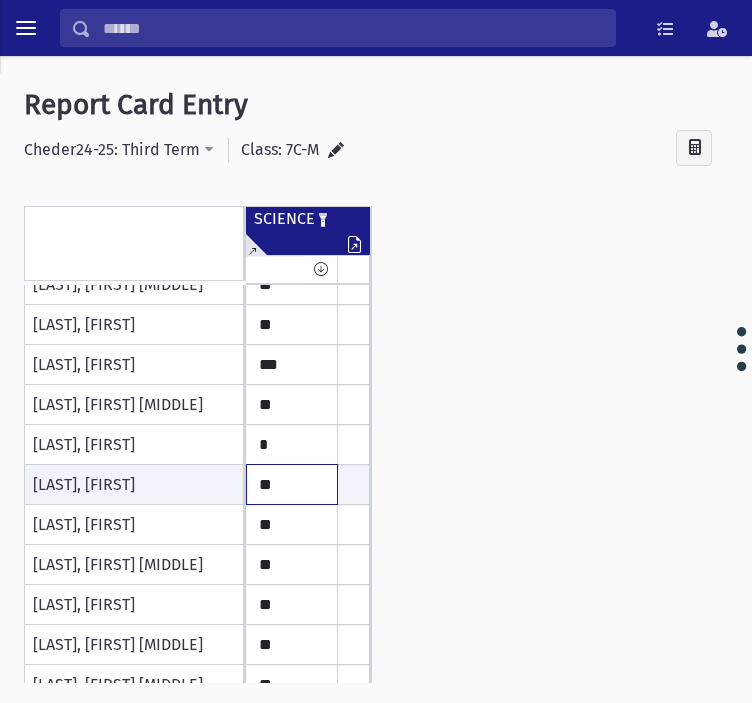 click on "**" at bounding box center (292, 484) 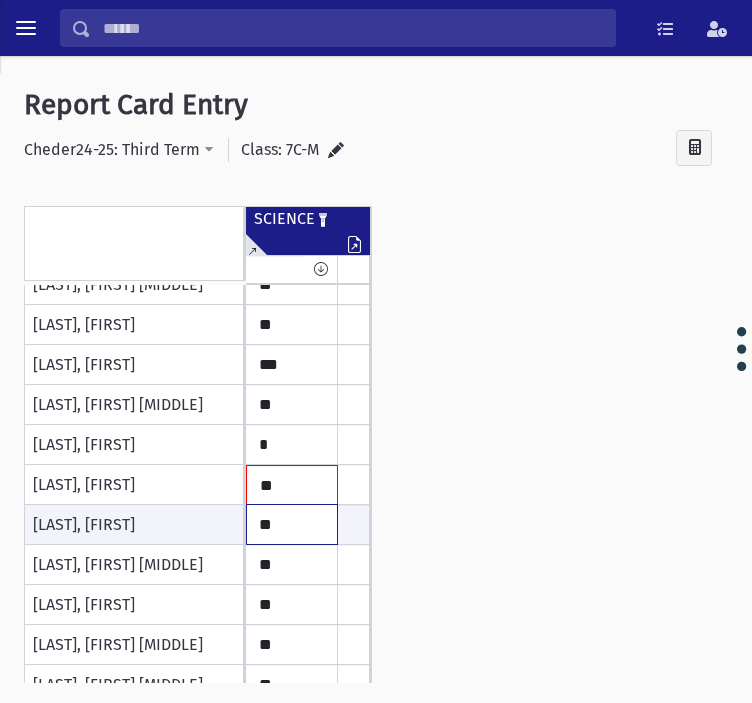 click on "**" at bounding box center (292, 524) 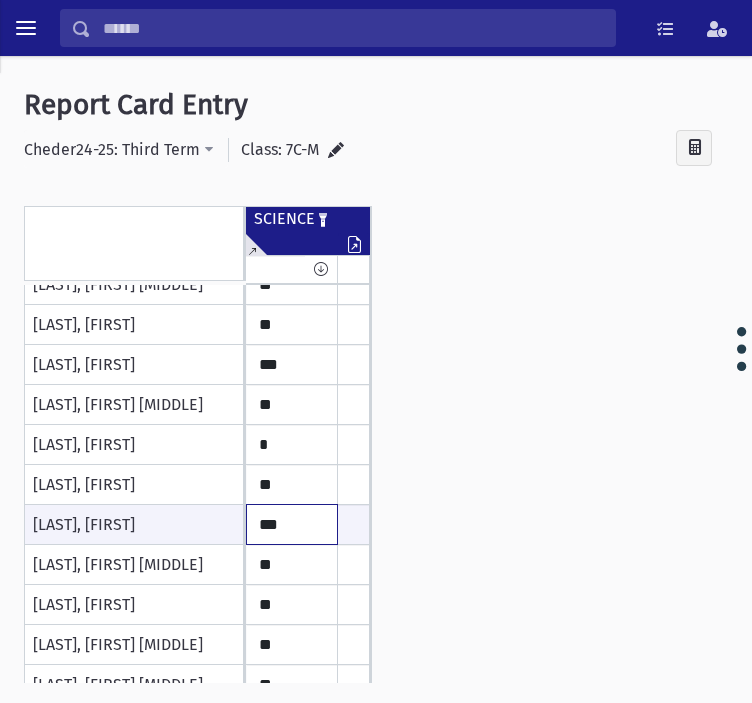 type on "***" 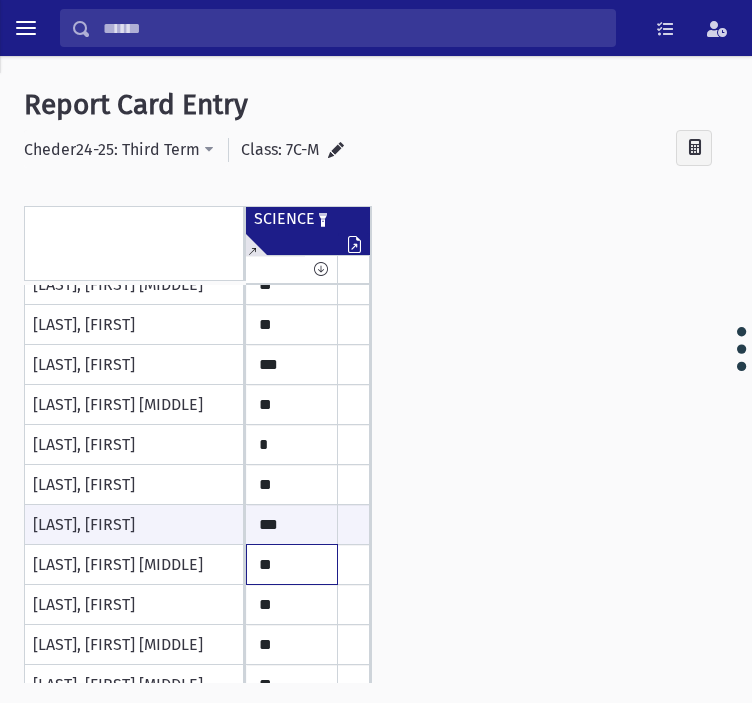 click on "**" at bounding box center (292, -195) 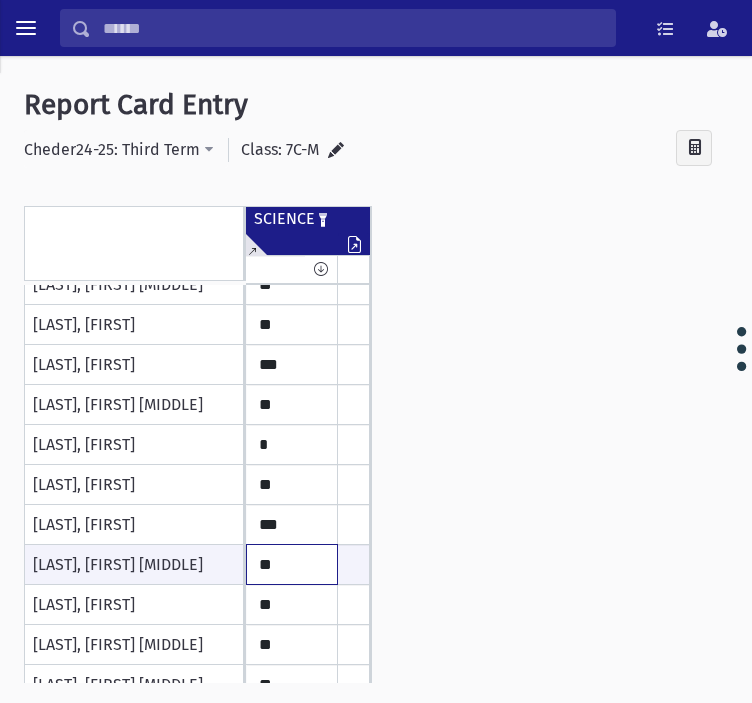 click on "**" at bounding box center [292, 564] 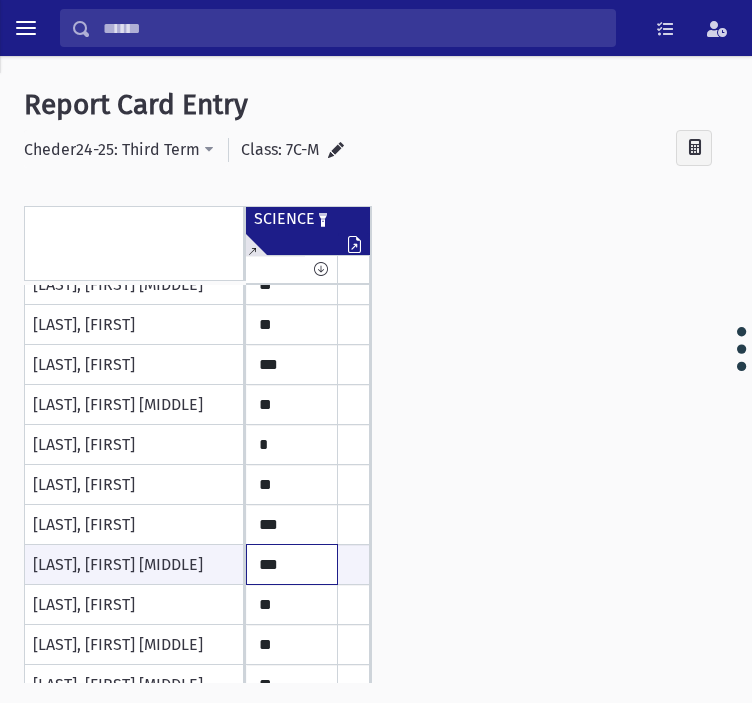 type on "***" 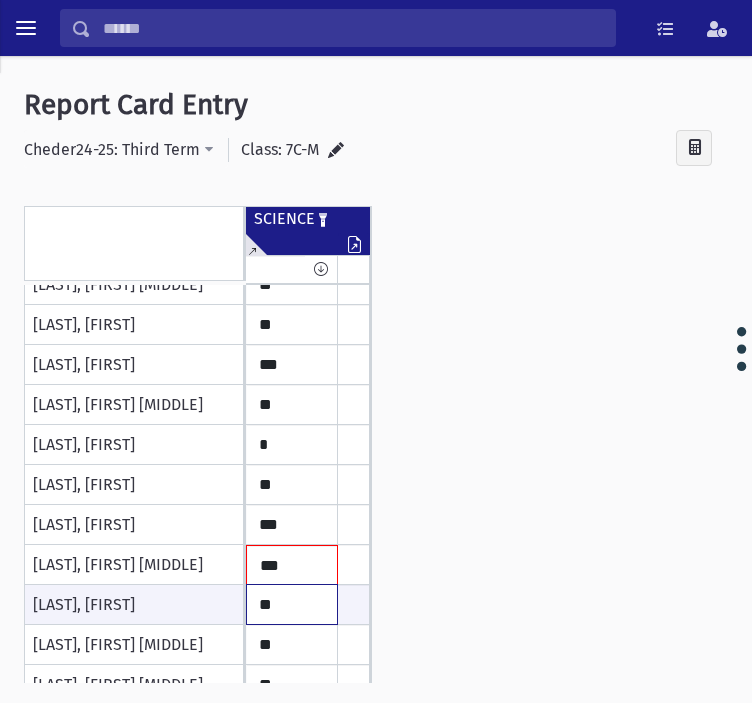 click on "**" at bounding box center [292, 604] 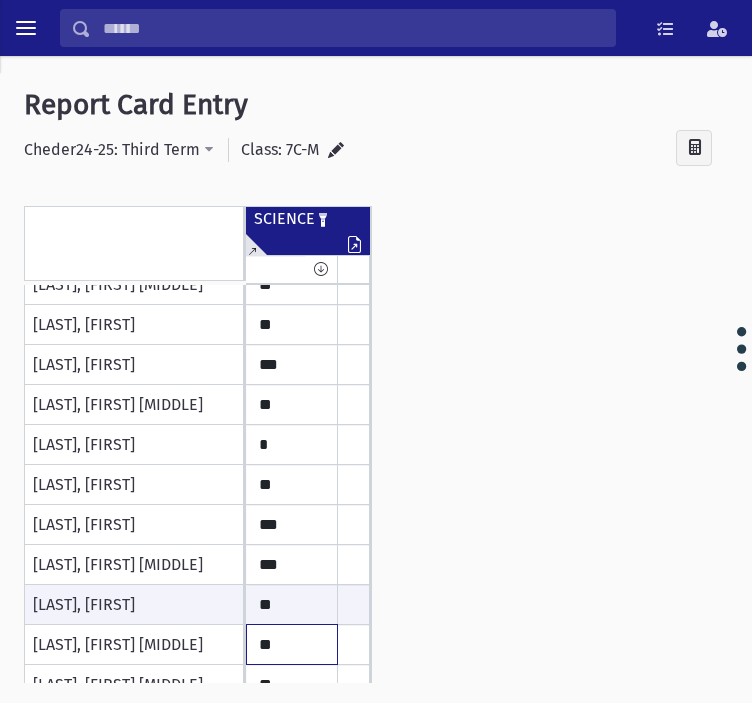 click on "**" at bounding box center (292, -195) 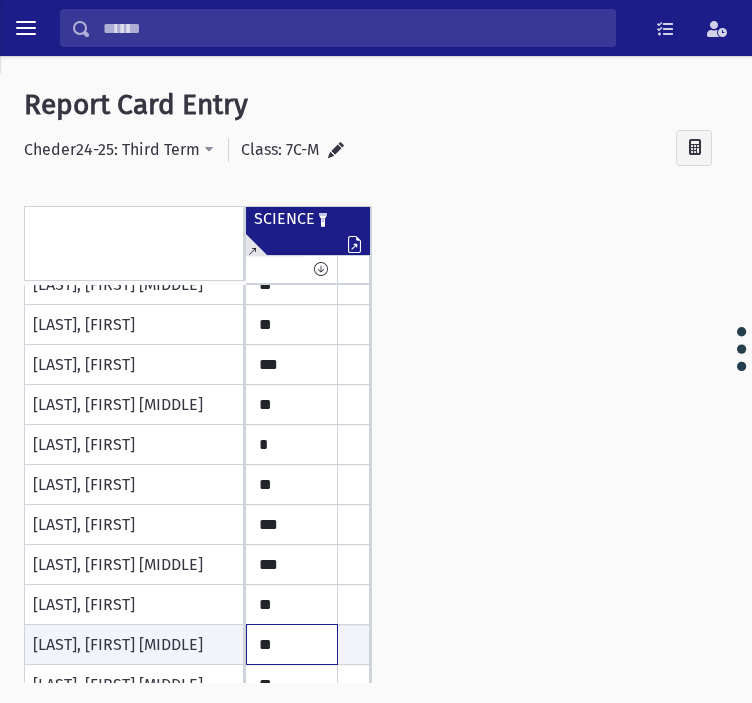 scroll, scrollTop: 561, scrollLeft: 0, axis: vertical 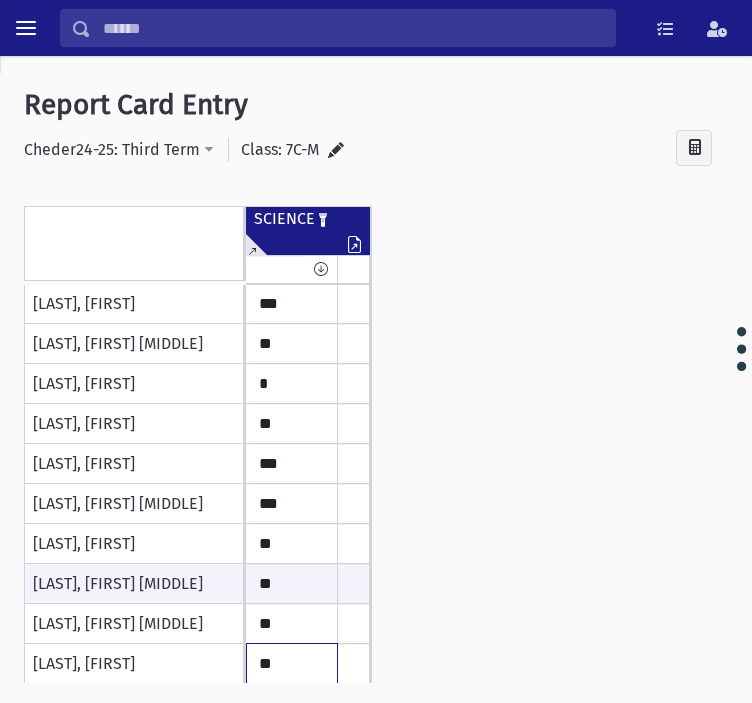 click on "**" at bounding box center (292, -256) 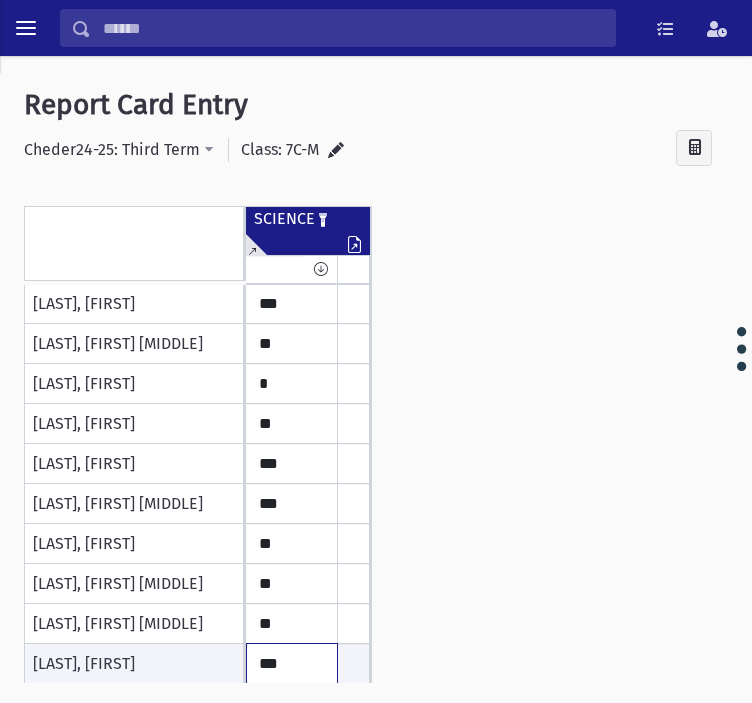 type on "***" 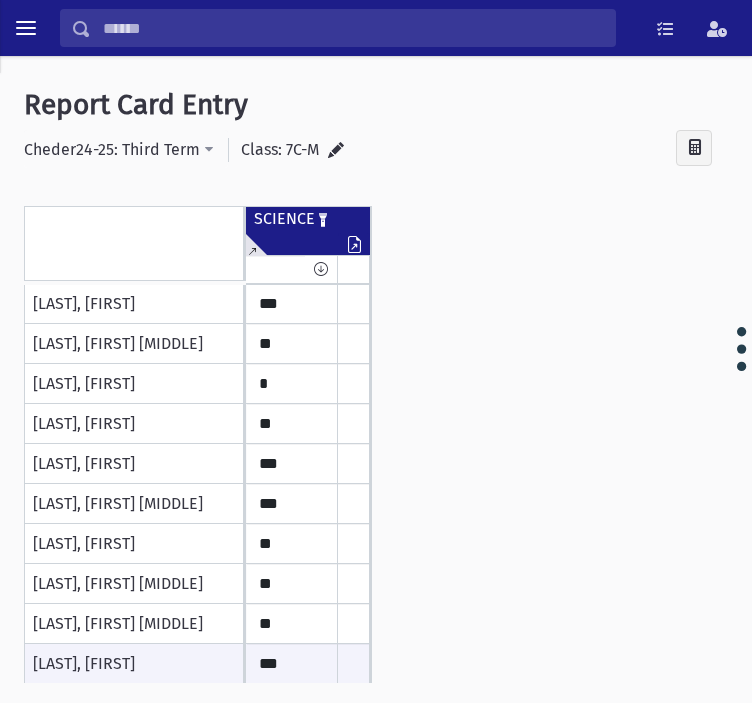 click on "Remove Isolate" 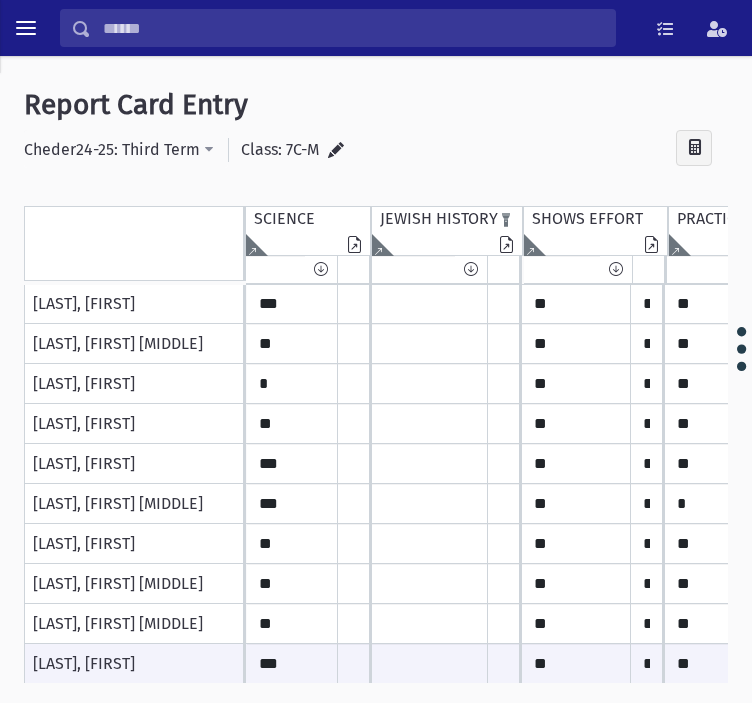 click on "Isolate" 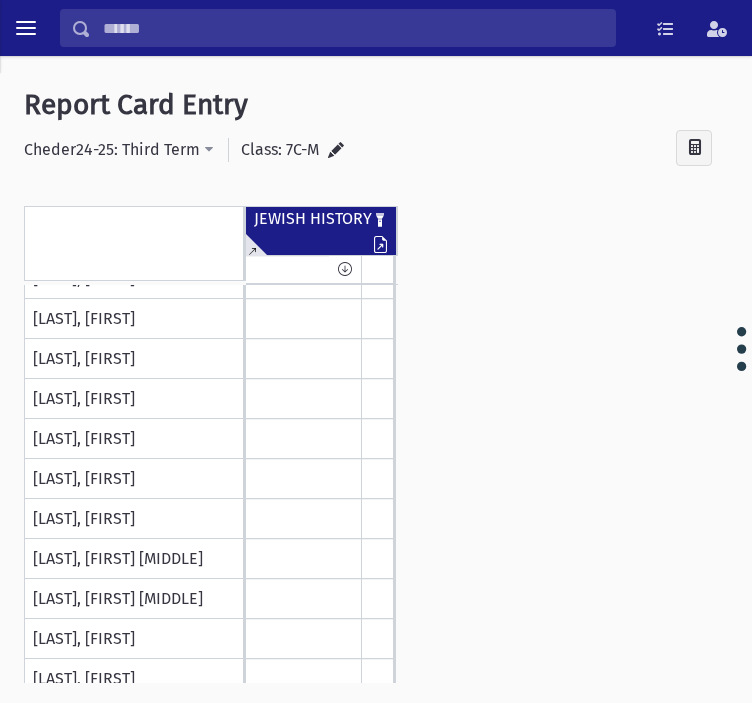 scroll, scrollTop: 0, scrollLeft: 0, axis: both 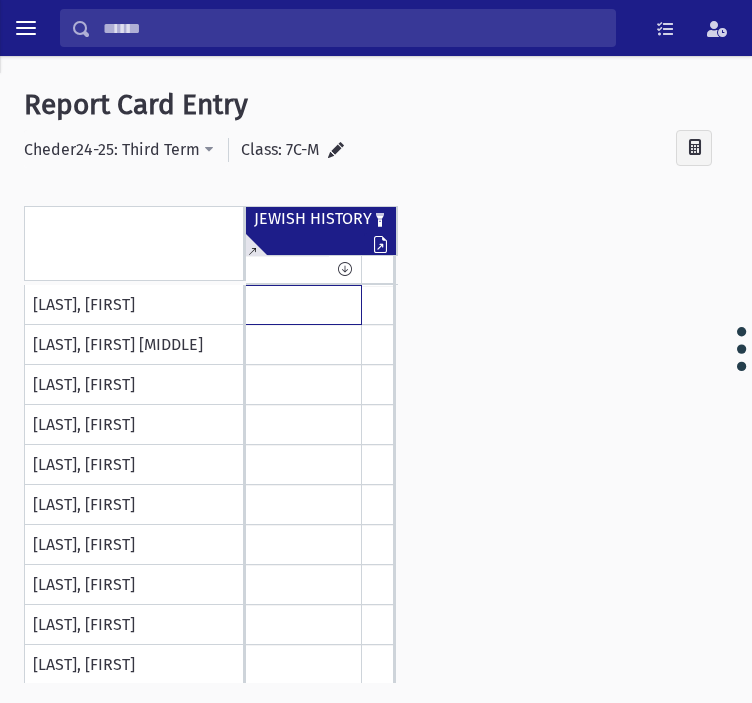 click at bounding box center [0, 0] 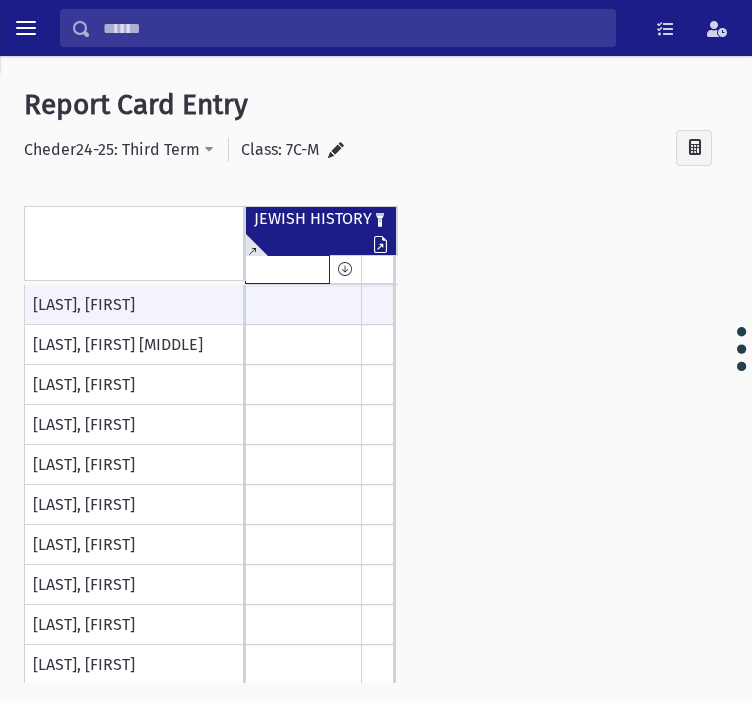 click at bounding box center [287, 269] 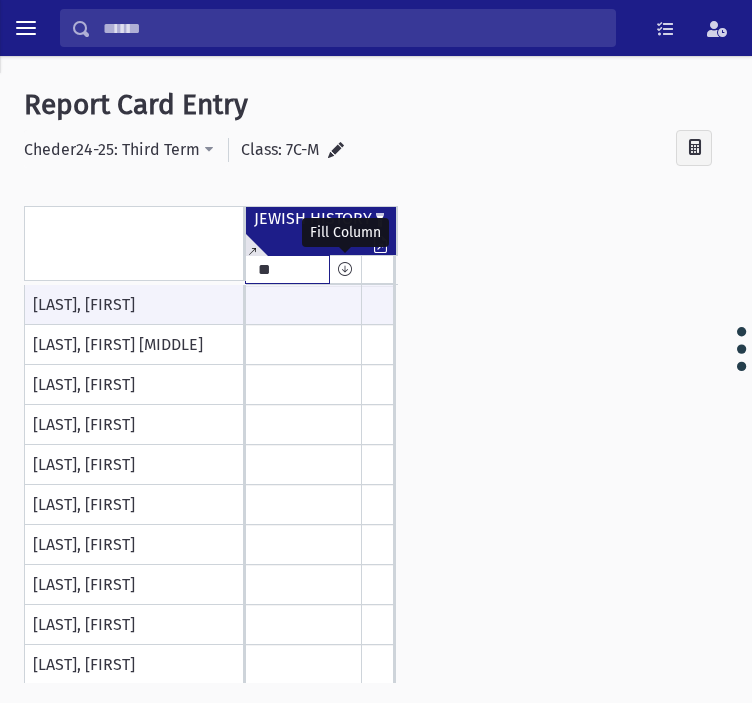 type on "**" 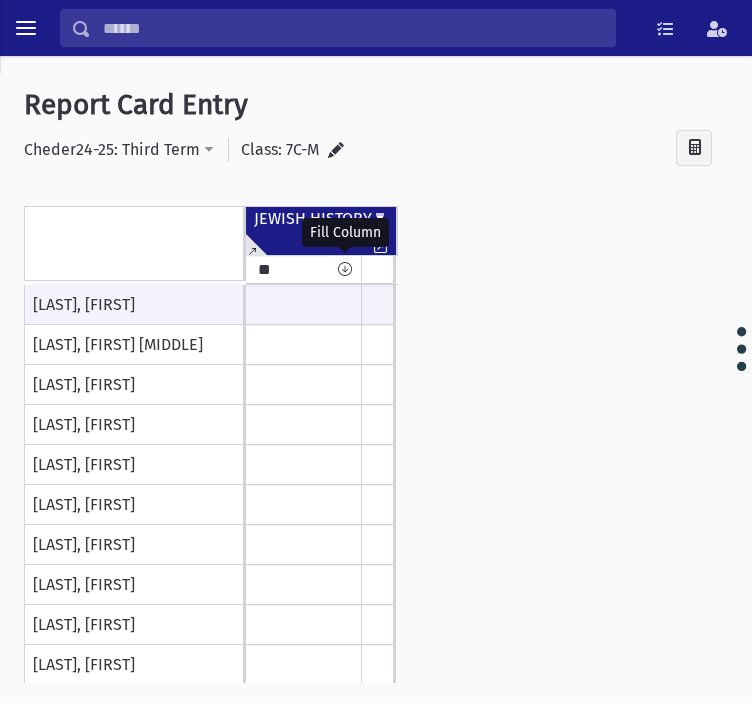 click at bounding box center [345, 269] 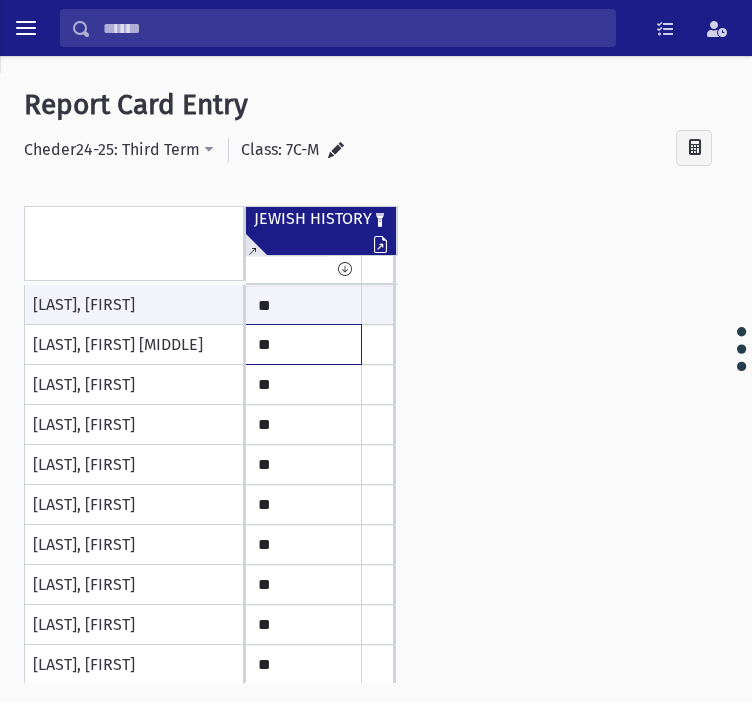 click on "**" at bounding box center [0, 0] 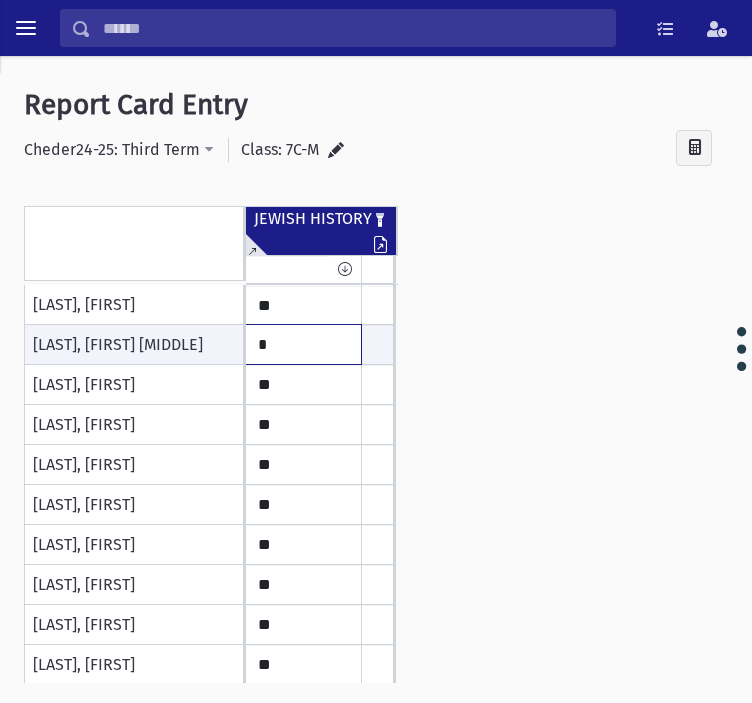type on "*" 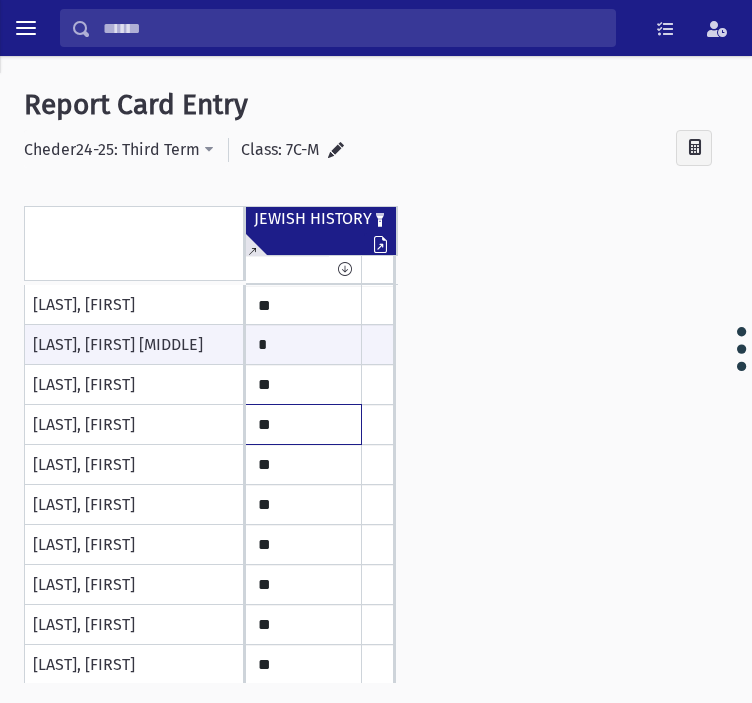click on "**" at bounding box center [0, 0] 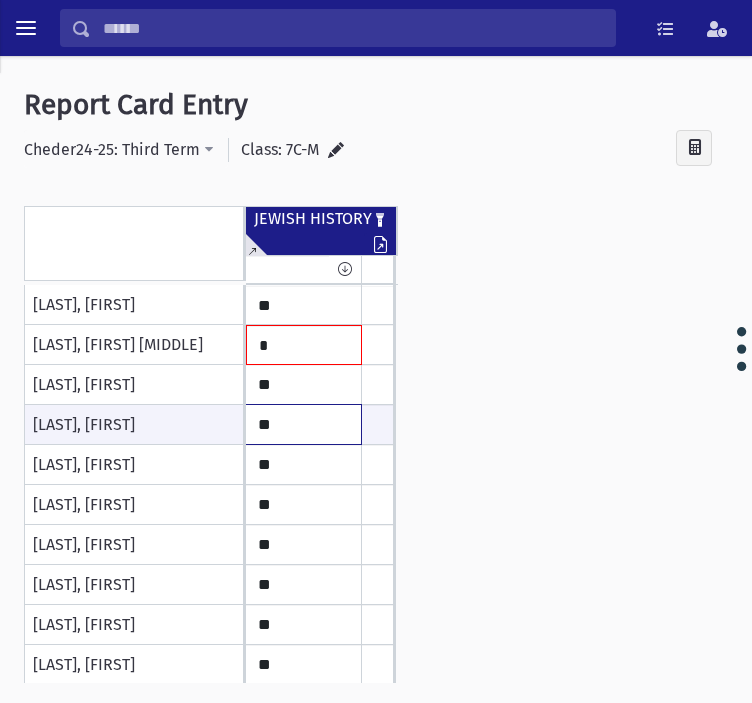 click on "**" at bounding box center (0, 0) 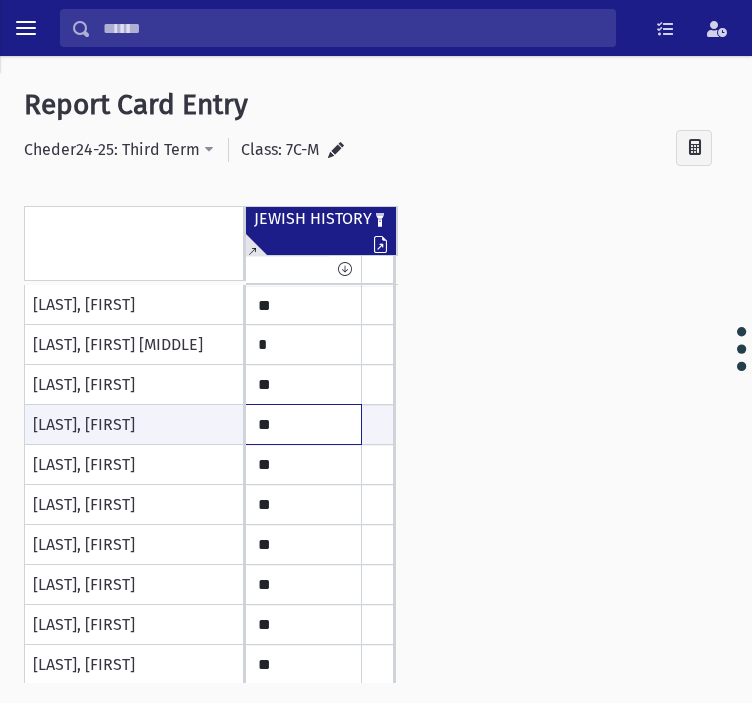 click on "**" at bounding box center [0, 0] 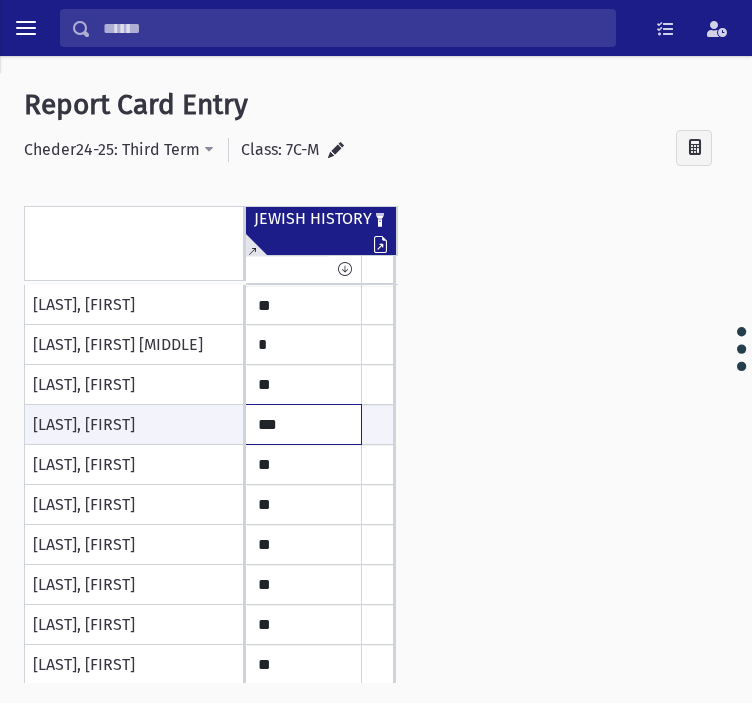 type on "***" 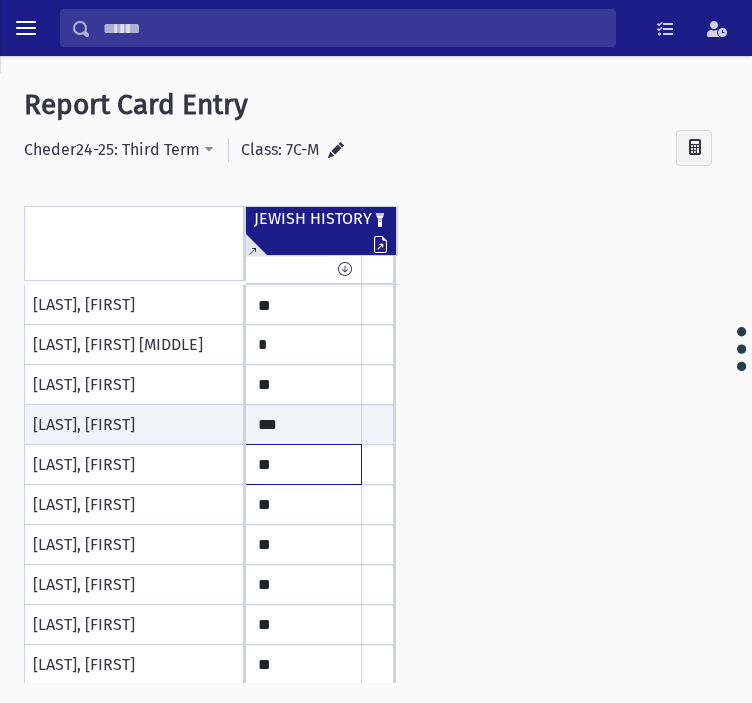 click on "**" at bounding box center (0, 0) 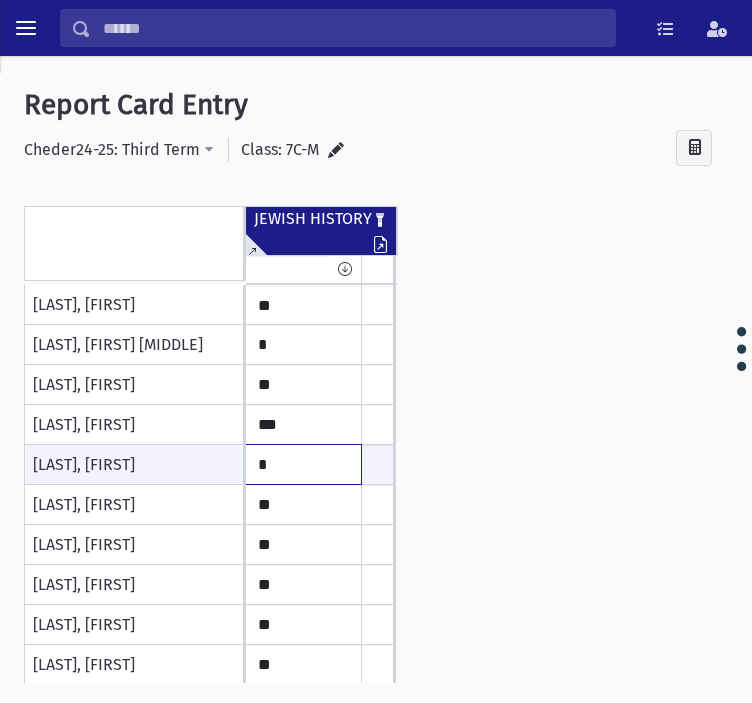type on "*" 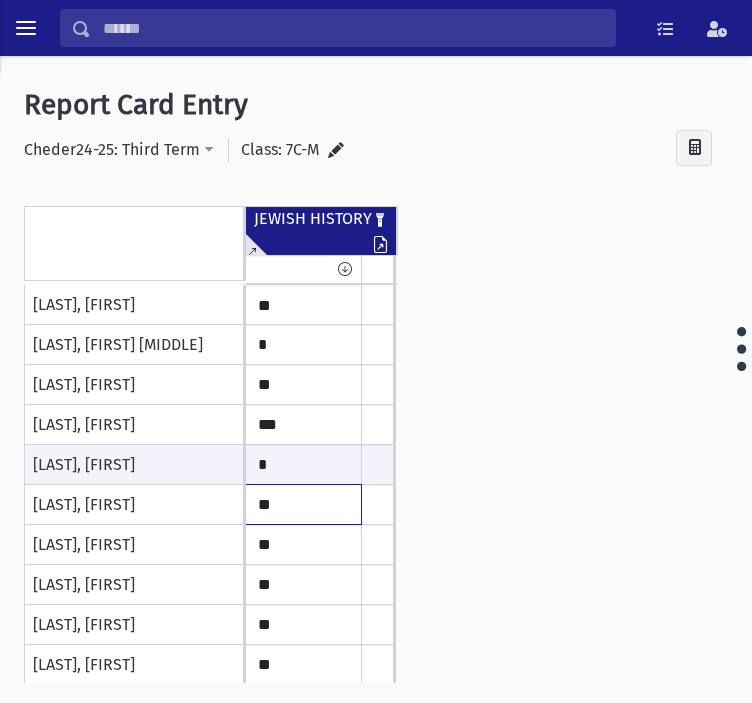 click on "**" at bounding box center (0, 0) 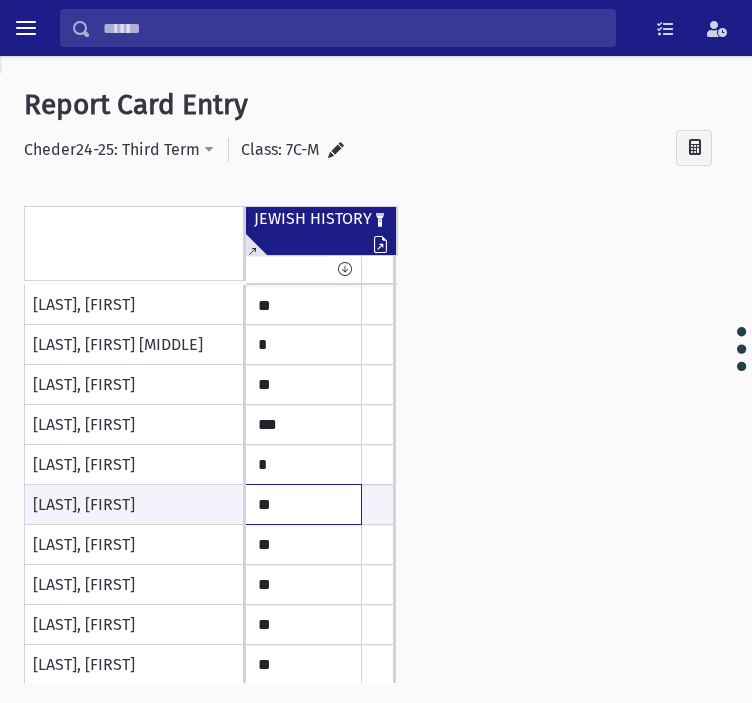 type on "**" 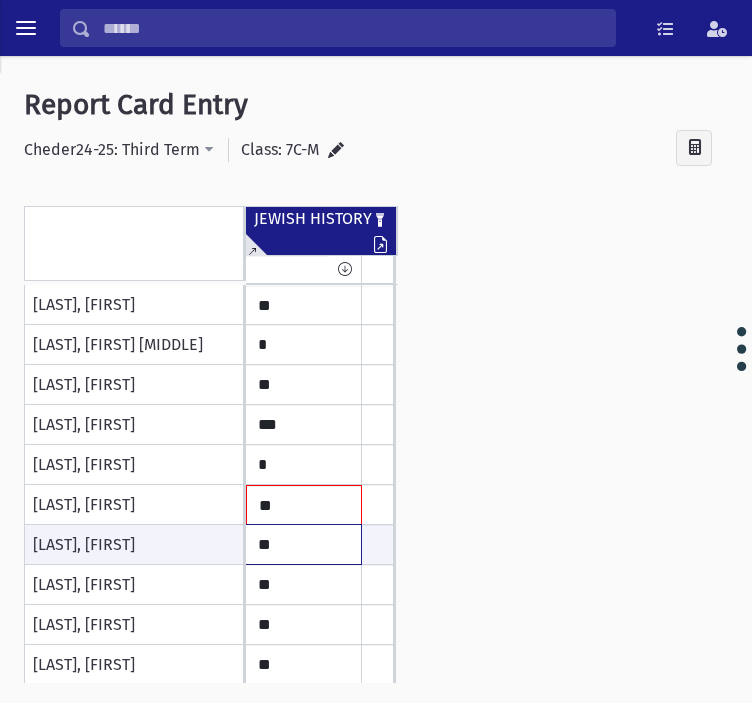 click on "**" at bounding box center [0, 0] 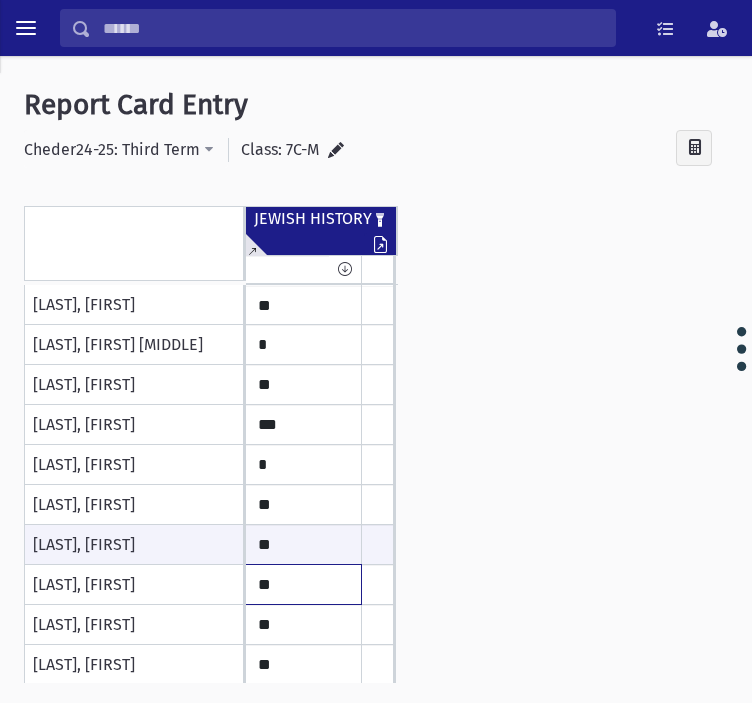 click on "**" at bounding box center (0, 0) 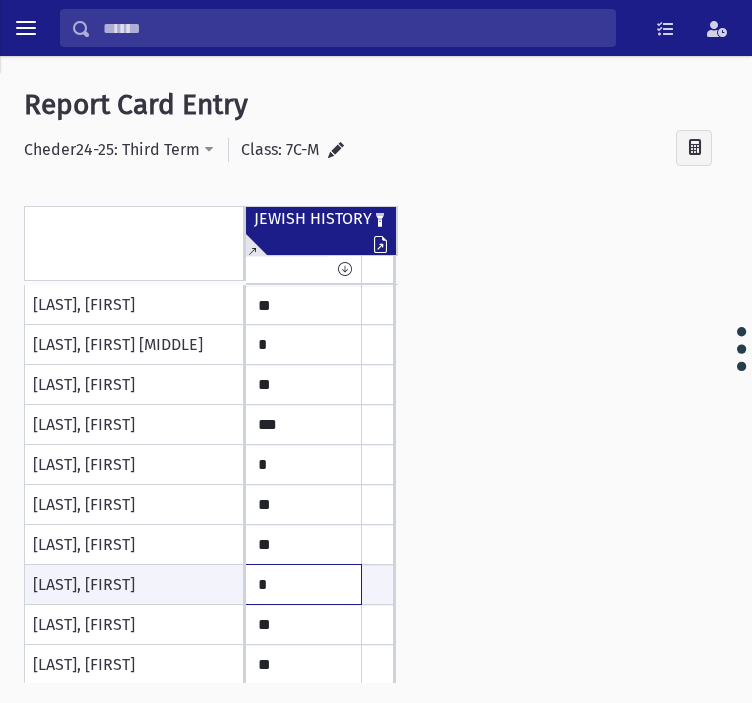 type on "*" 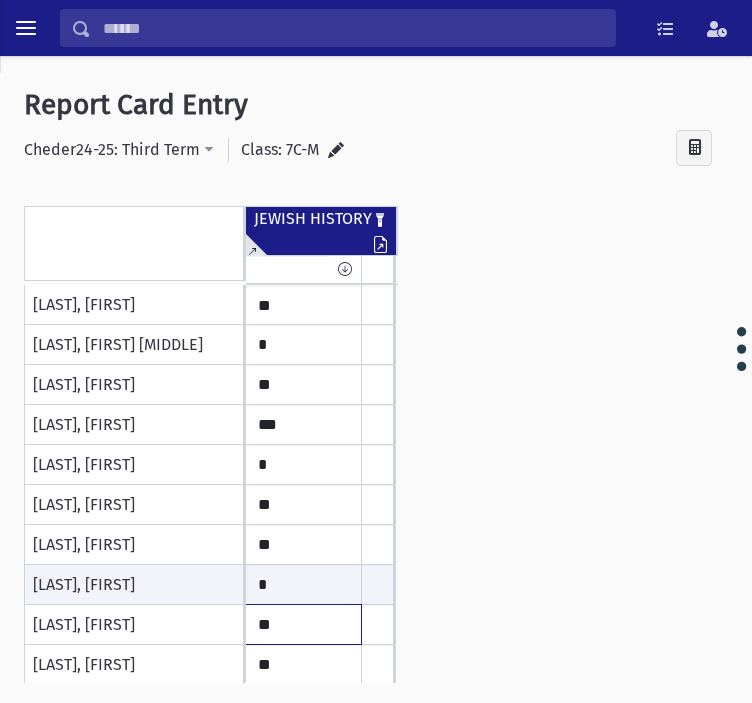 click on "**" at bounding box center [0, 0] 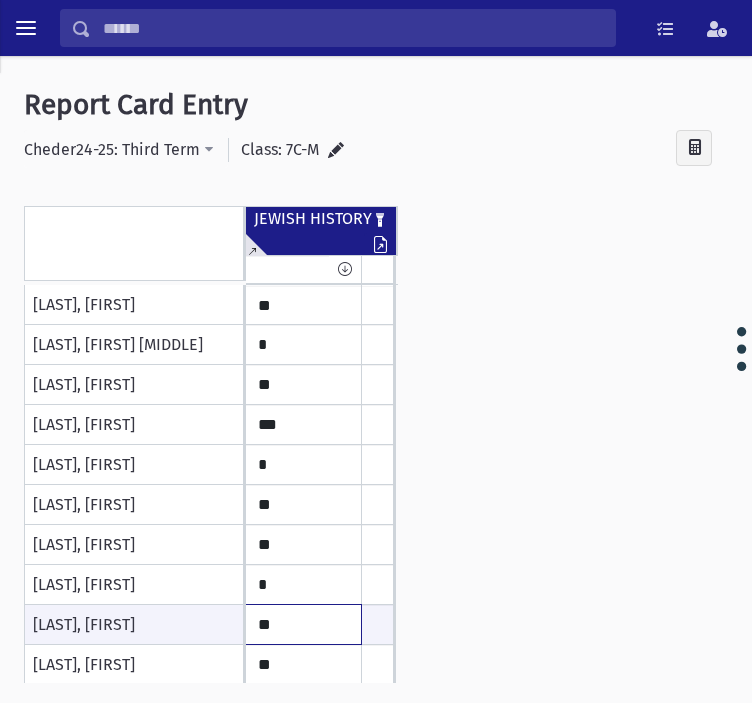 type on "**" 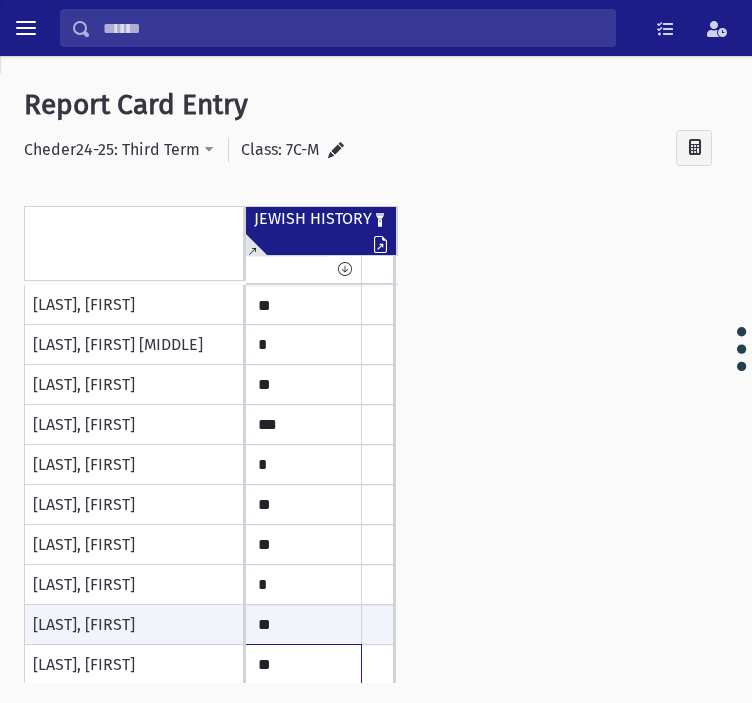 click on "**" at bounding box center [0, 0] 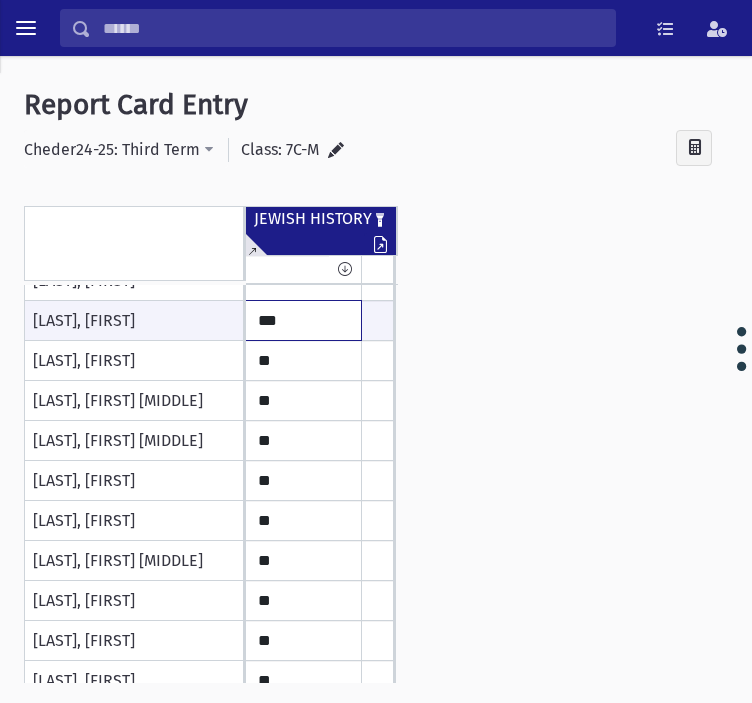 scroll, scrollTop: 300, scrollLeft: 0, axis: vertical 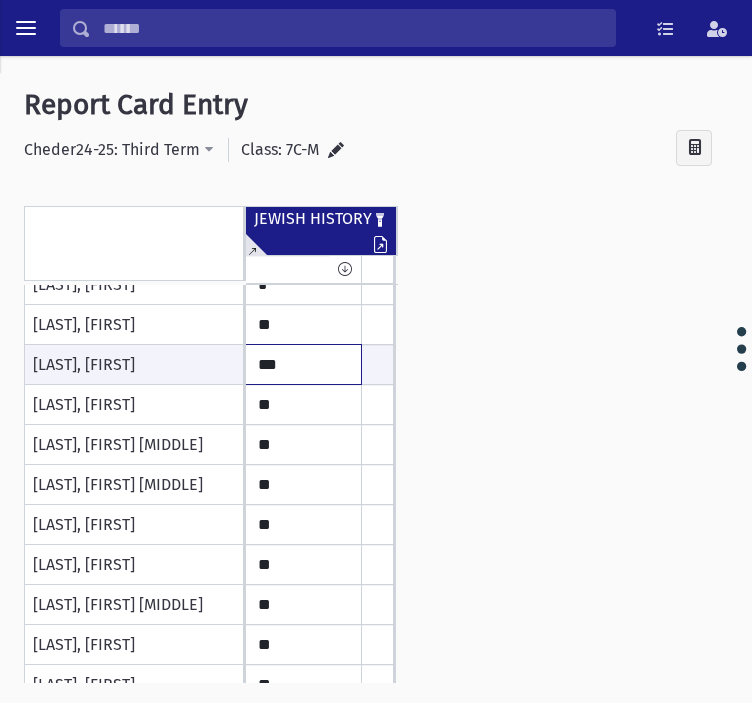 type on "***" 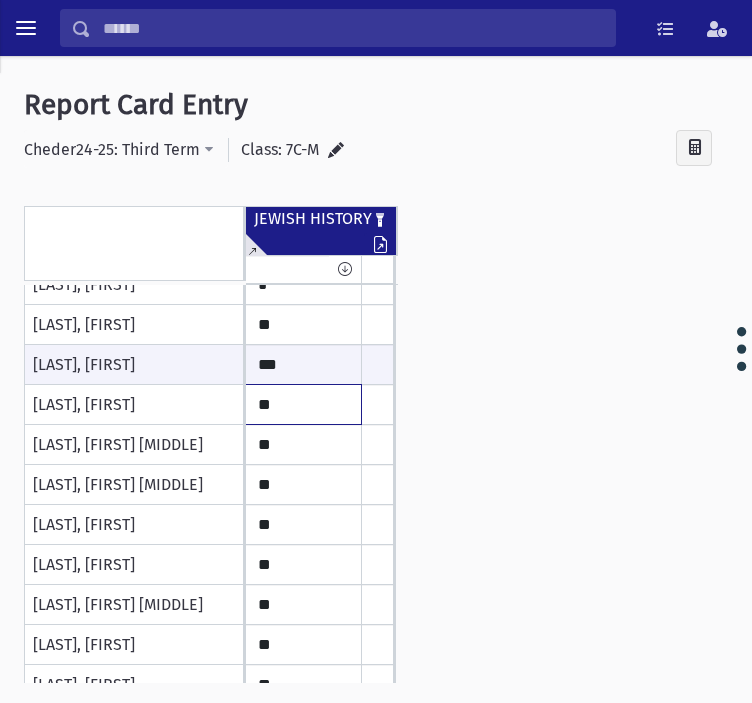 click on "**" at bounding box center (0, 0) 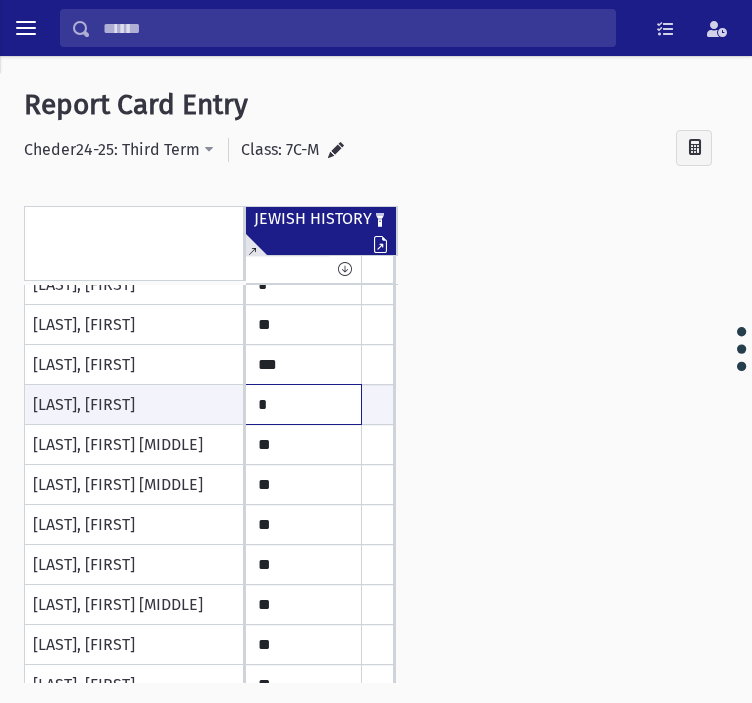 type on "*" 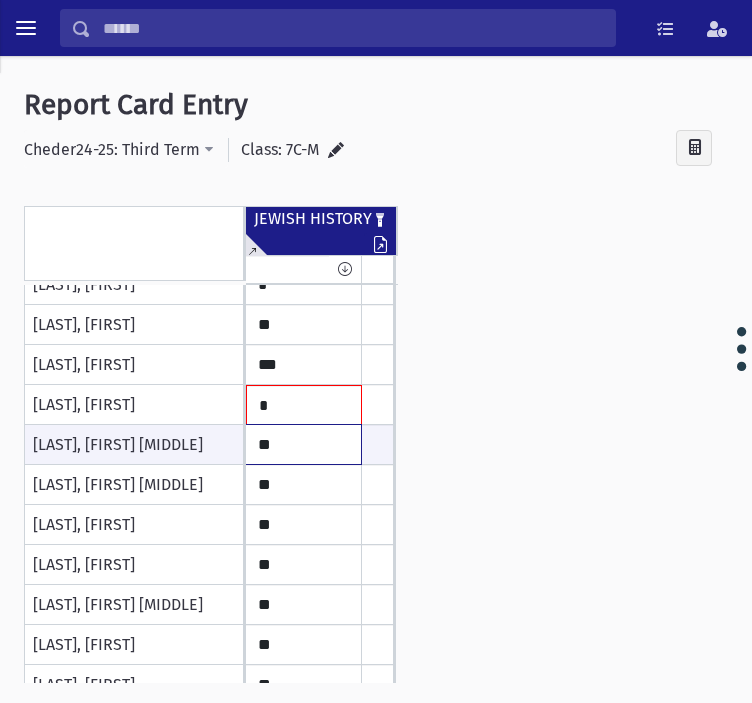 click on "**" at bounding box center [0, 0] 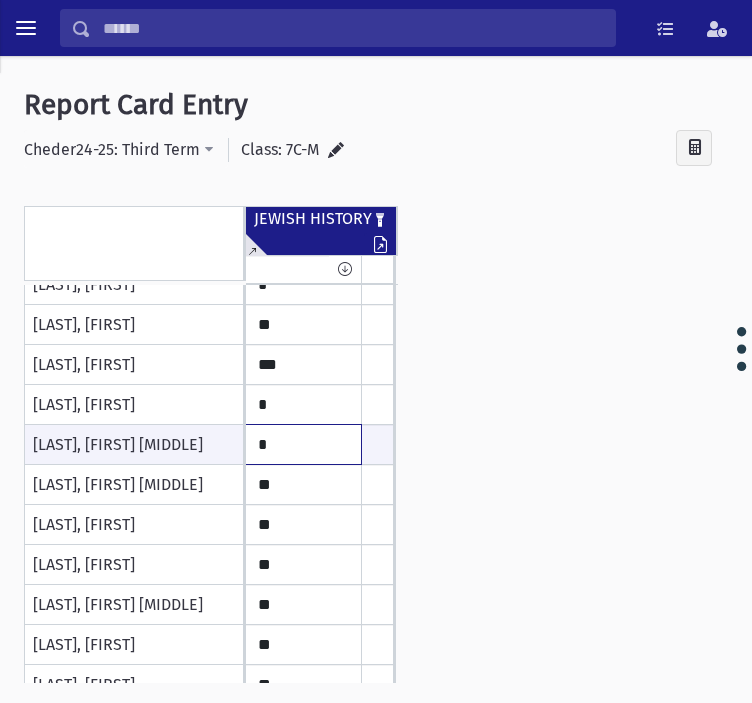 type on "*" 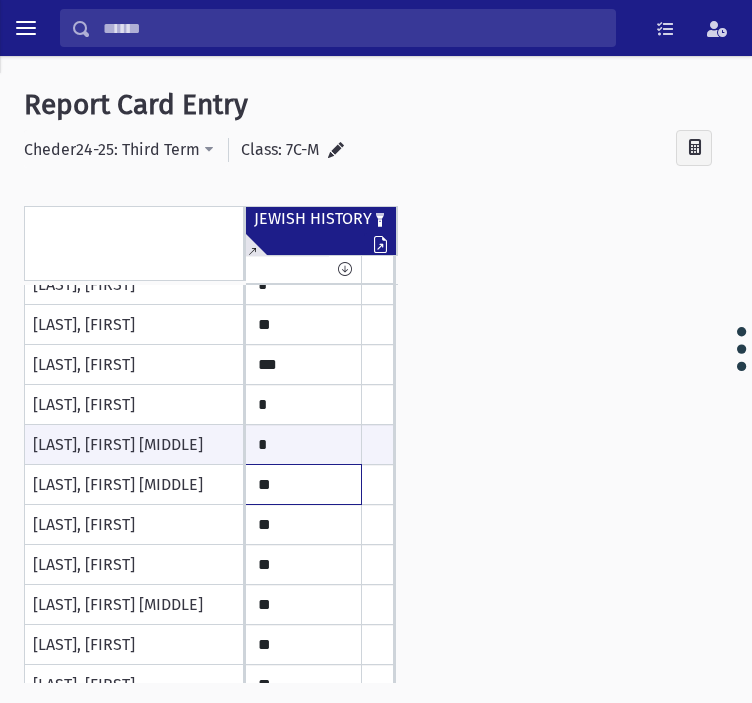 click on "**" at bounding box center [0, 0] 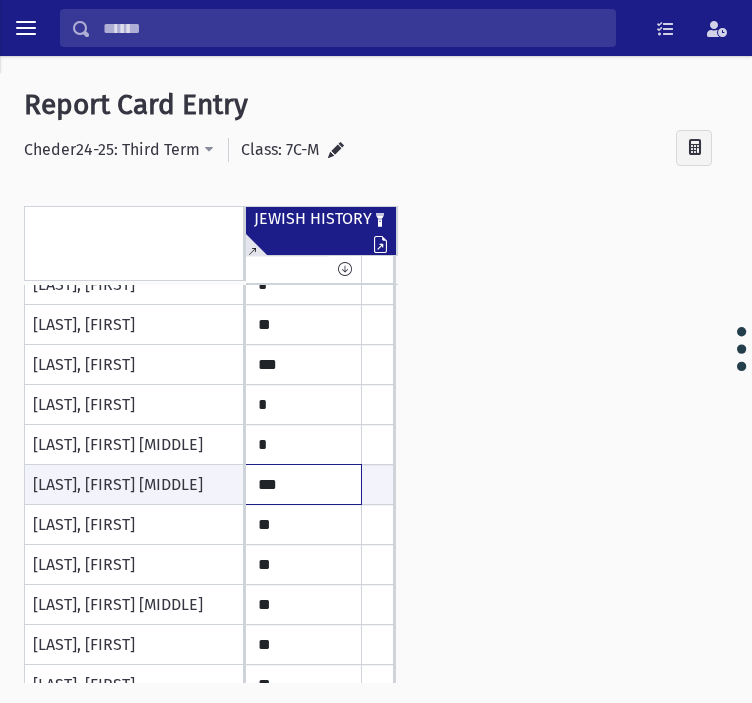 type on "***" 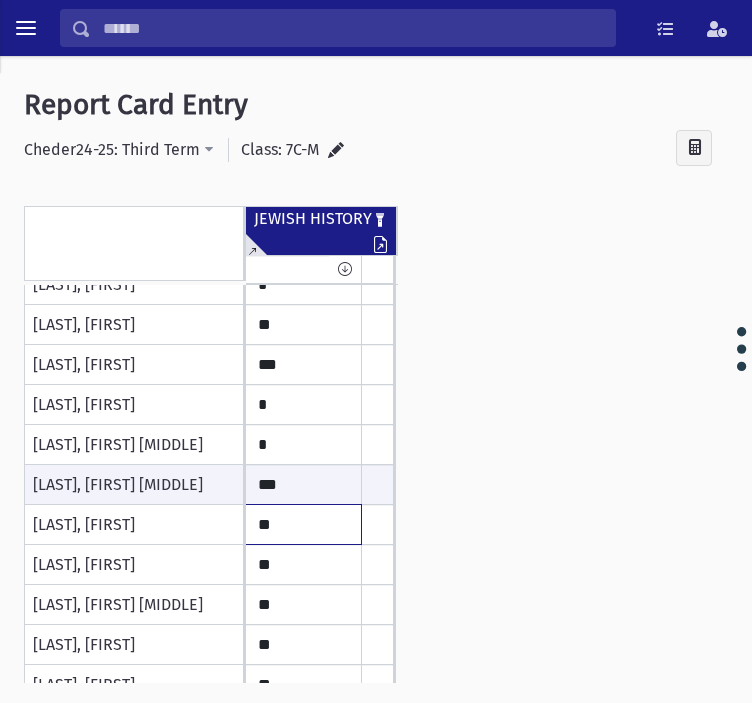 click on "**" at bounding box center (0, 0) 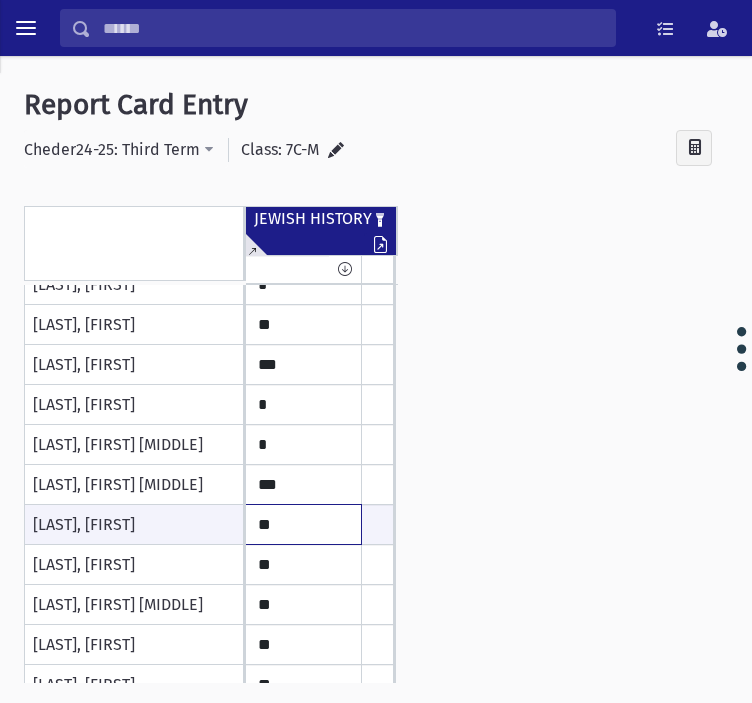 click on "**" at bounding box center (0, 0) 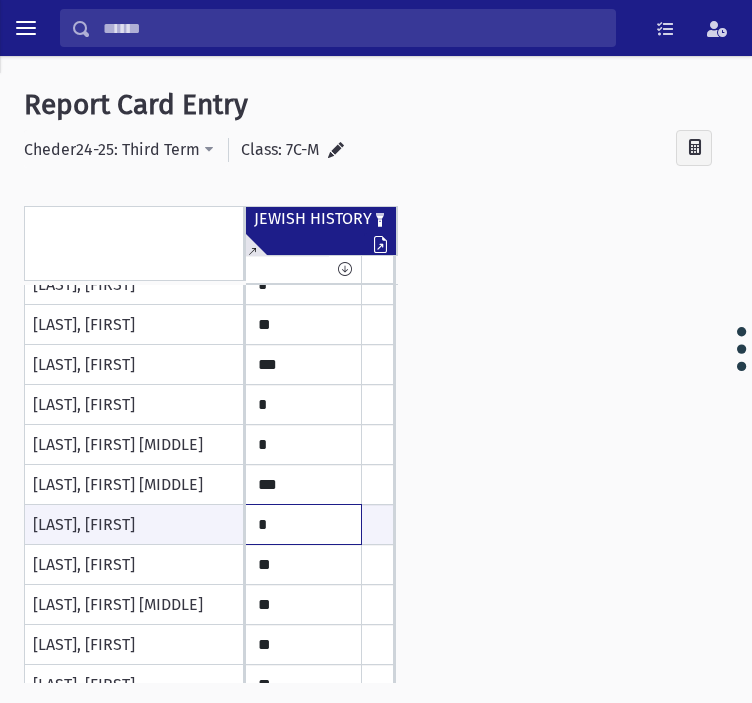type on "*" 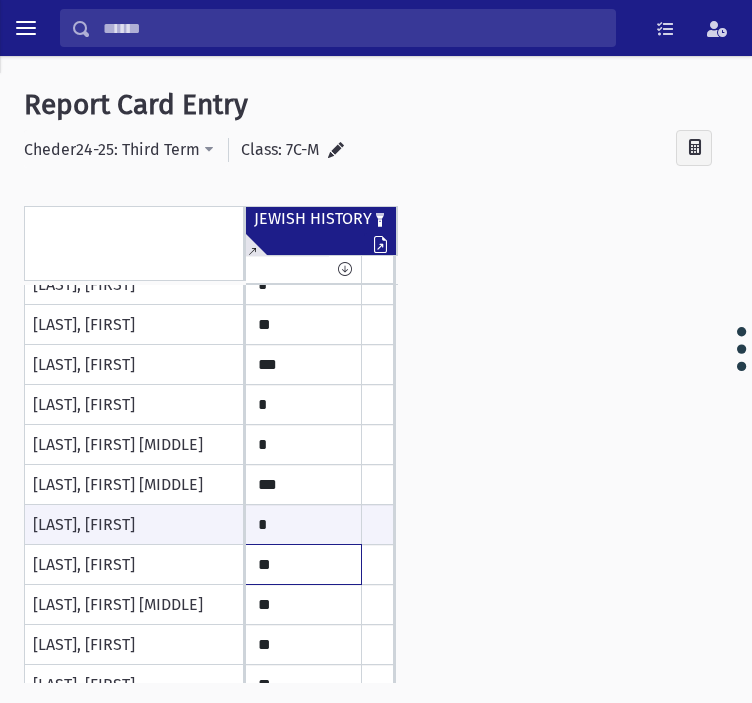 click on "**" at bounding box center (0, 0) 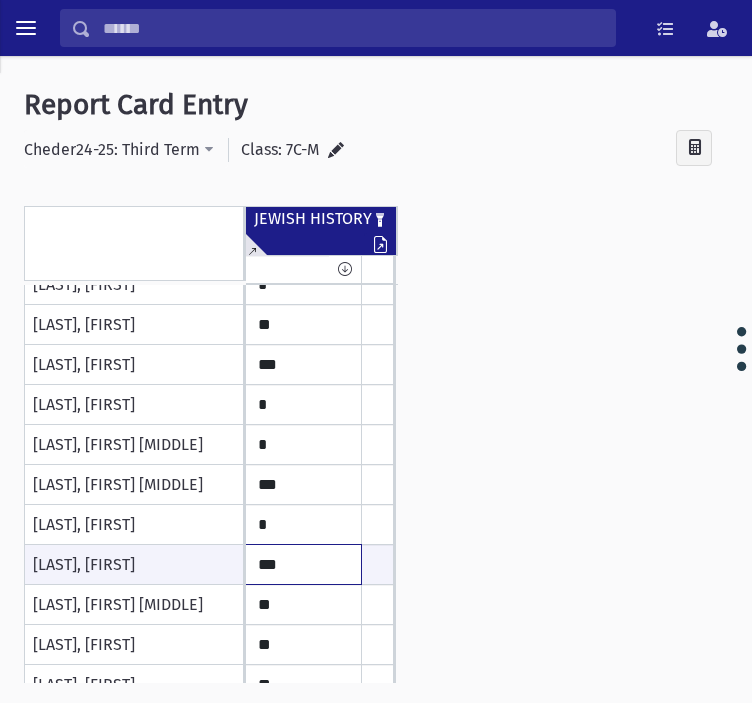 type on "***" 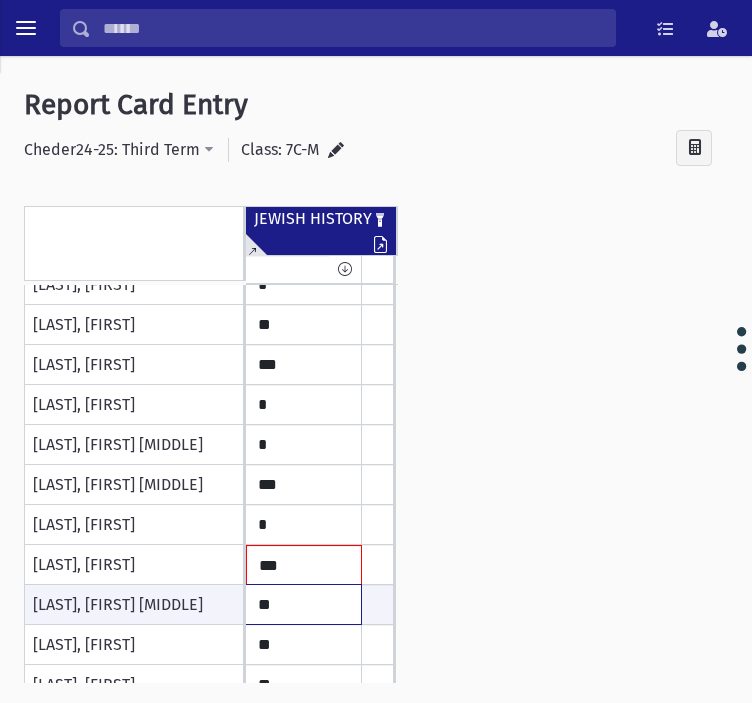 click on "**" at bounding box center [0, 0] 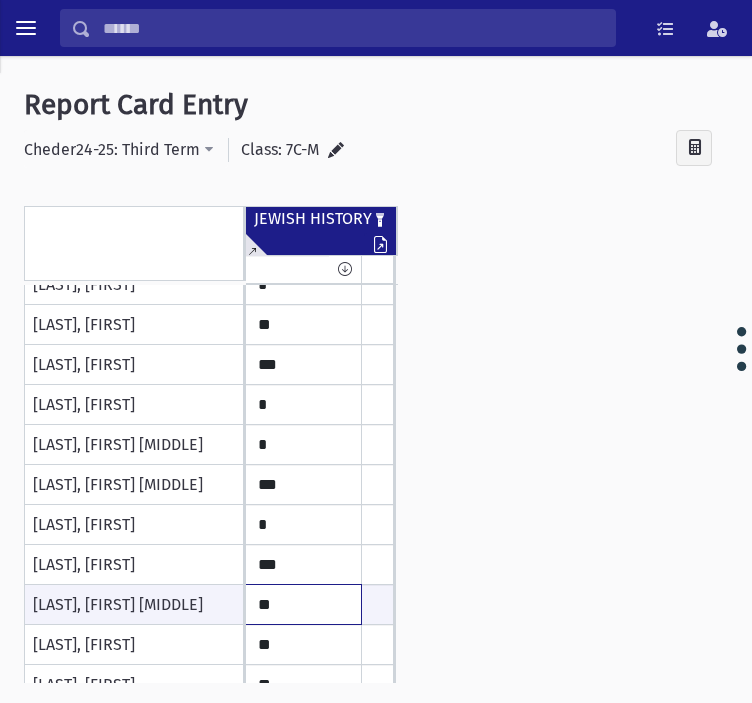type on "**" 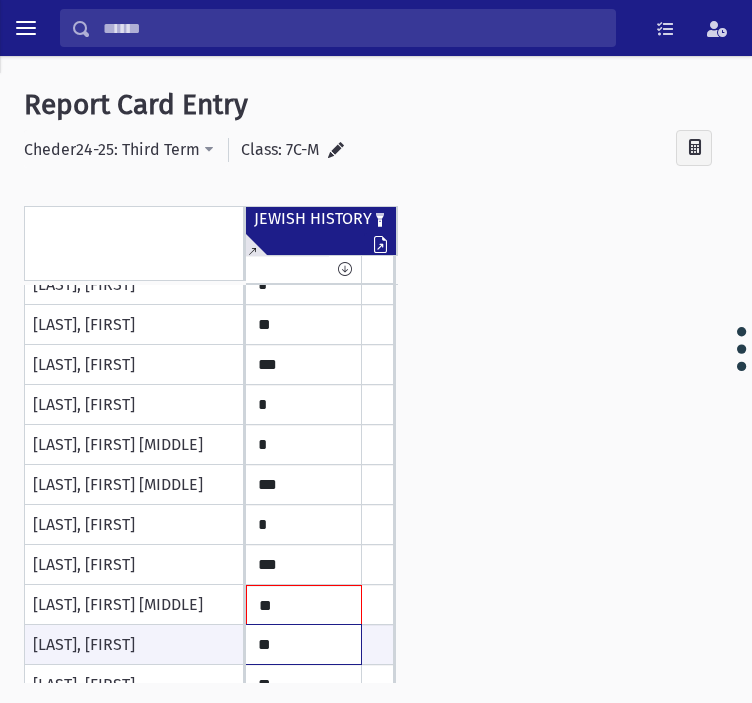 click on "**" at bounding box center [0, 0] 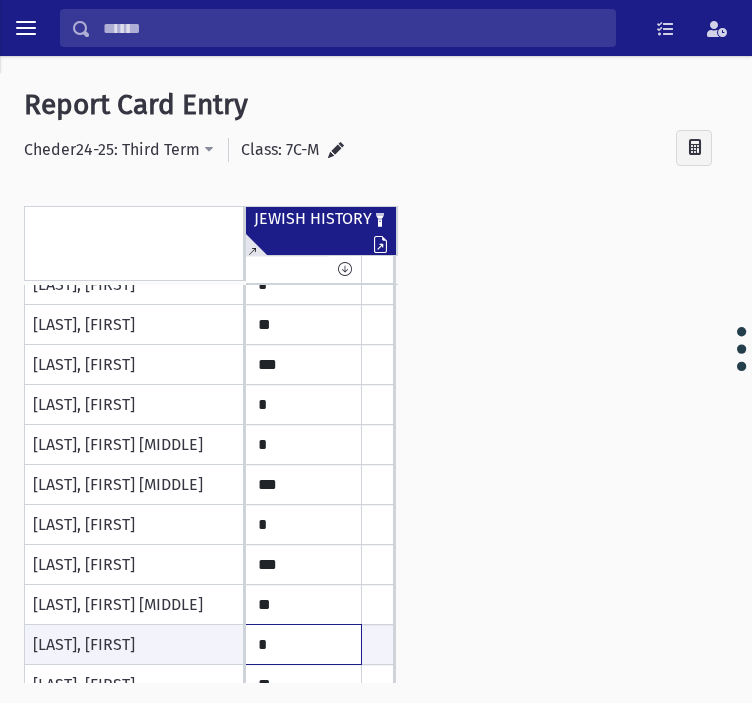 type on "*" 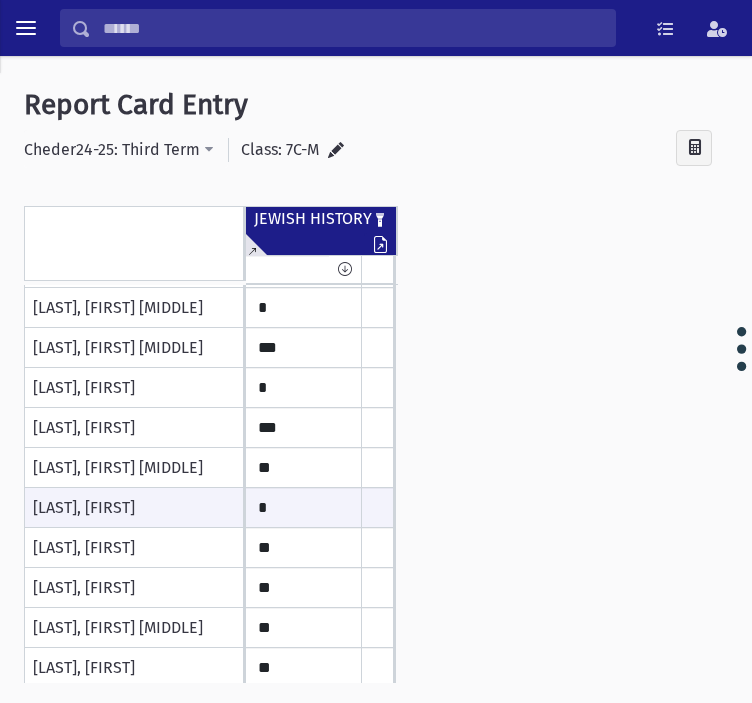 scroll, scrollTop: 500, scrollLeft: 0, axis: vertical 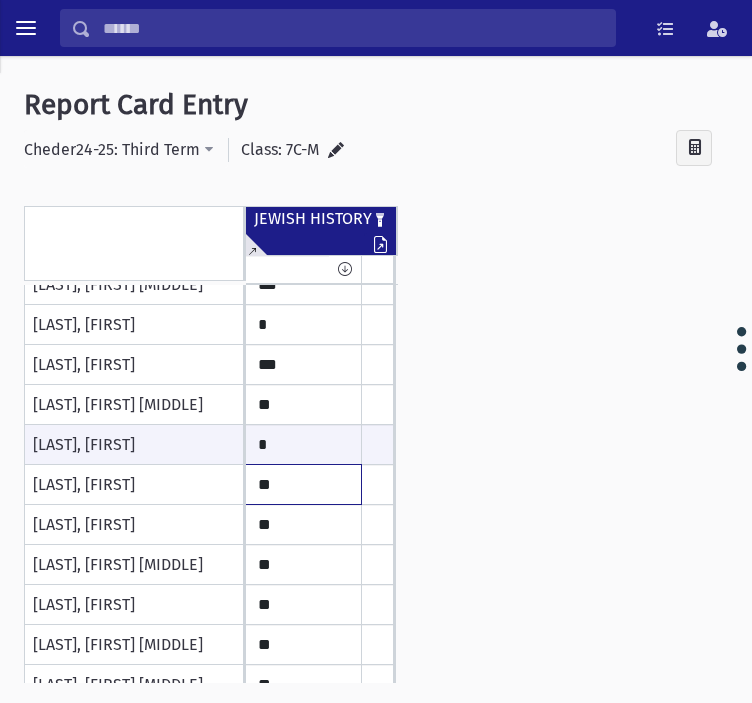 click on "**" at bounding box center [0, 0] 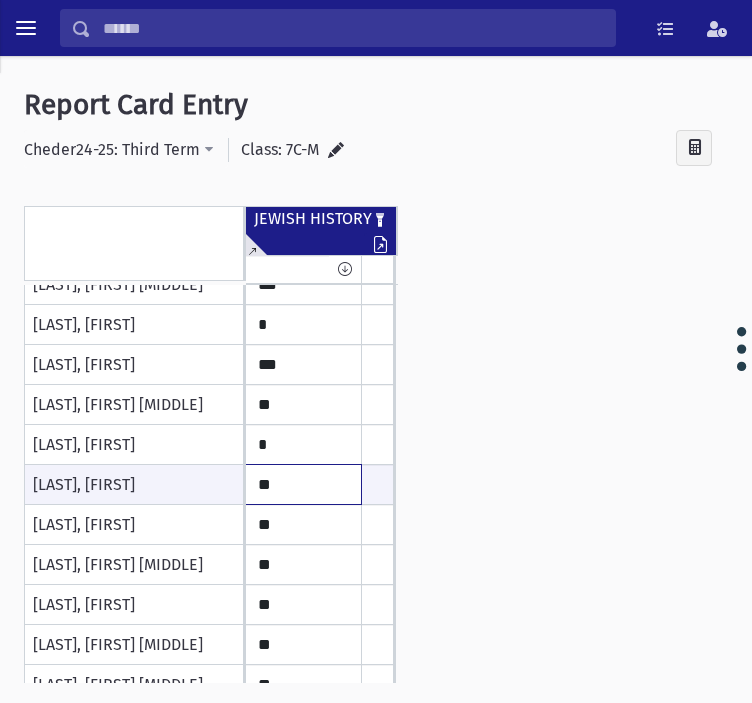 type on "**" 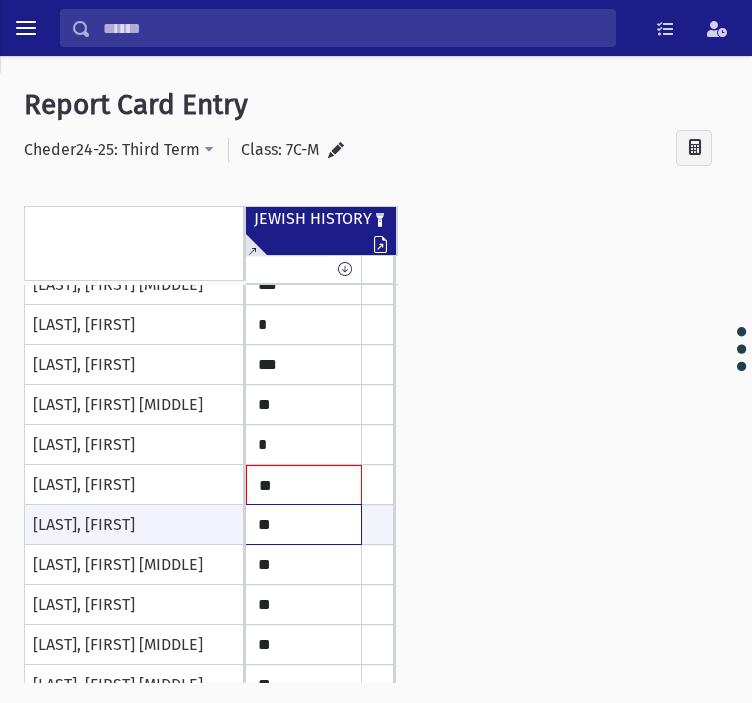 click on "**" at bounding box center [0, 0] 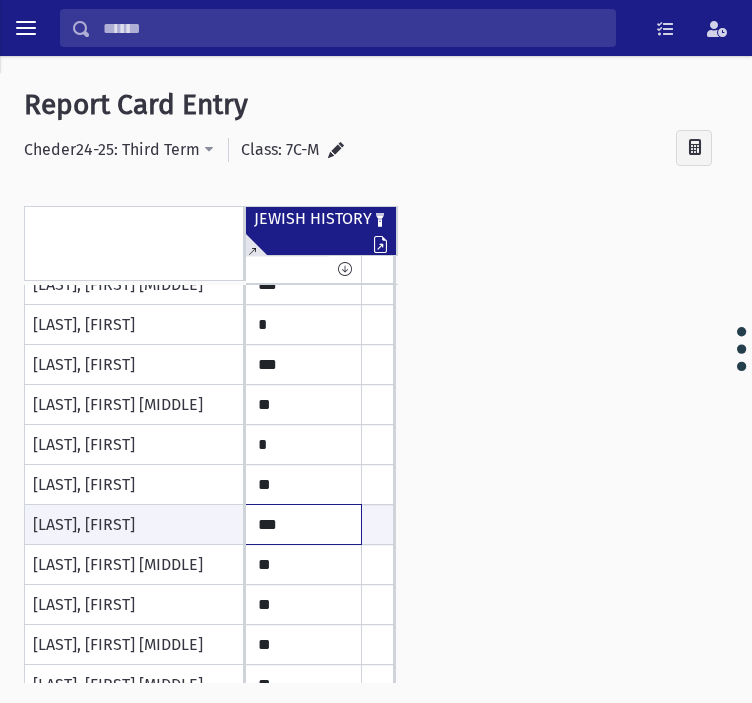 type on "***" 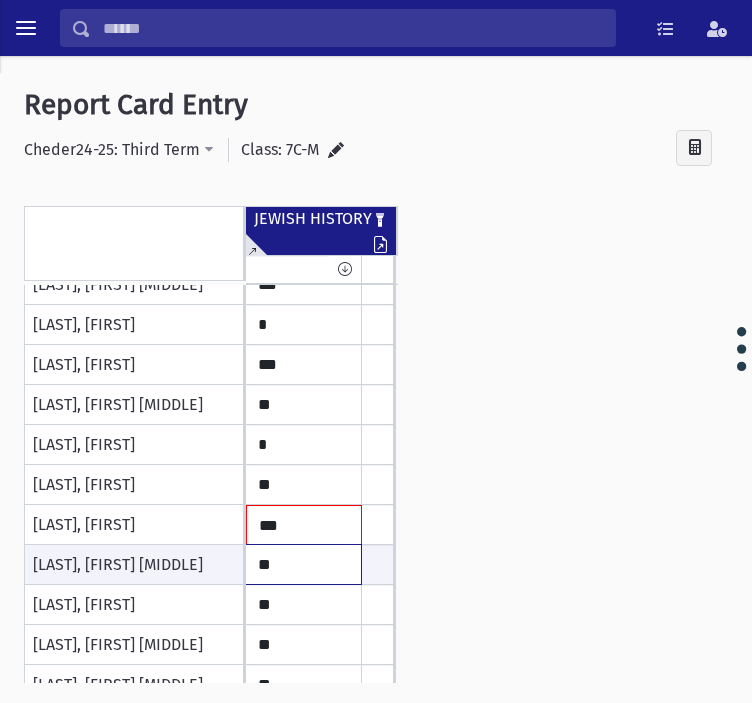 click on "**" at bounding box center [0, 0] 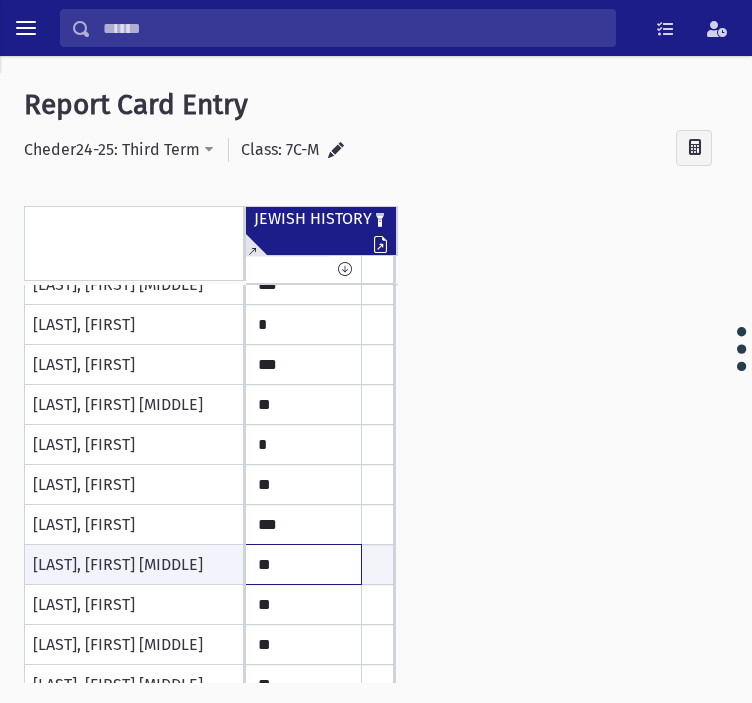 click on "**" at bounding box center [0, 0] 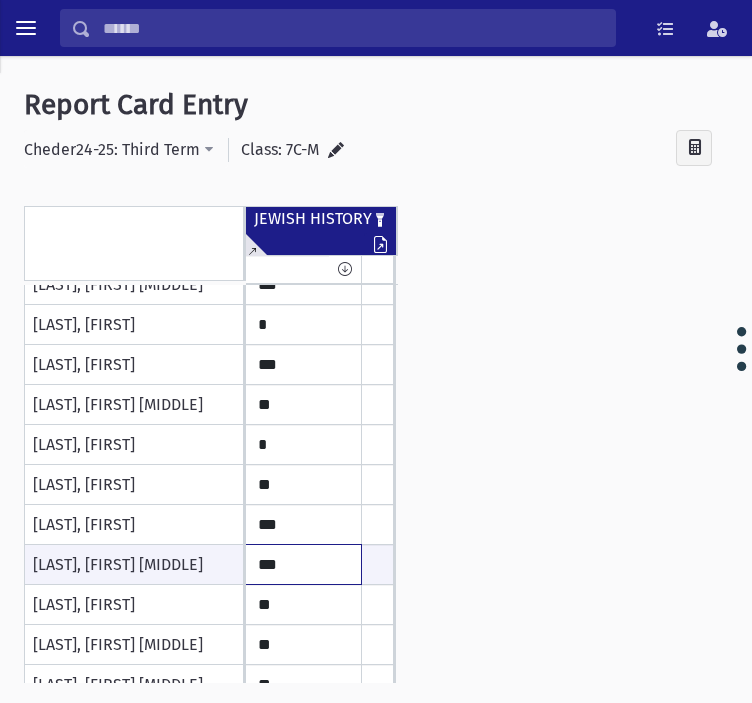 type on "***" 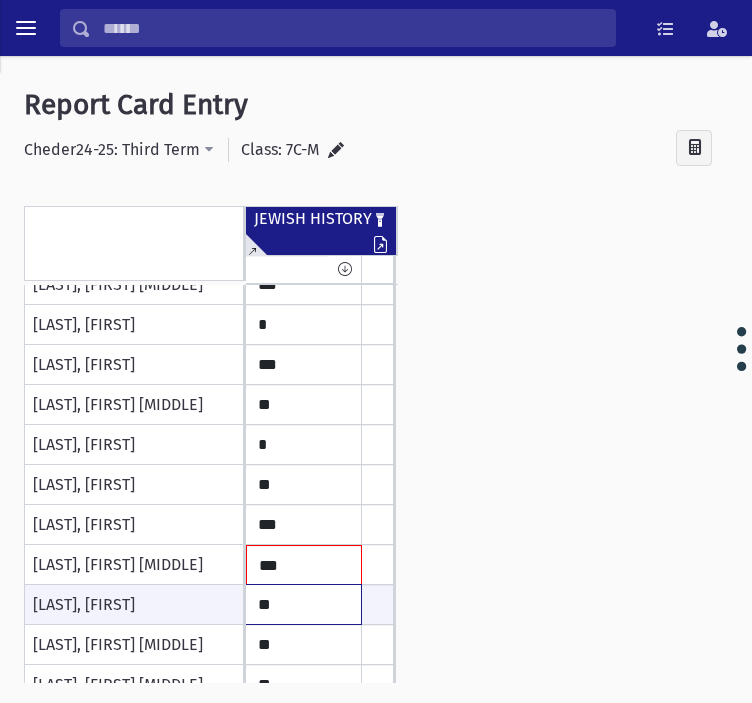 click on "**" at bounding box center (0, 0) 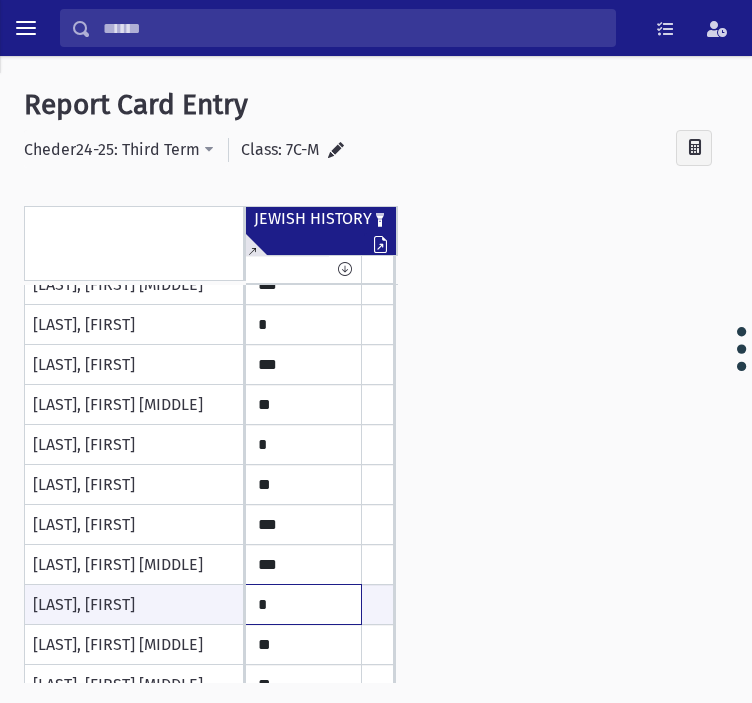 type on "*" 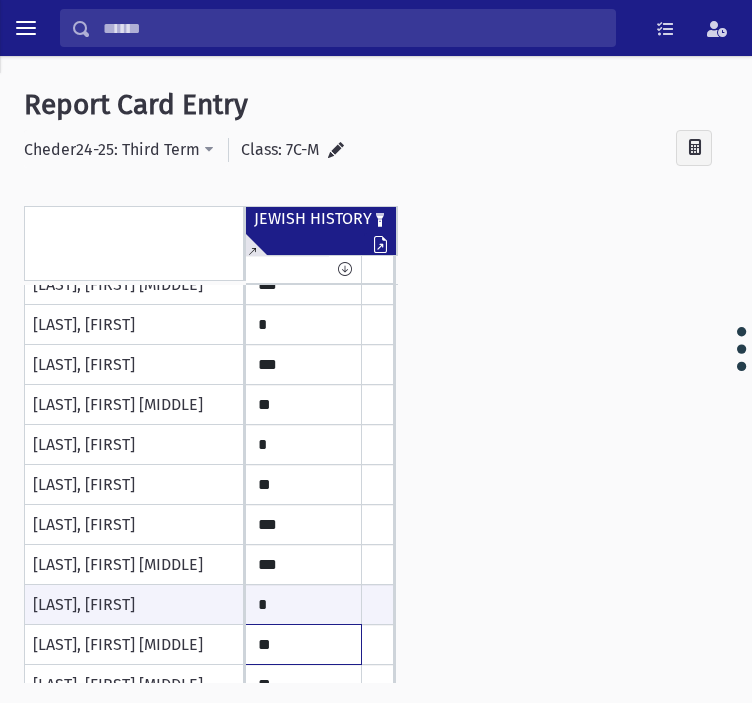 click on "**" at bounding box center [0, 0] 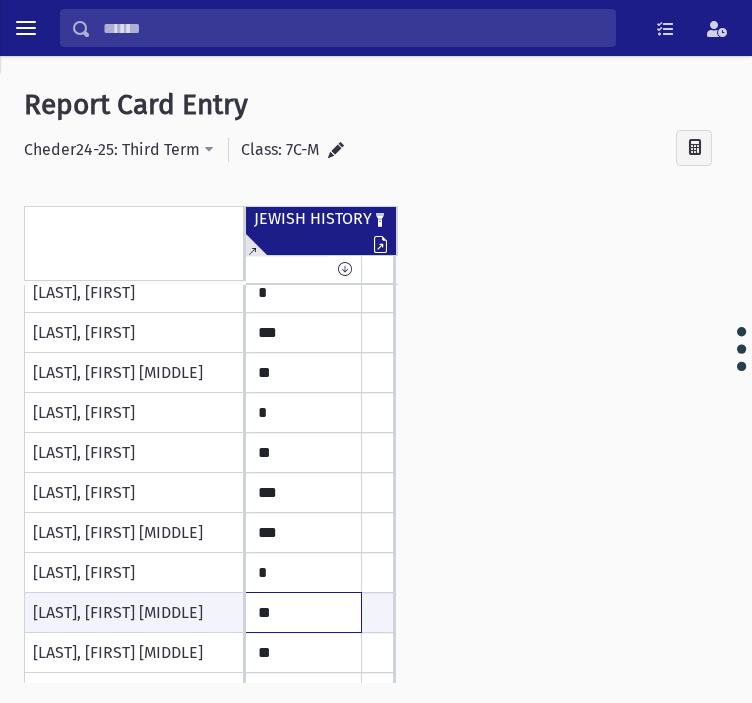 scroll, scrollTop: 561, scrollLeft: 0, axis: vertical 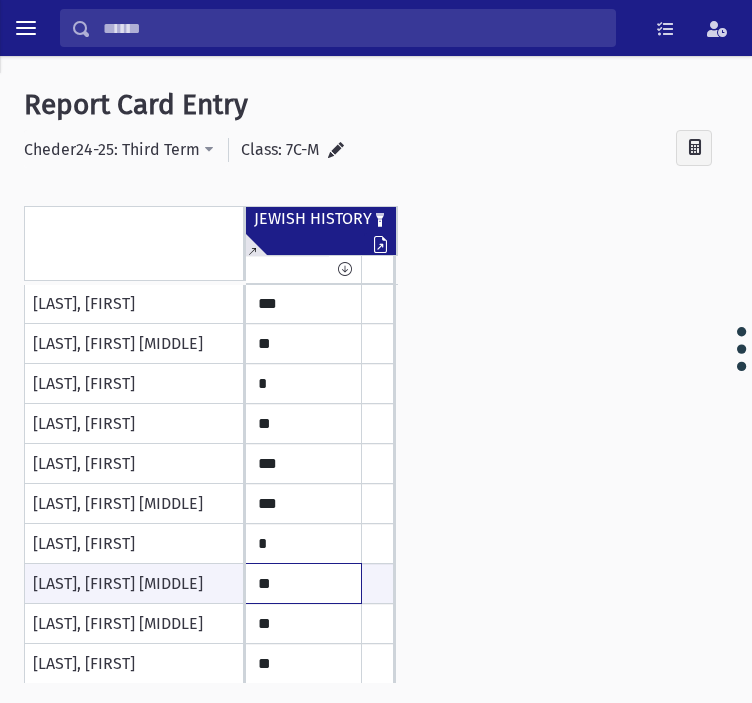 type on "**" 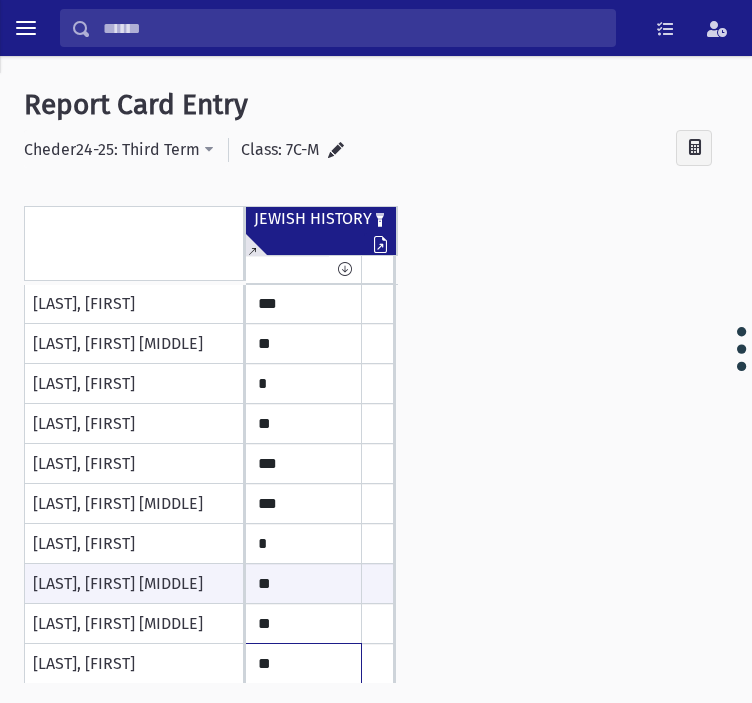 click on "**" at bounding box center [0, 0] 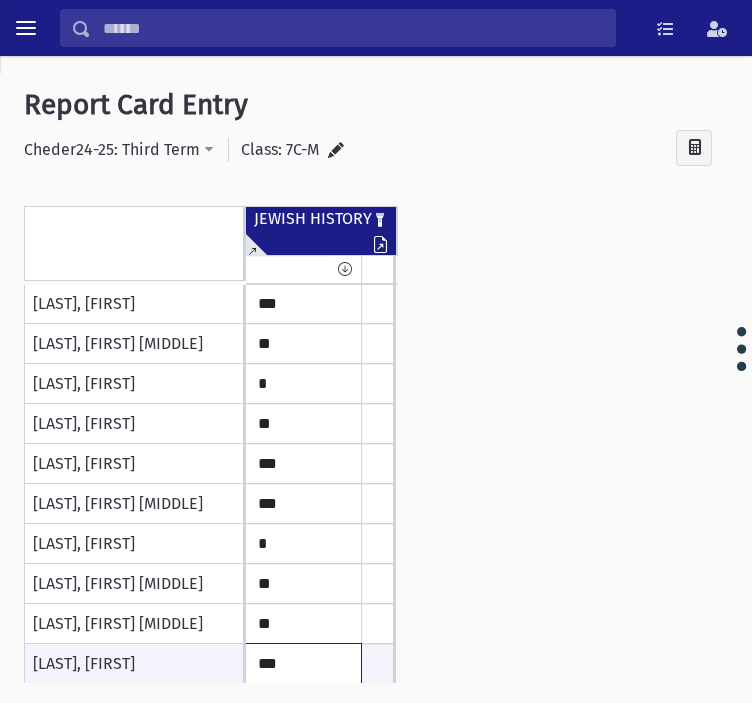 type on "***" 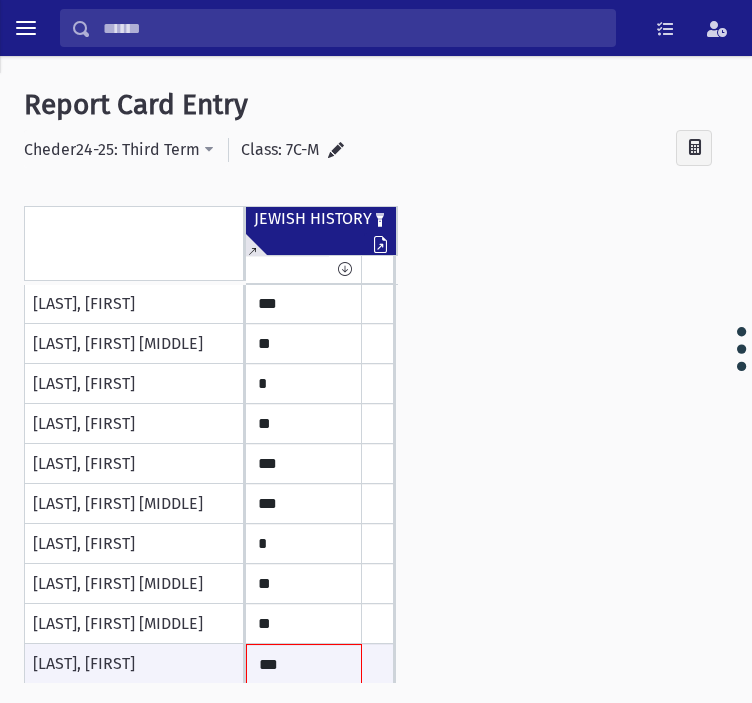 click at bounding box center (336, 150) 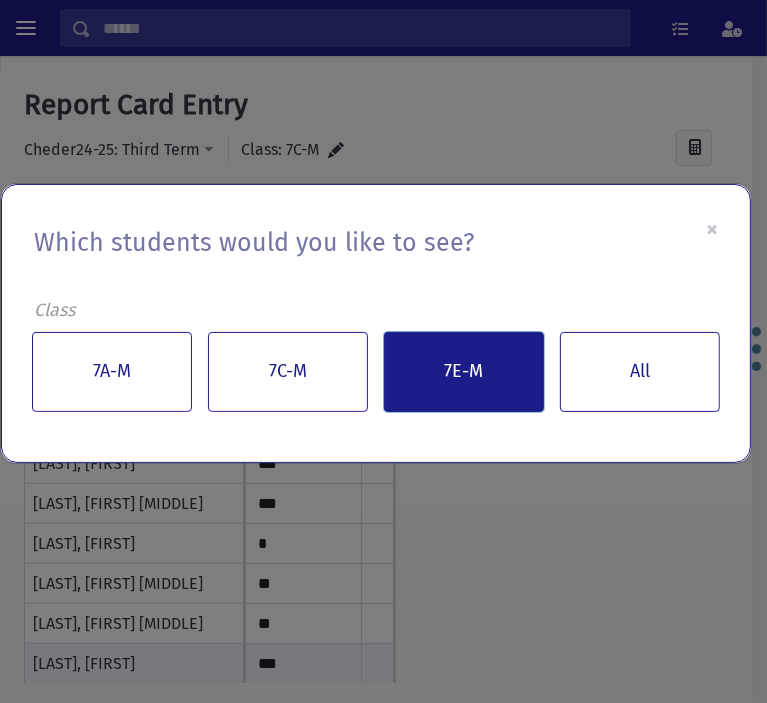 click on "7E-M" at bounding box center [464, 372] 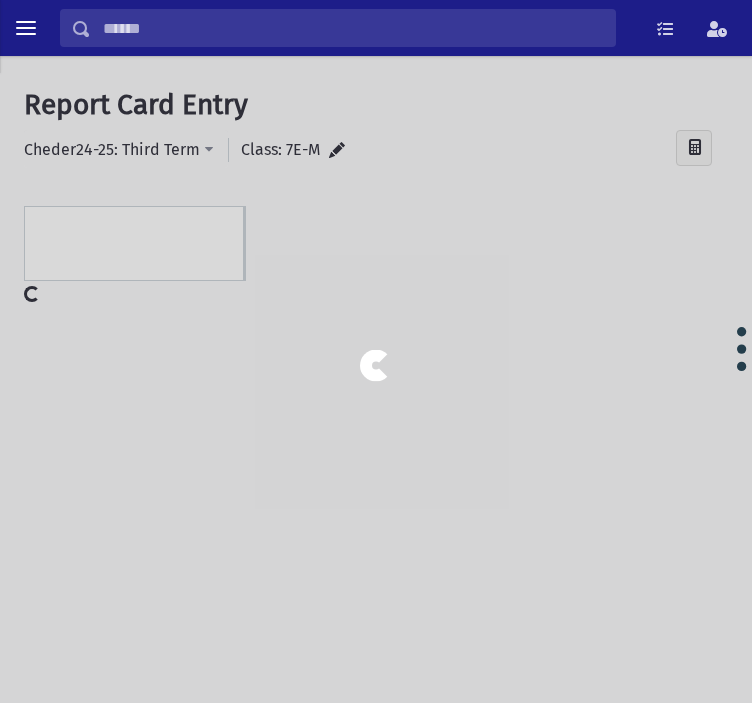 scroll, scrollTop: 0, scrollLeft: 0, axis: both 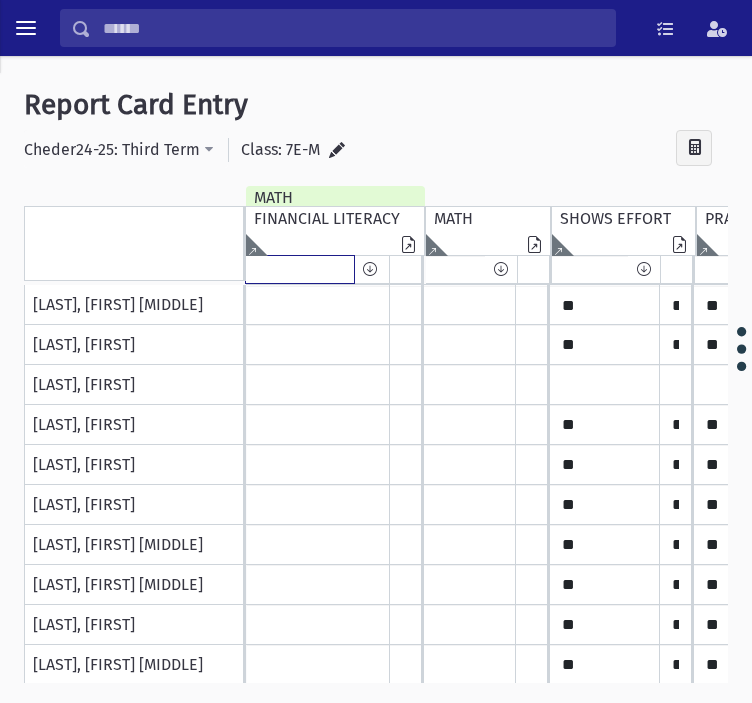 click at bounding box center [300, 269] 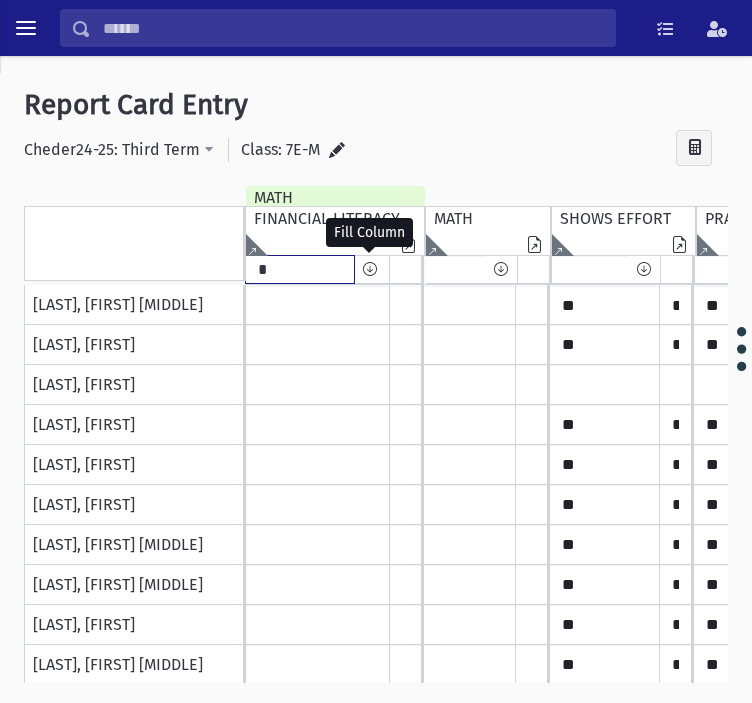 type on "*" 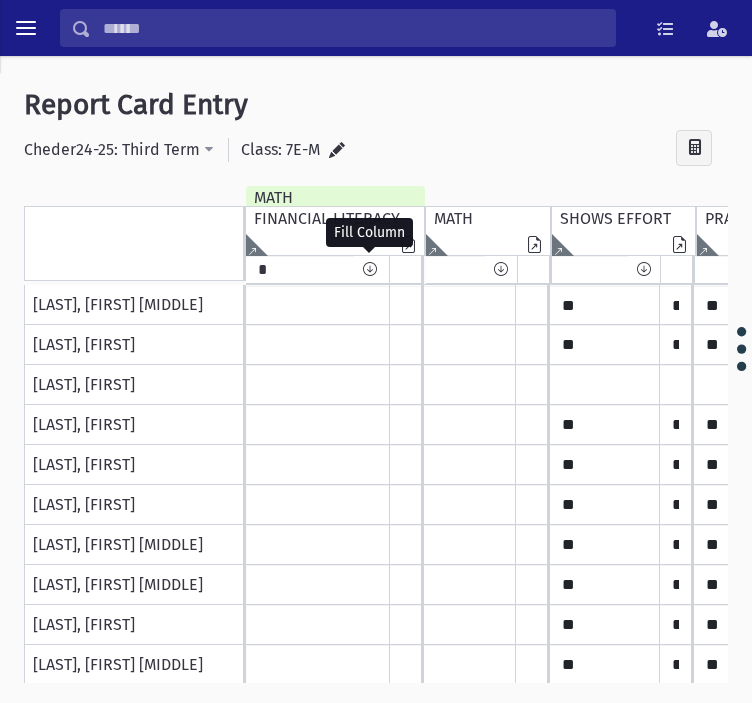 click at bounding box center [370, 269] 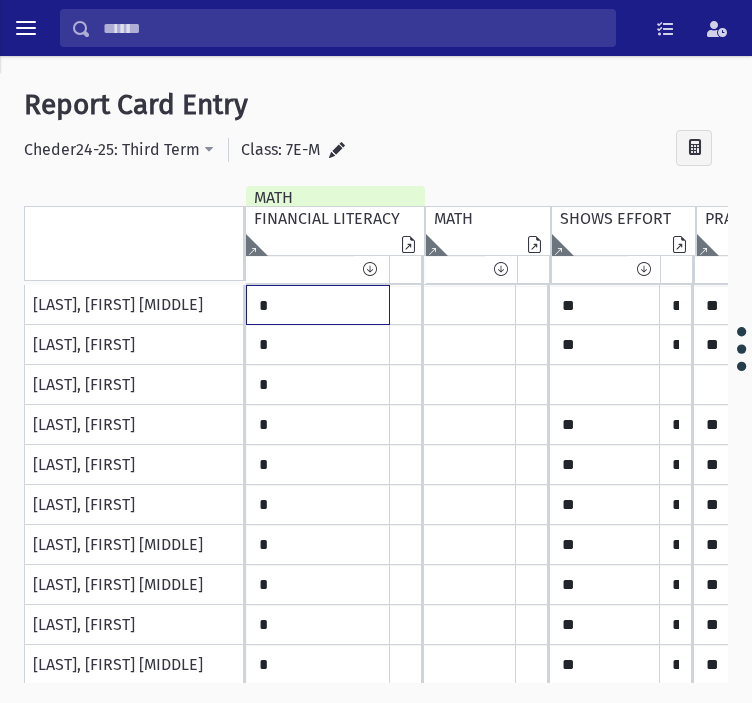 click on "*" at bounding box center (318, 305) 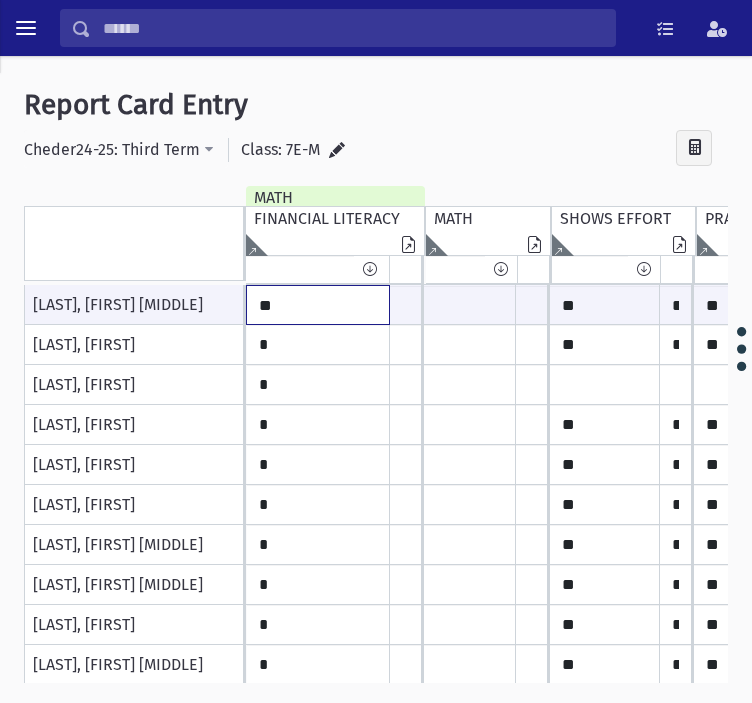 type on "**" 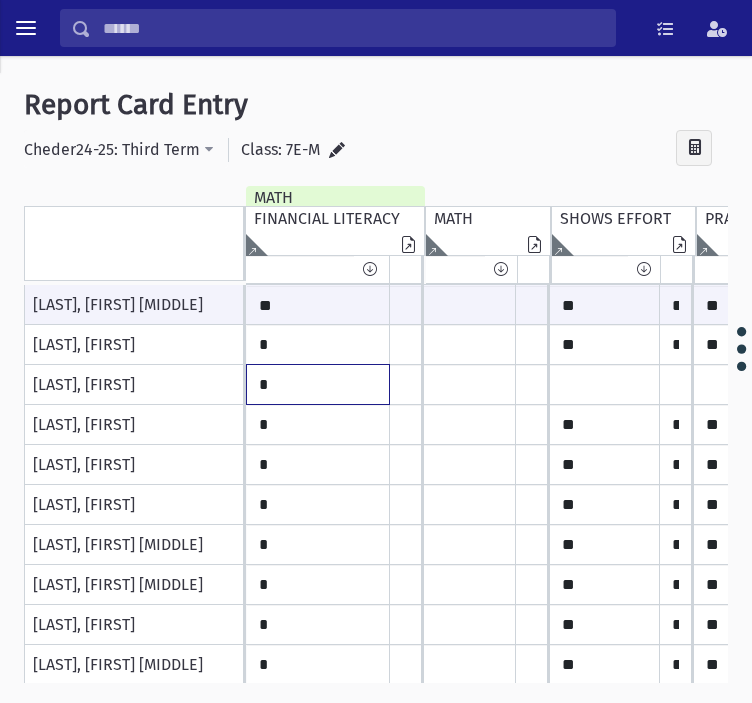 click on "*" at bounding box center [318, 305] 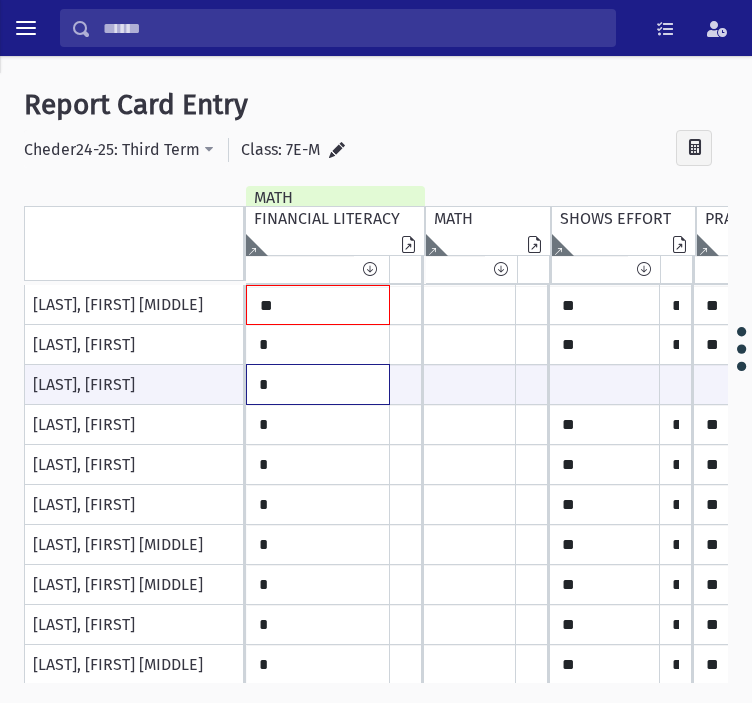 click on "*" at bounding box center [318, 384] 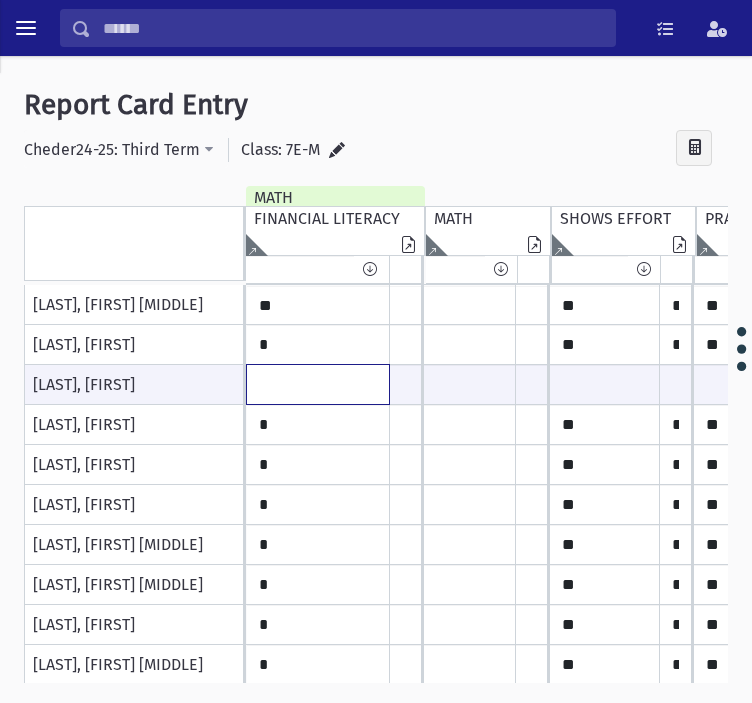 type 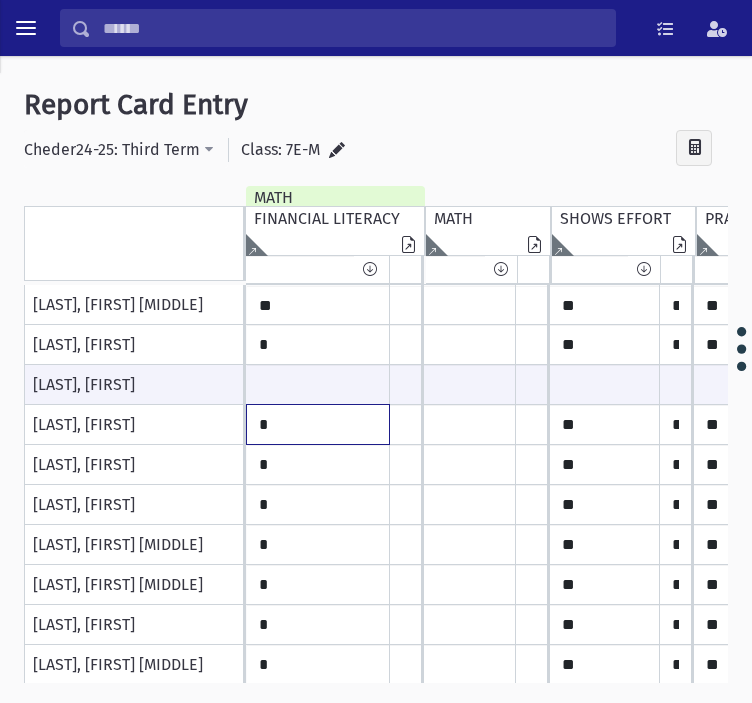 click on "*" at bounding box center (318, 305) 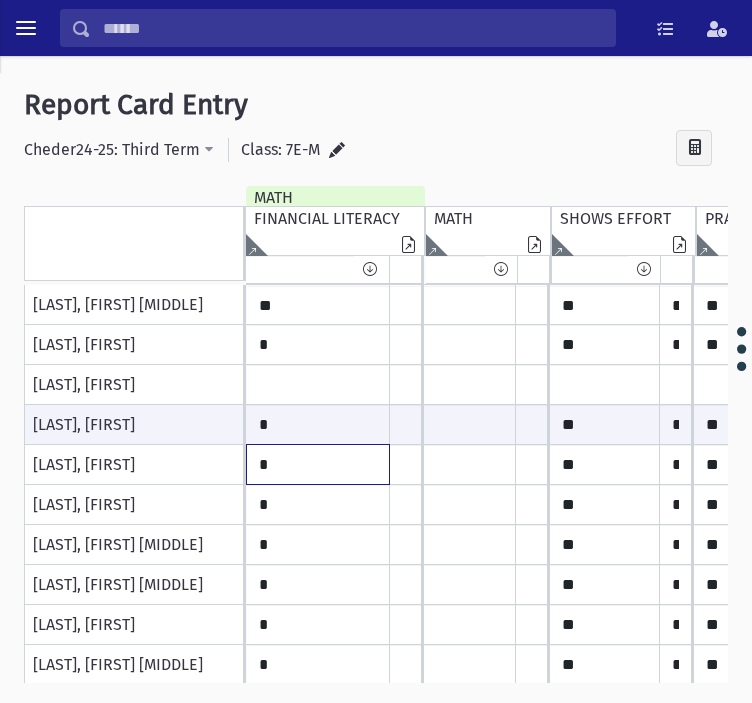 click on "*" at bounding box center (318, 305) 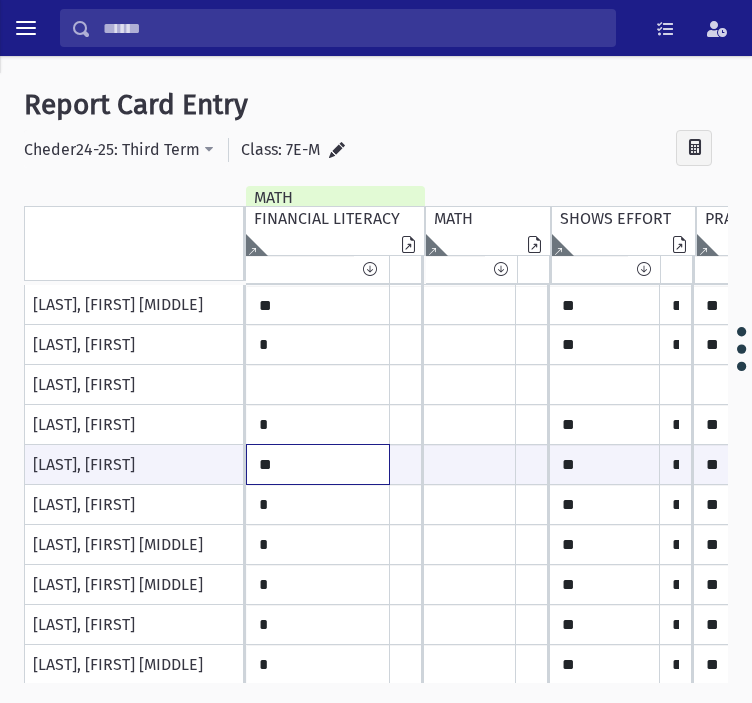 type on "**" 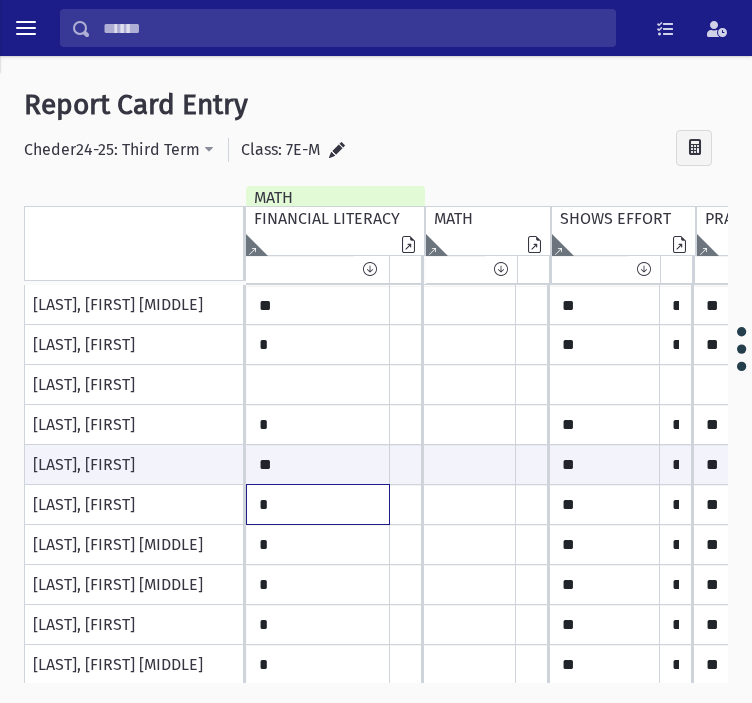 click on "*" at bounding box center (318, 305) 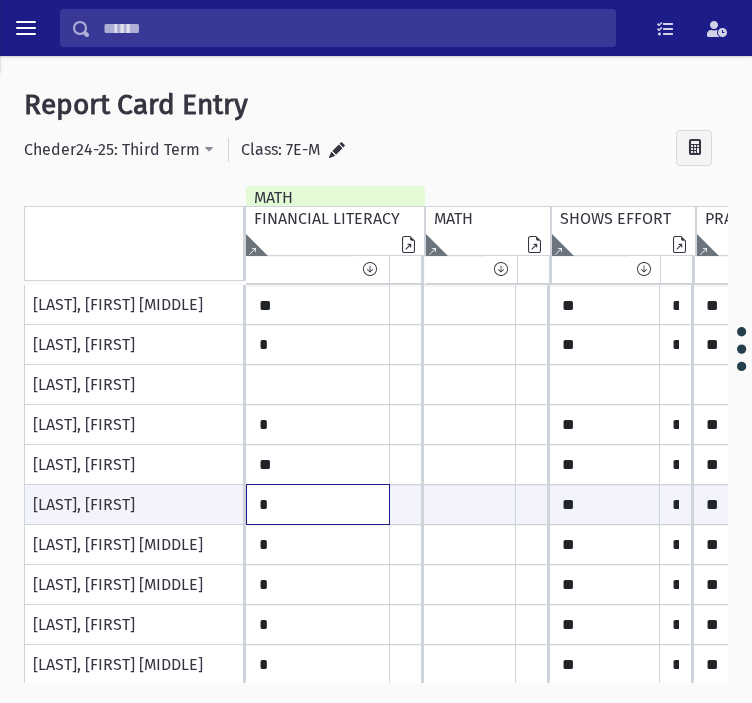 click on "*" at bounding box center [318, 504] 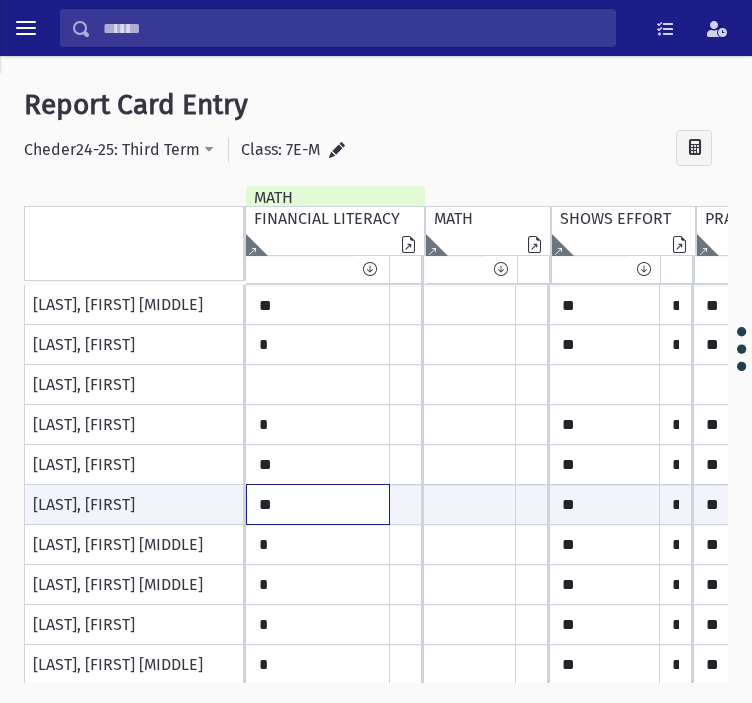 type on "**" 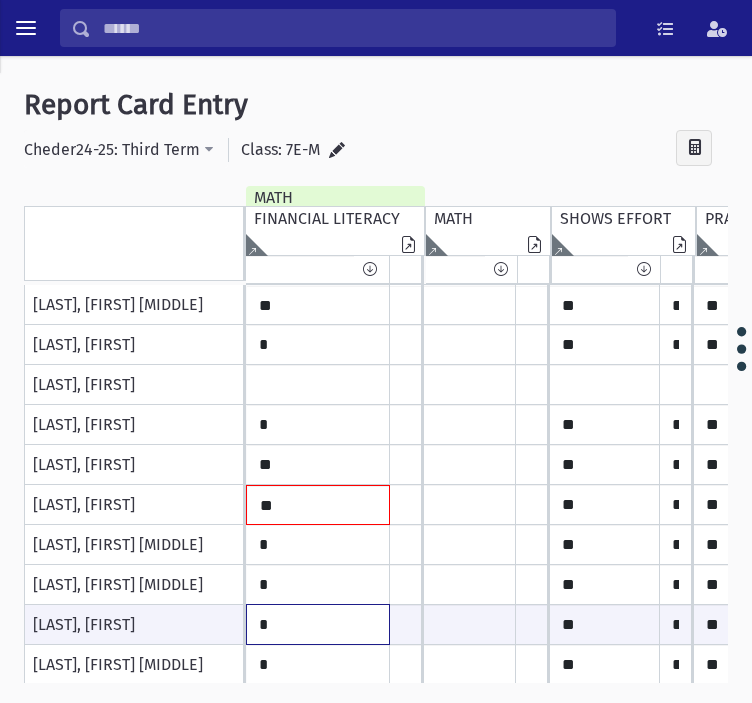 click on "*" at bounding box center (318, 624) 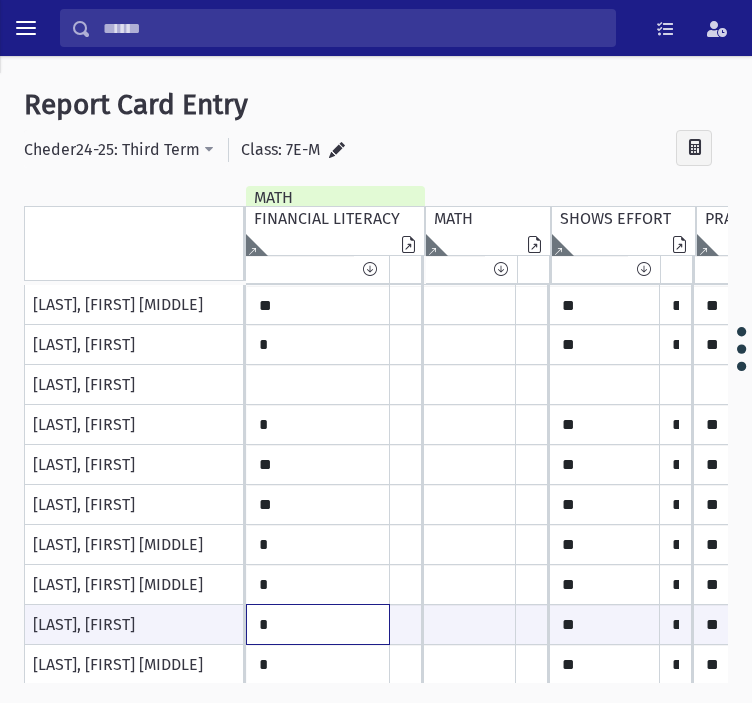 click on "*" at bounding box center [318, 624] 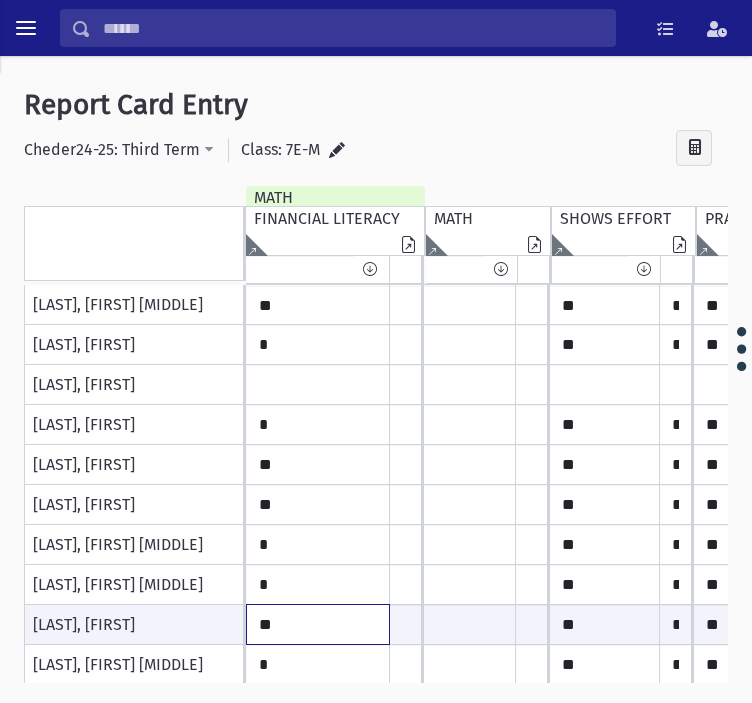 type on "*" 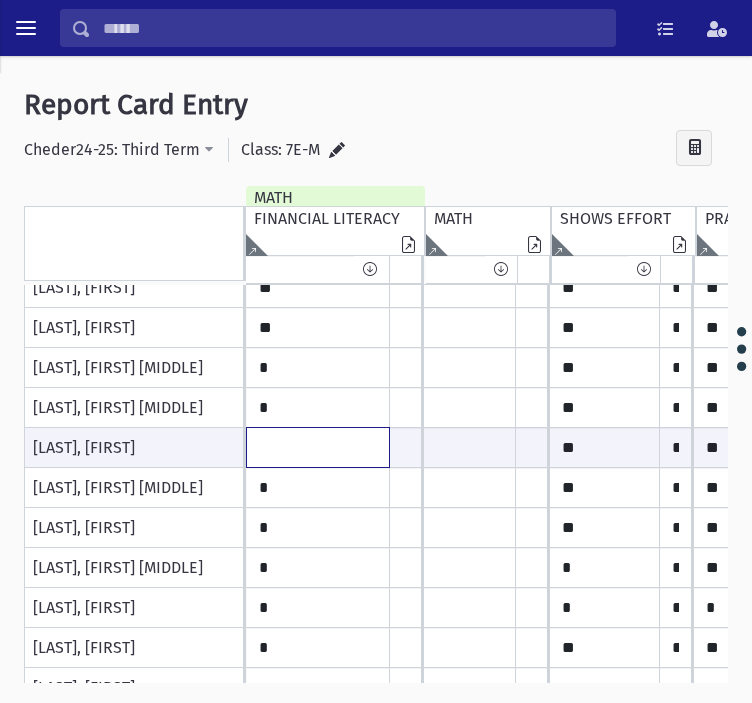 scroll, scrollTop: 200, scrollLeft: 0, axis: vertical 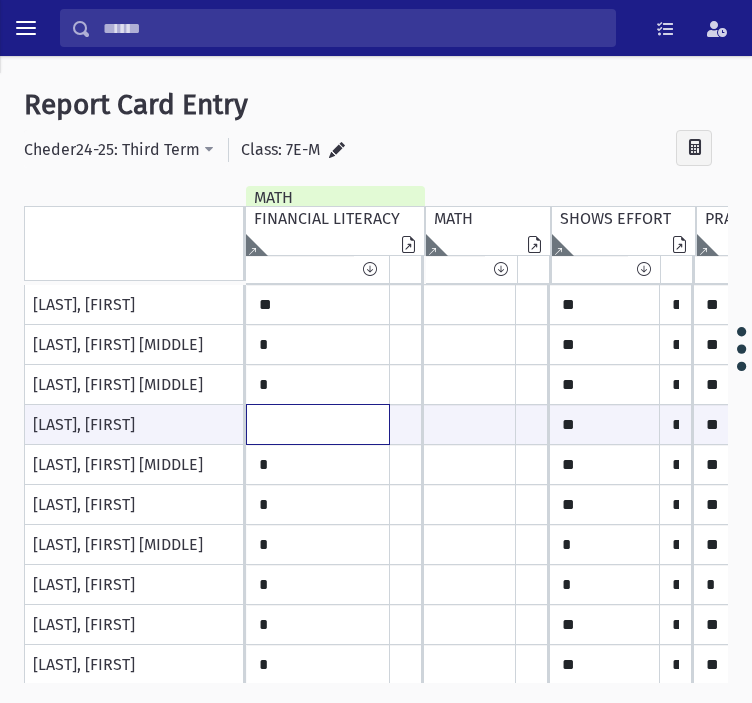 type 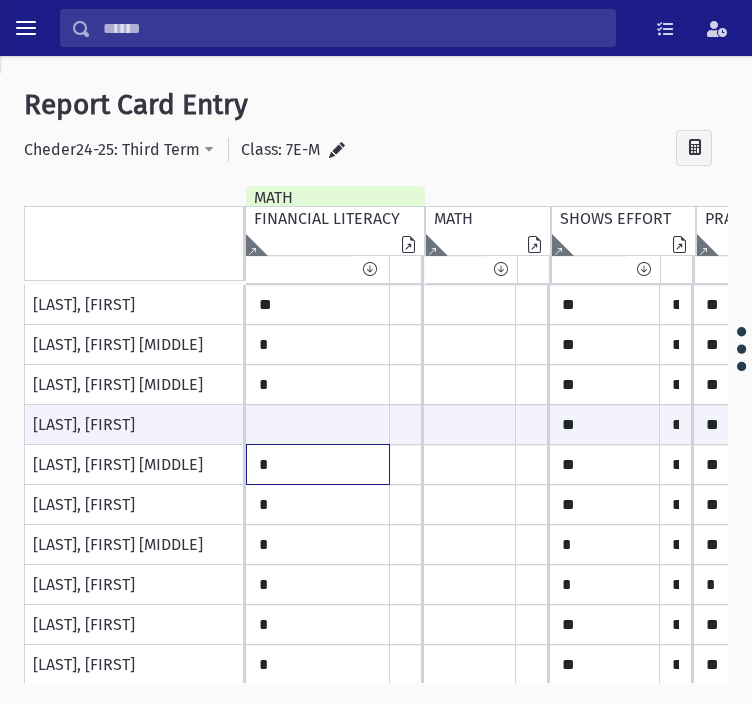 click on "*" at bounding box center [318, 105] 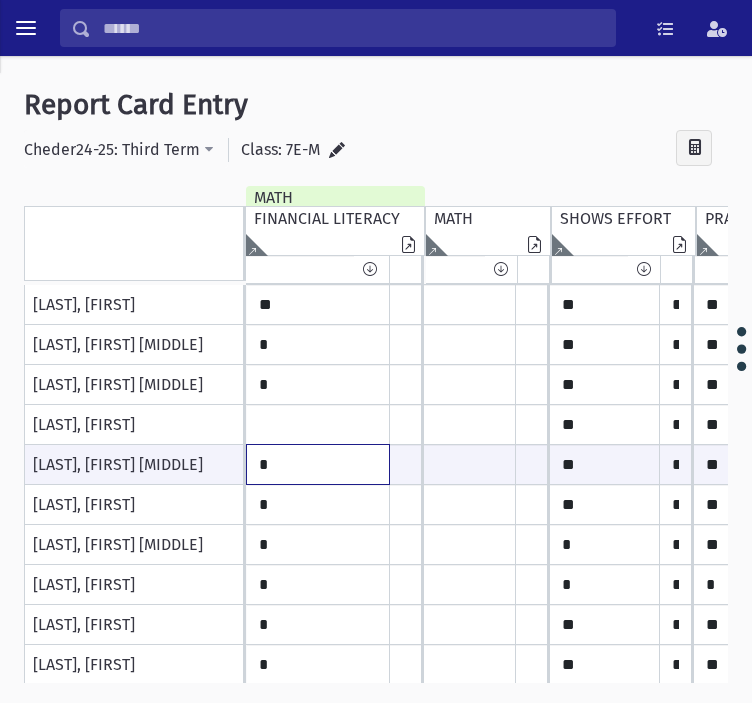 click on "*" at bounding box center (318, 464) 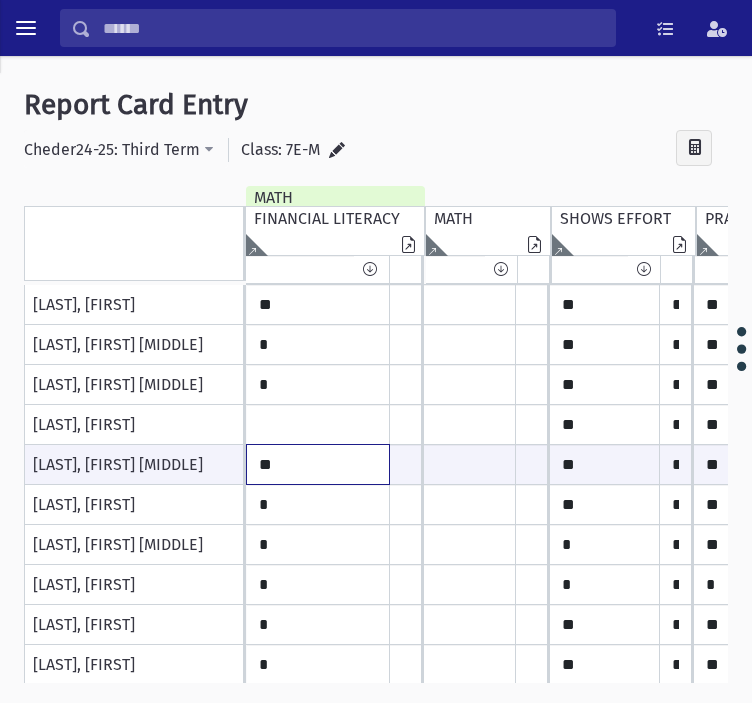 type on "**" 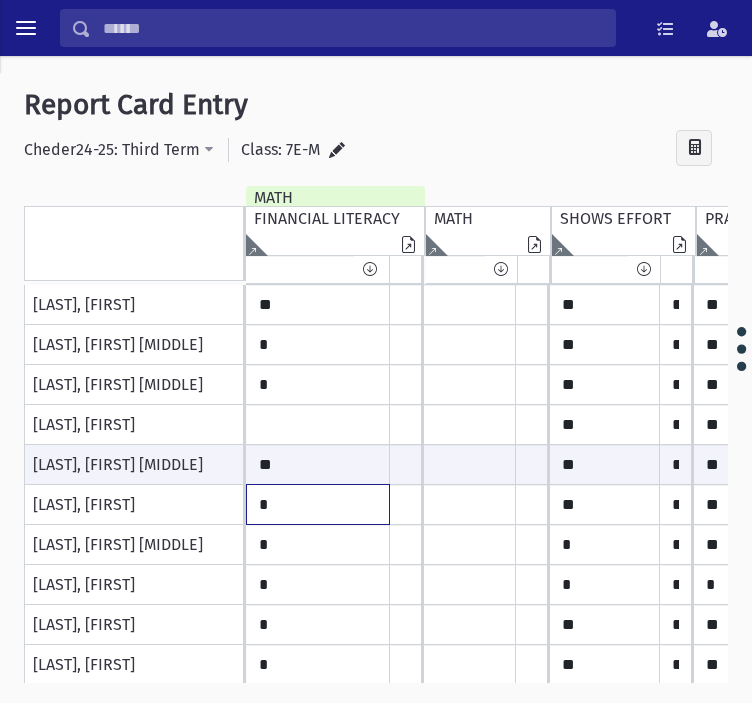 click on "*" at bounding box center (318, 105) 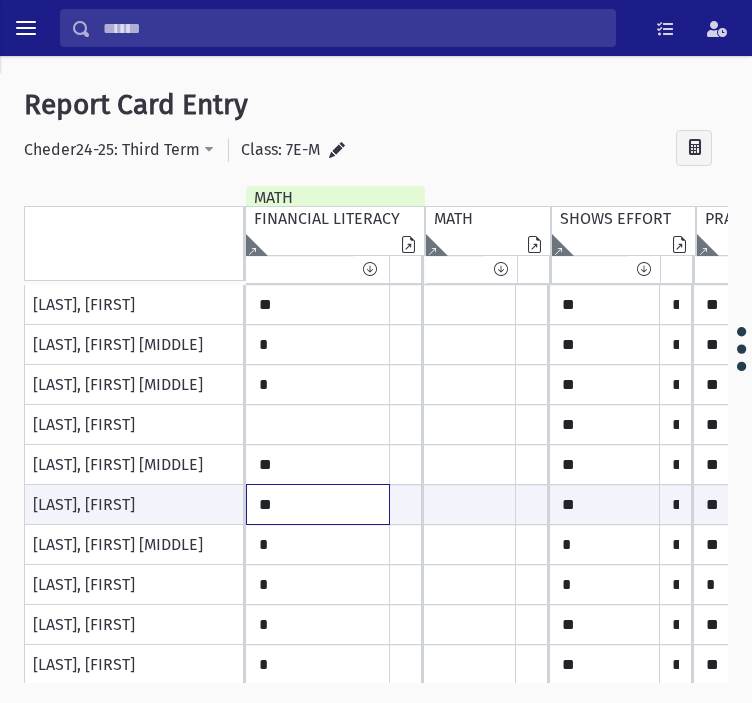 type on "**" 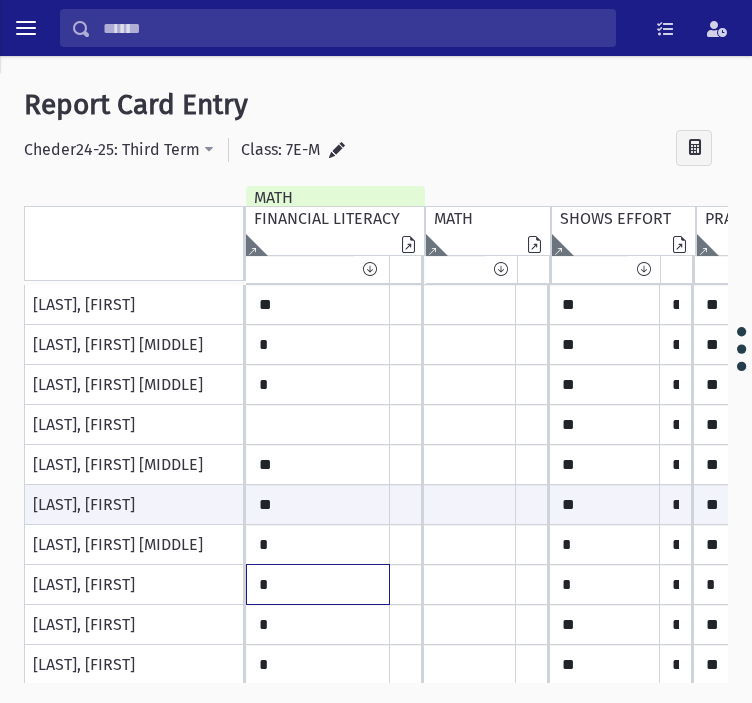 click on "*" at bounding box center (318, 105) 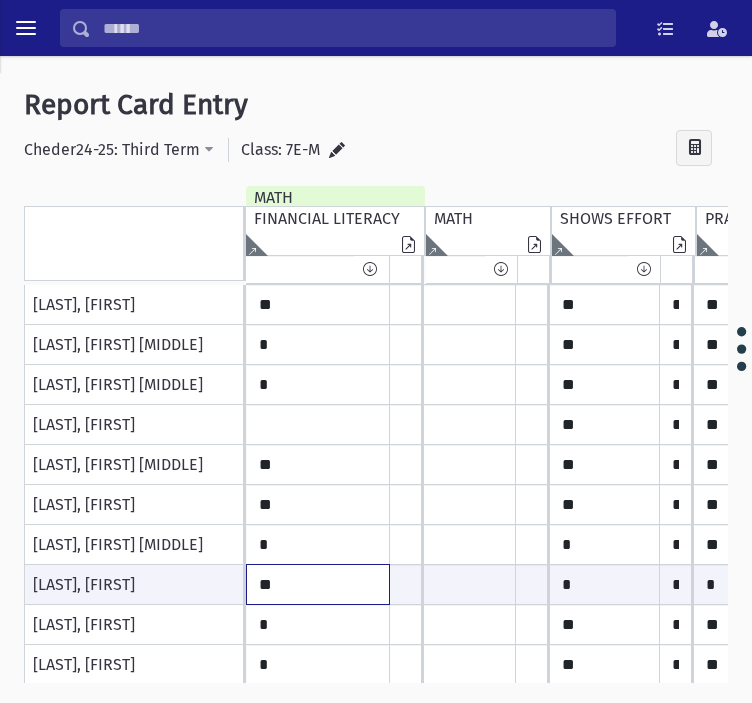 type on "**" 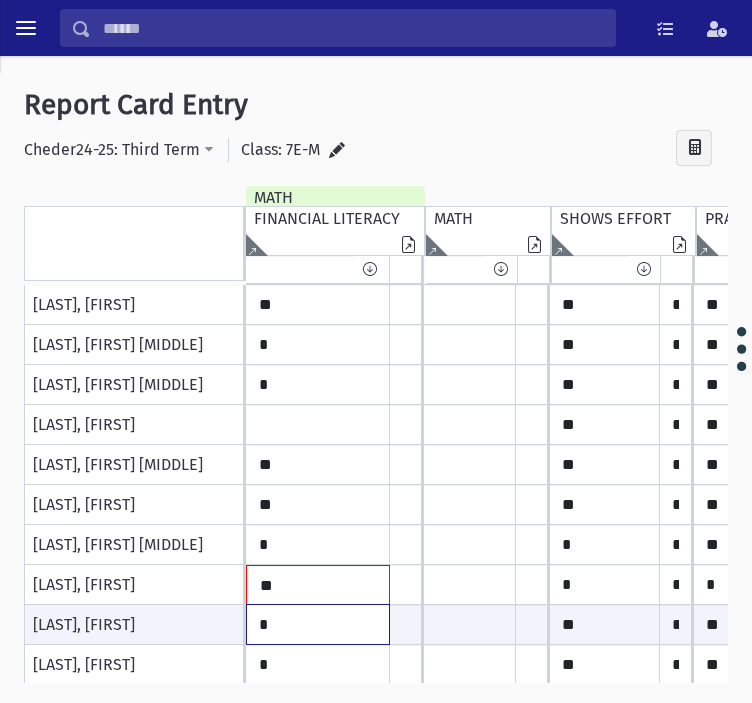 click on "*" at bounding box center (318, 624) 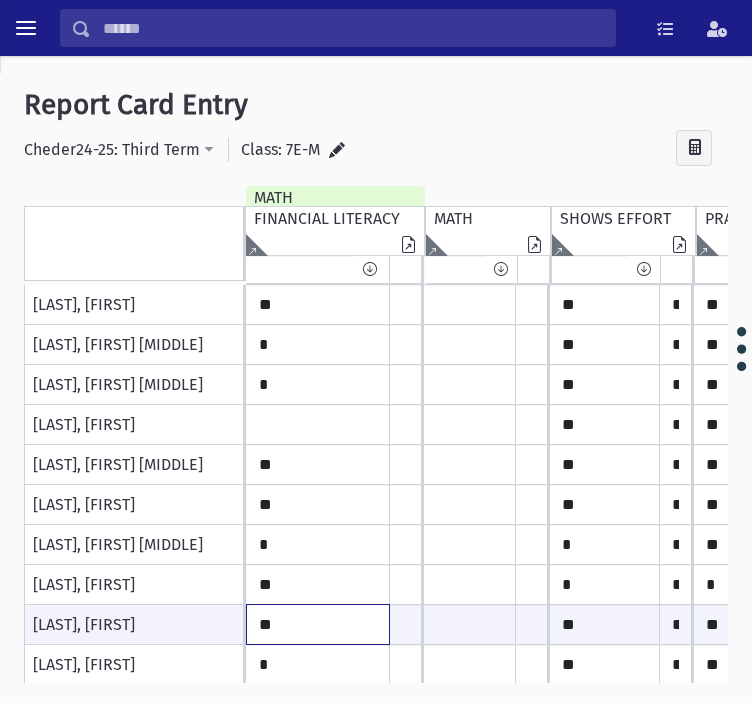 type on "**" 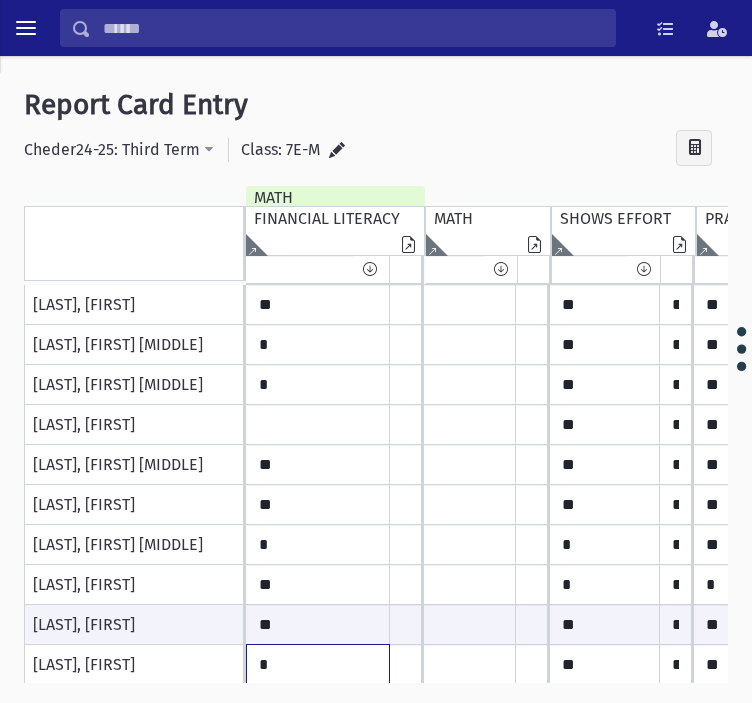 click on "*" at bounding box center [318, 105] 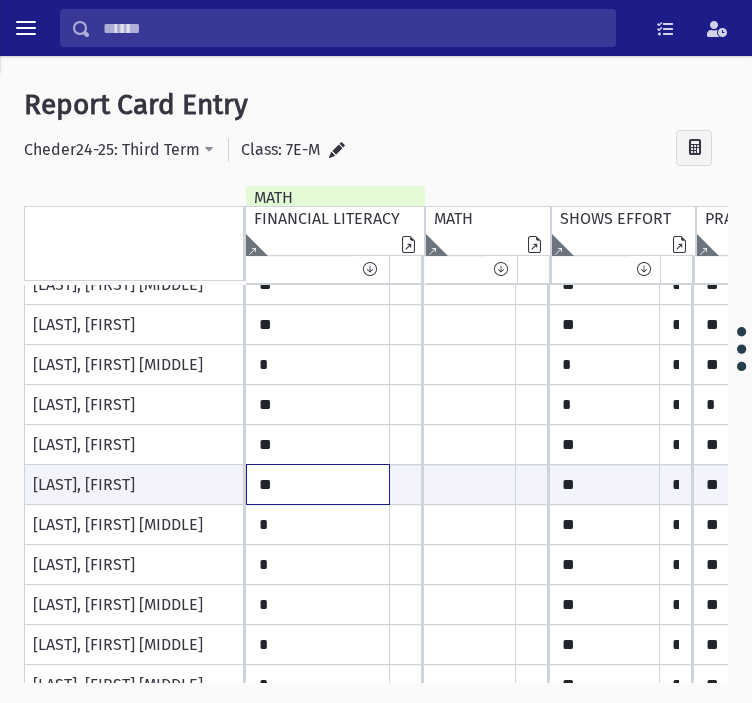 scroll, scrollTop: 400, scrollLeft: 0, axis: vertical 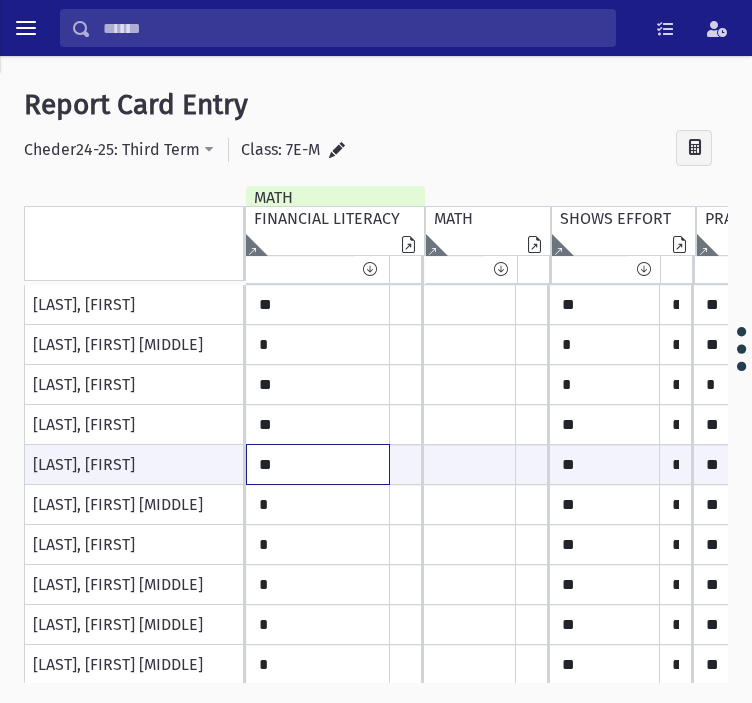 type on "**" 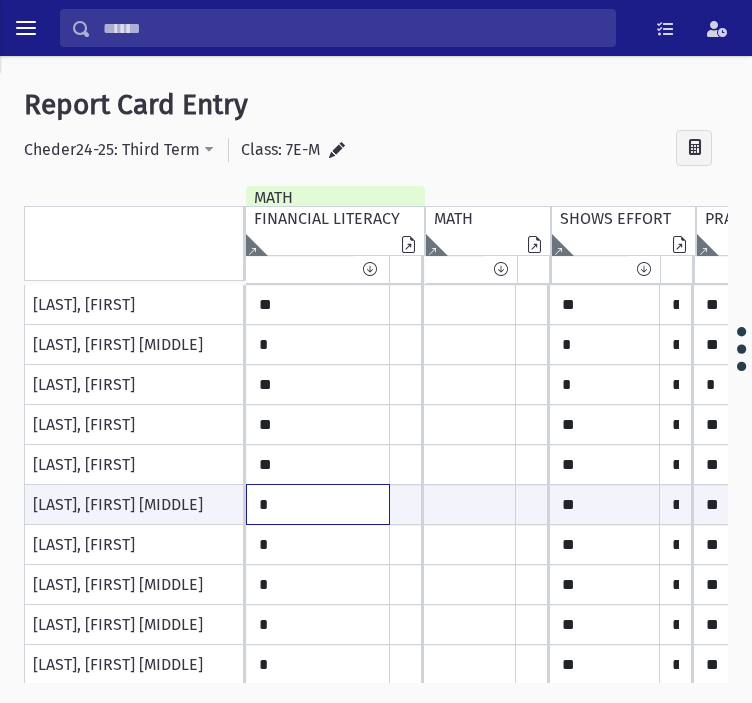 click on "*" at bounding box center [318, 504] 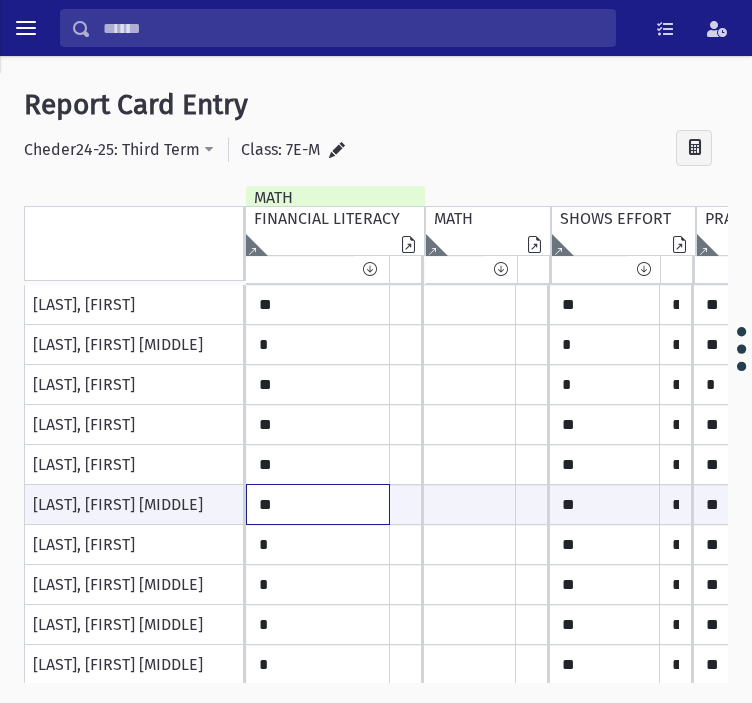 type on "**" 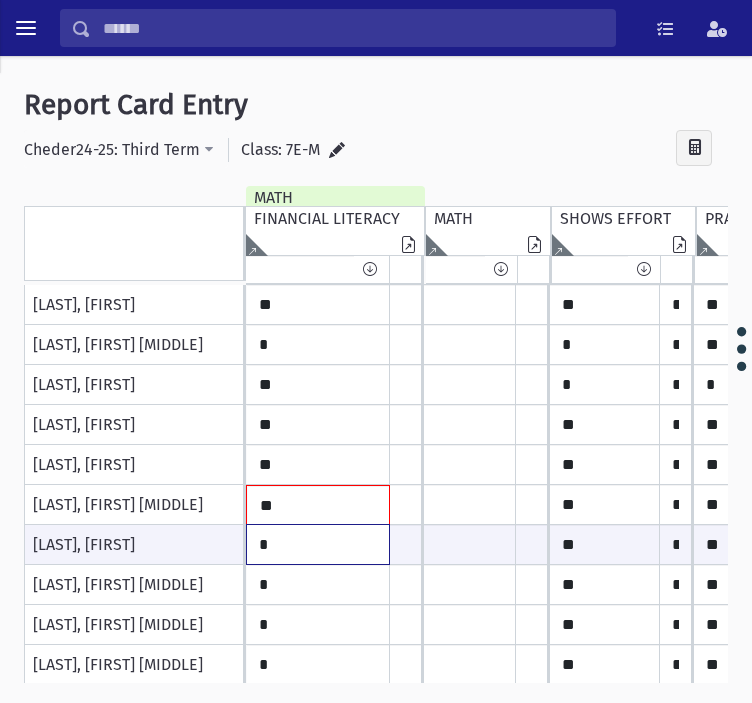click on "*" at bounding box center (318, 544) 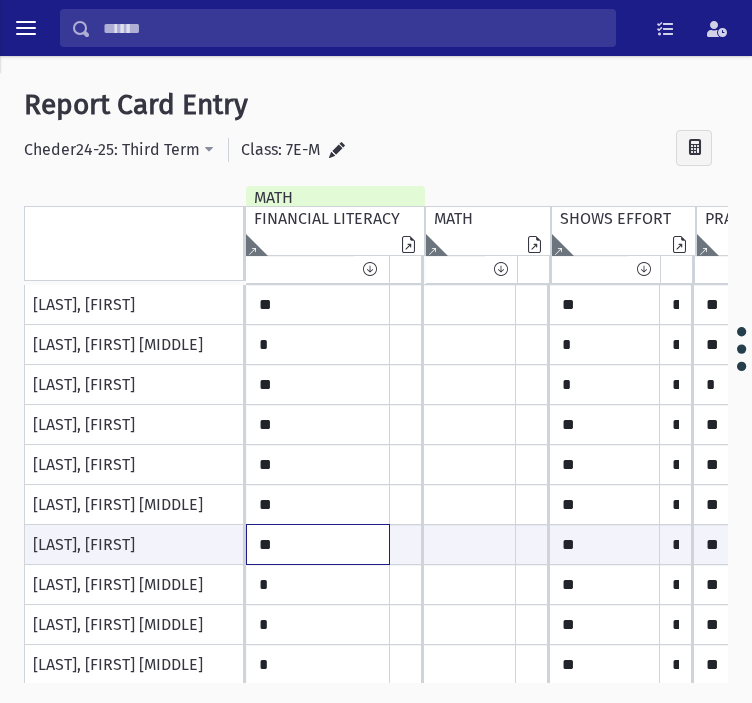 type on "*" 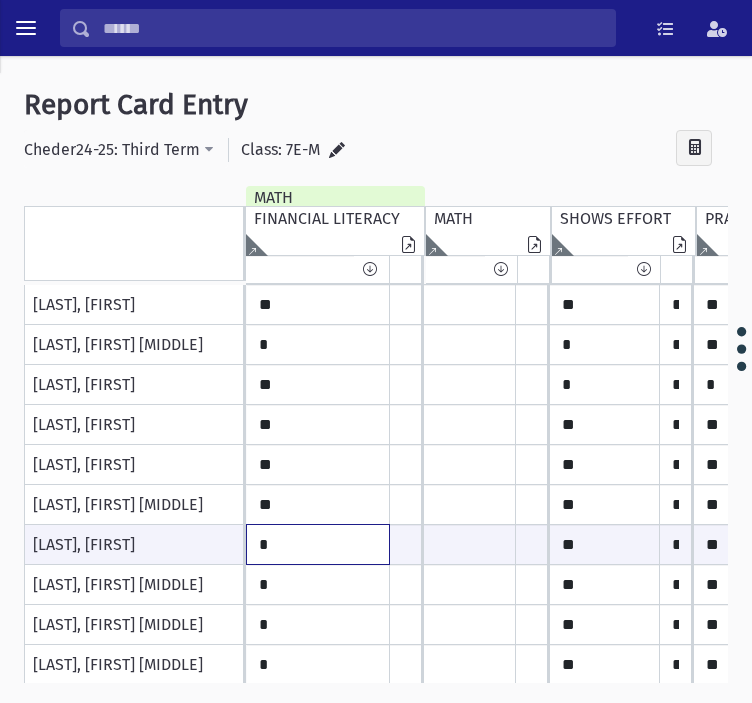 type on "*" 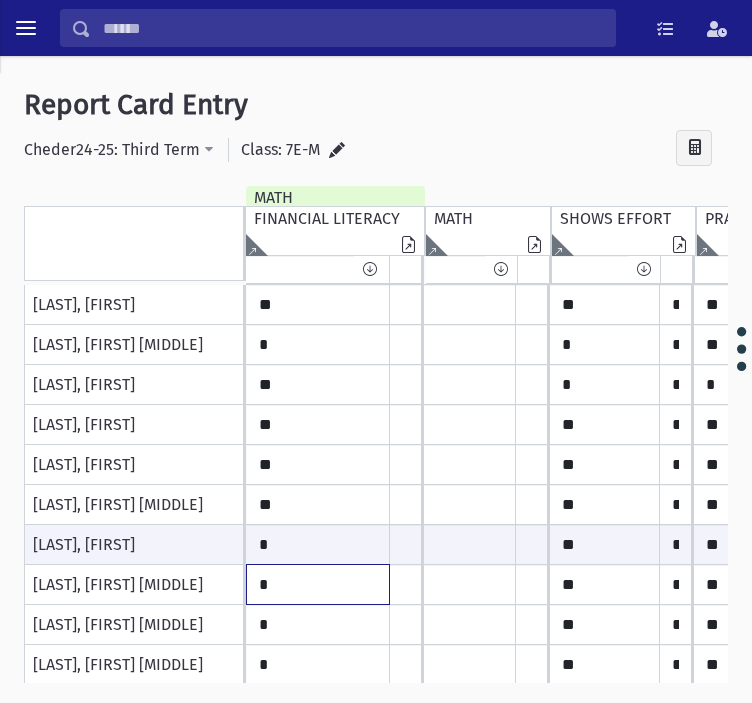 click on "*" at bounding box center [318, -95] 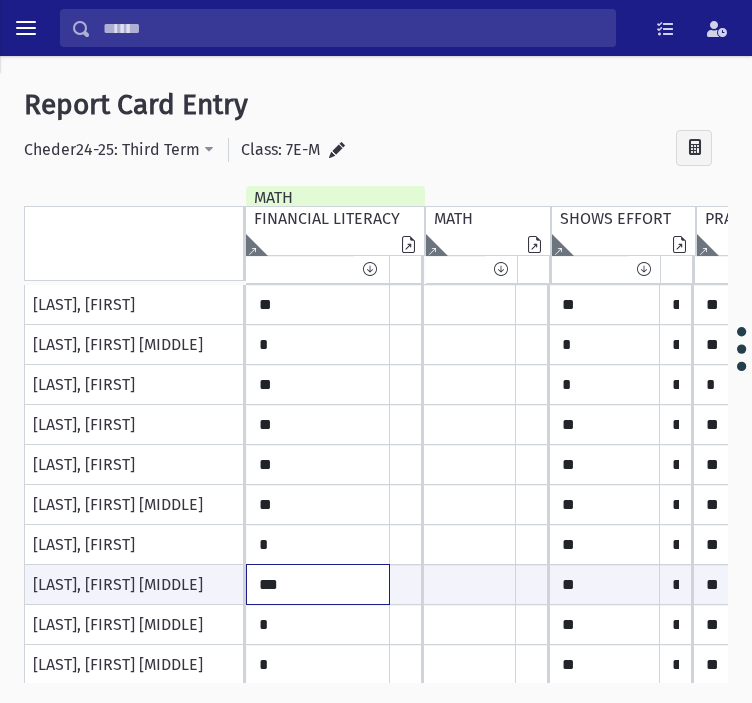 type on "***" 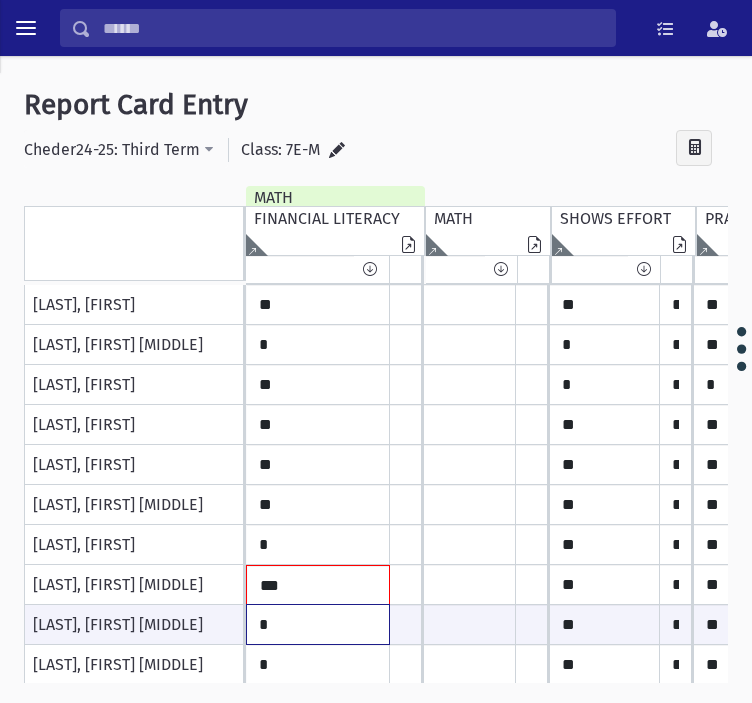 click on "*" at bounding box center [318, 624] 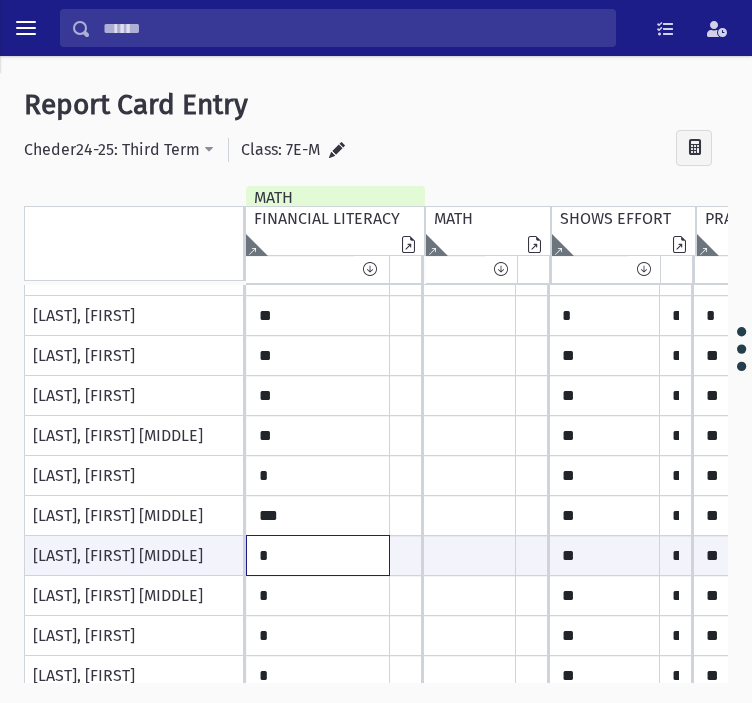 scroll, scrollTop: 500, scrollLeft: 0, axis: vertical 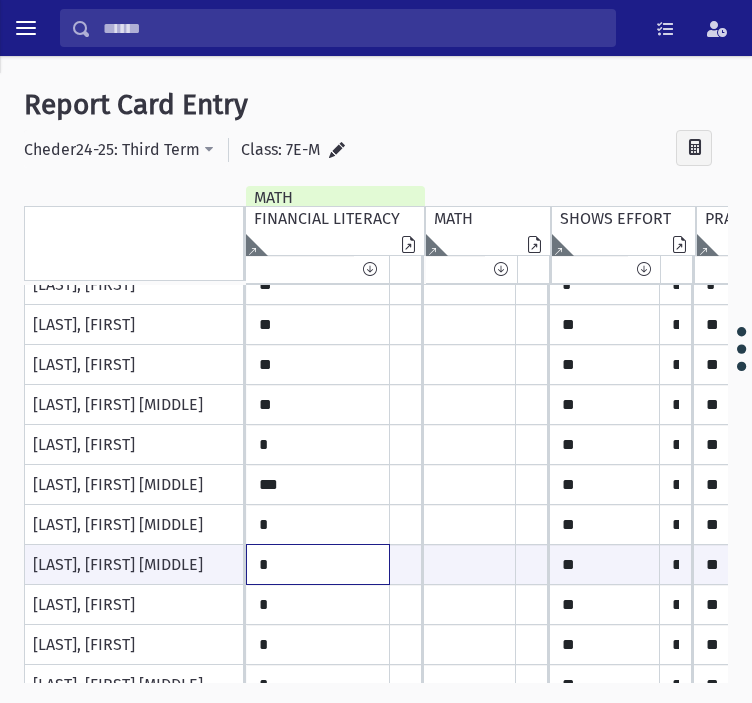 click on "*" at bounding box center (318, 564) 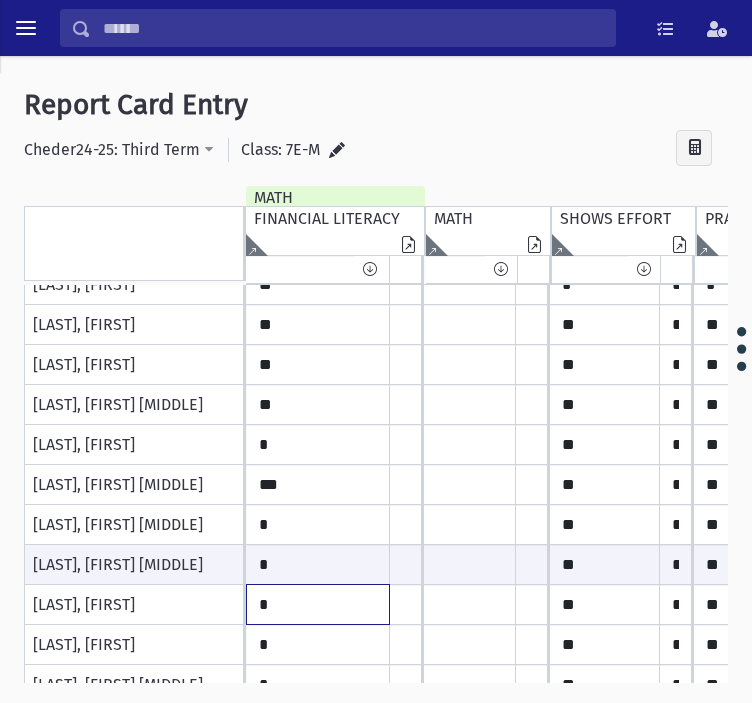 click on "*" at bounding box center [318, -195] 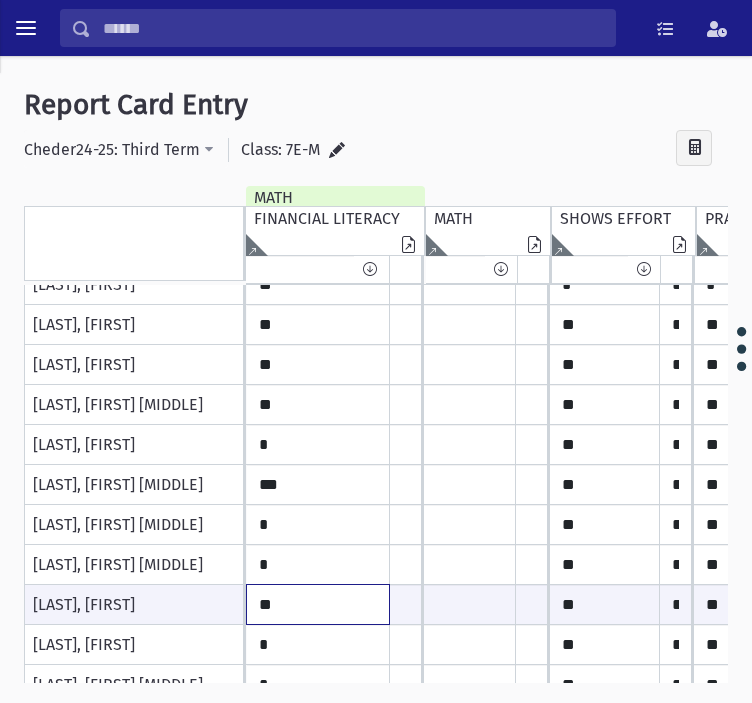 type on "*" 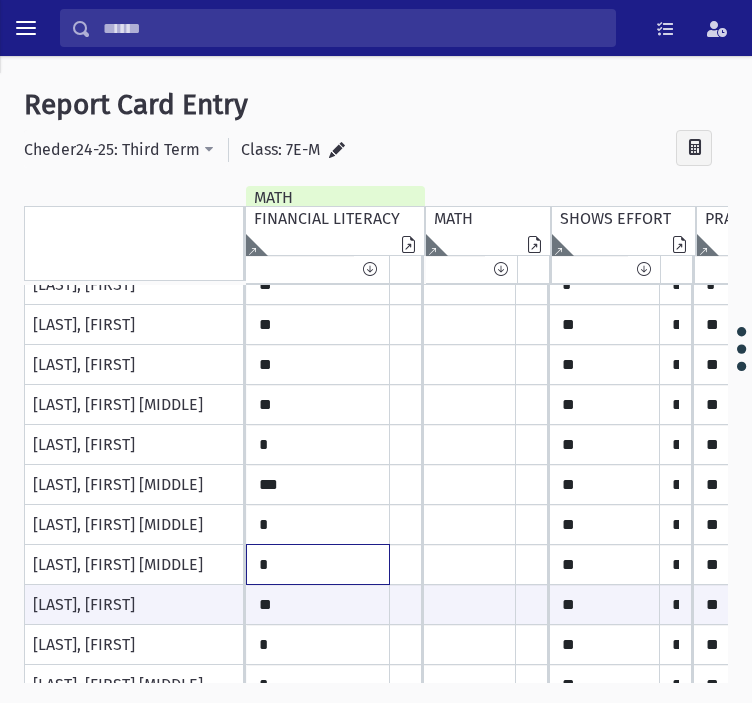 click on "*" at bounding box center [318, -195] 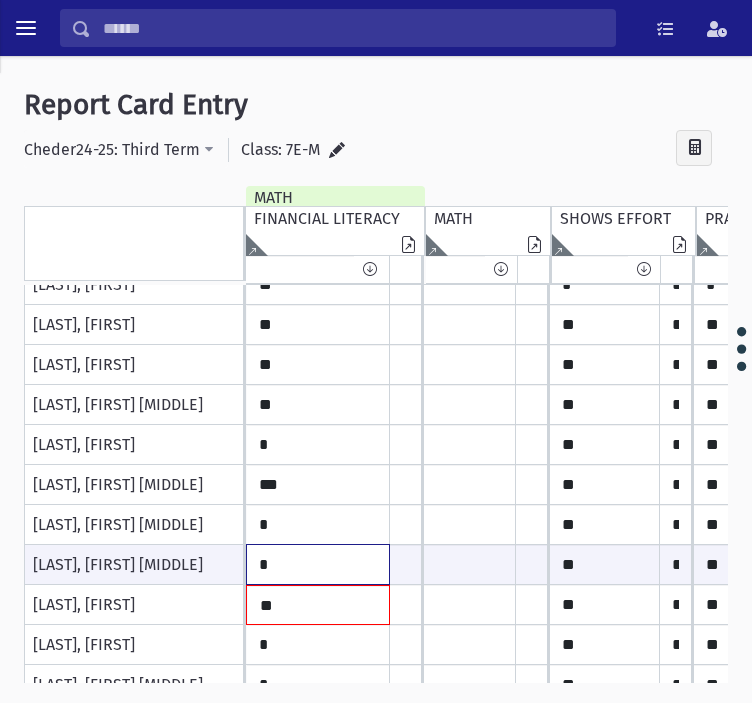 click on "*" at bounding box center [318, 564] 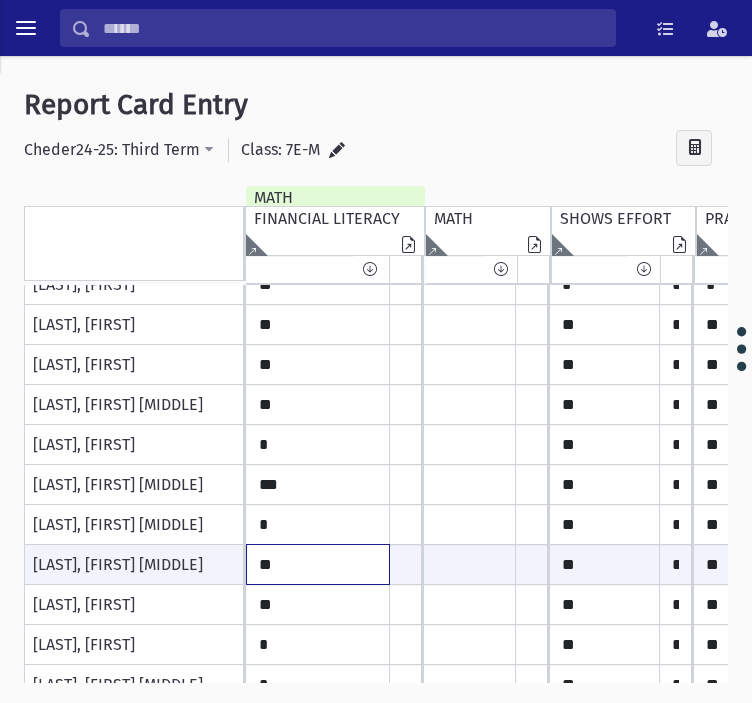 type on "**" 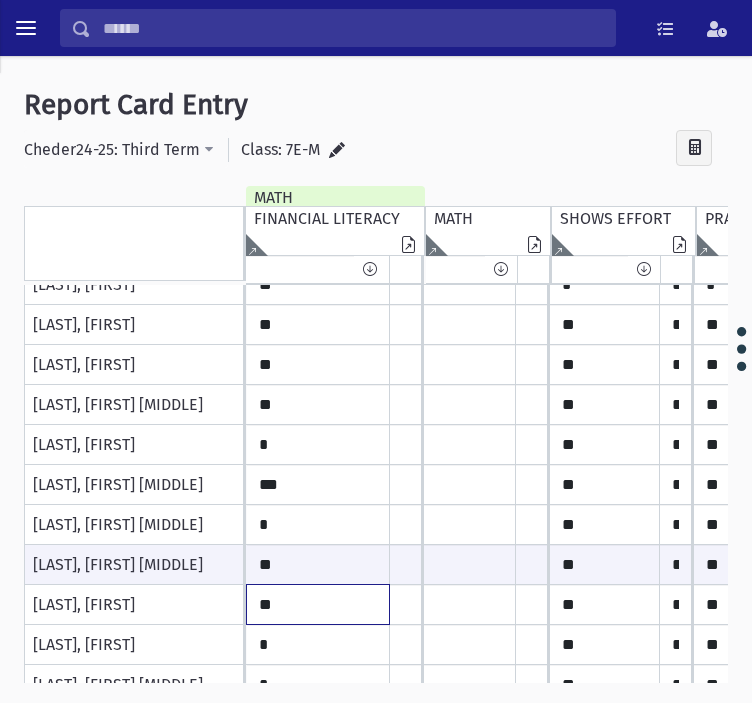 click on "**" at bounding box center [318, -195] 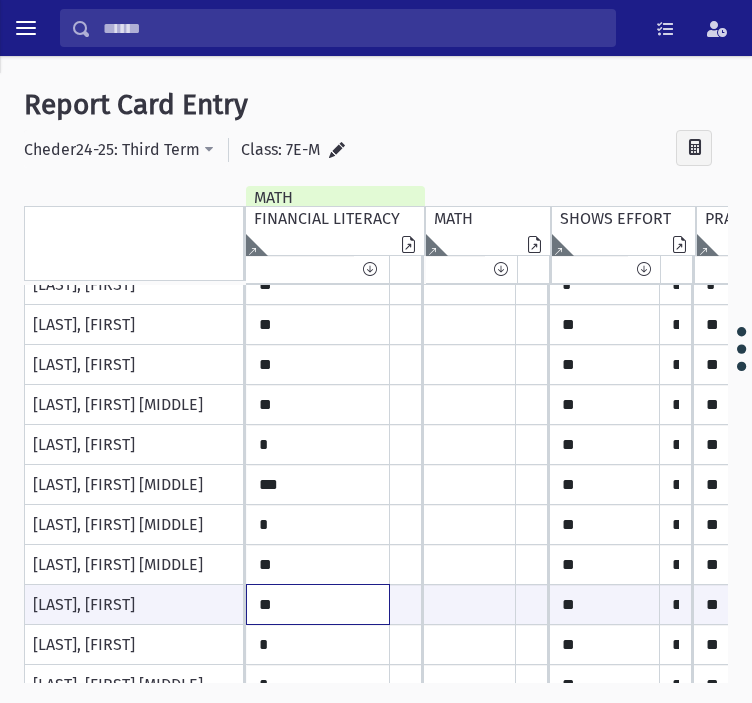 click on "**" at bounding box center (318, 604) 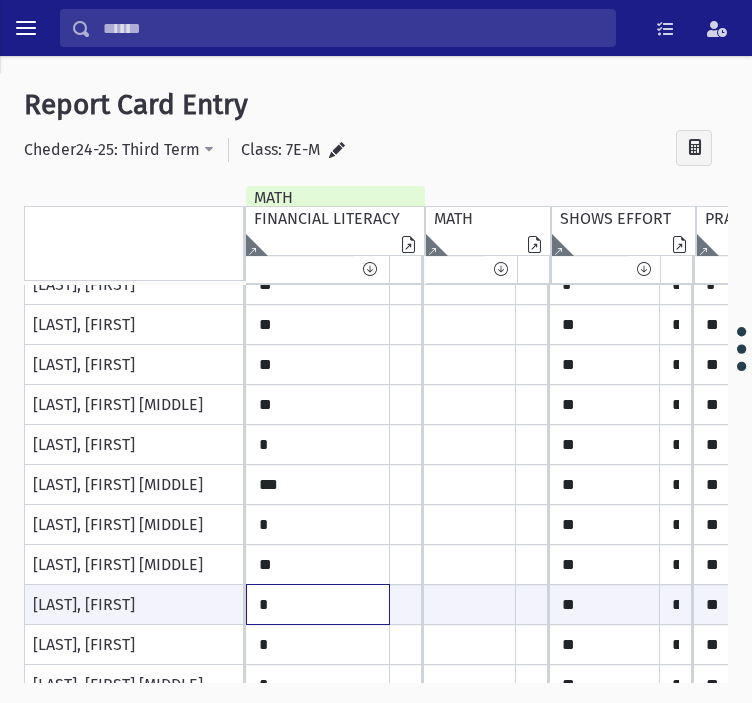 type on "*" 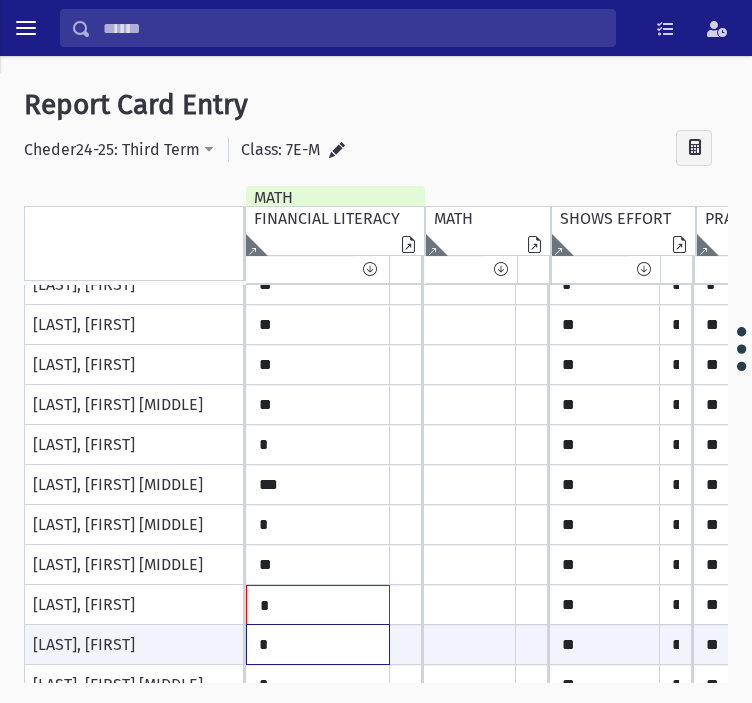 click on "*" at bounding box center (318, 644) 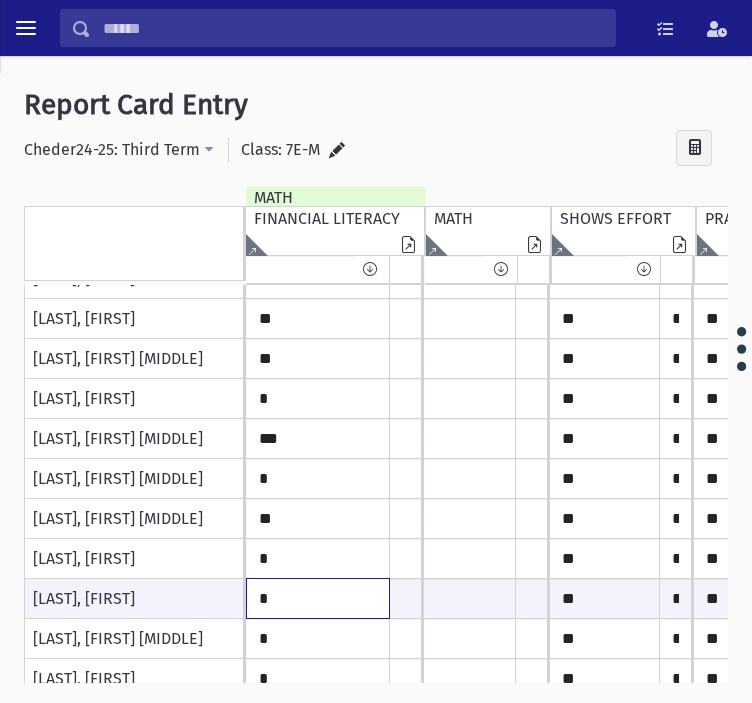scroll, scrollTop: 569, scrollLeft: 0, axis: vertical 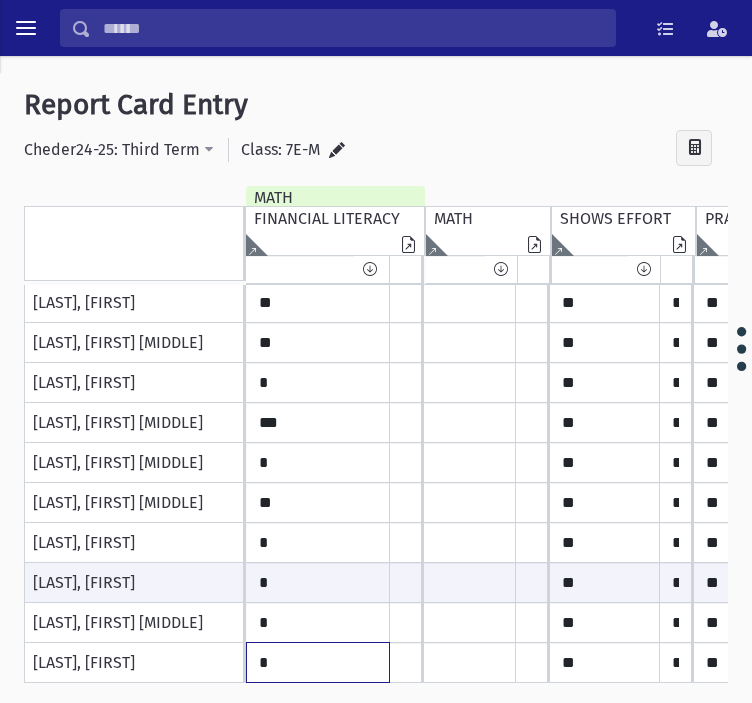 click on "*" at bounding box center (318, -257) 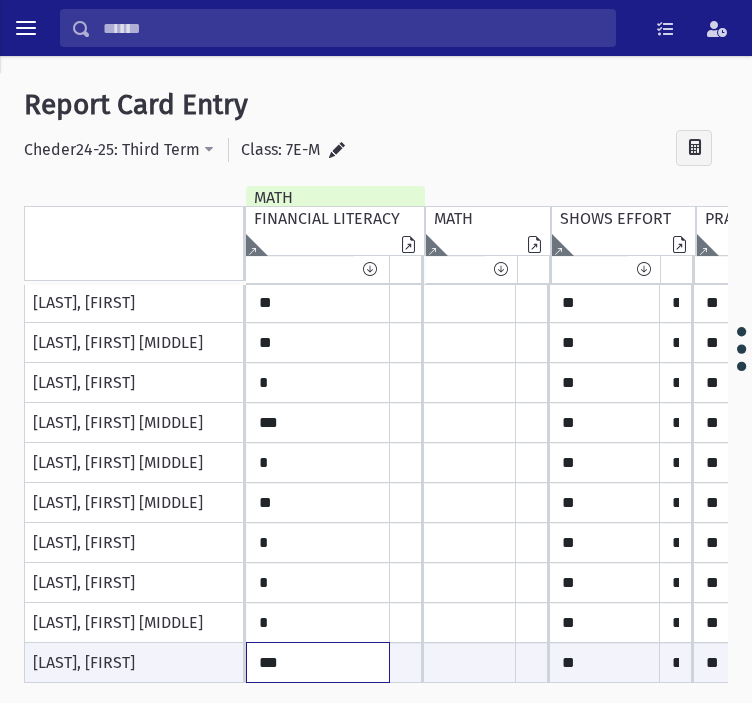 type on "***" 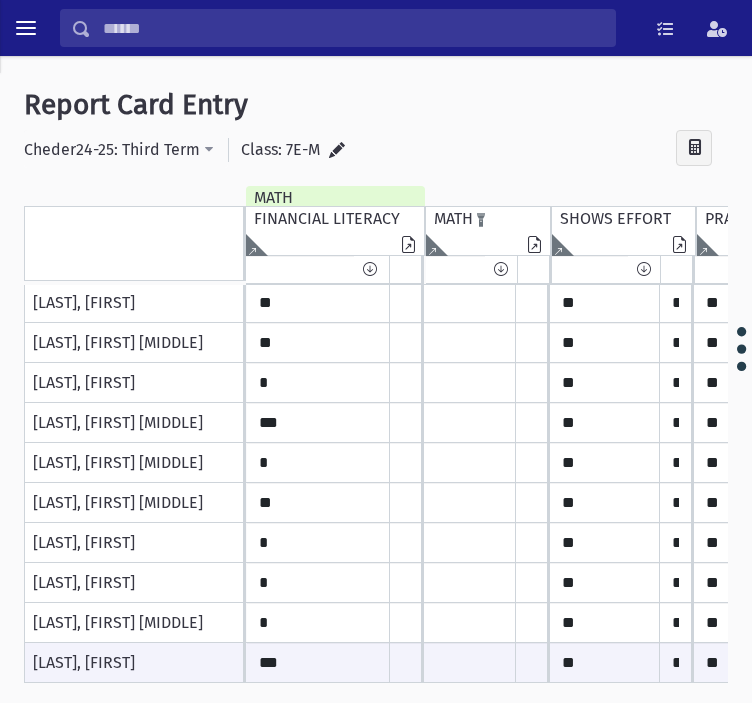 click 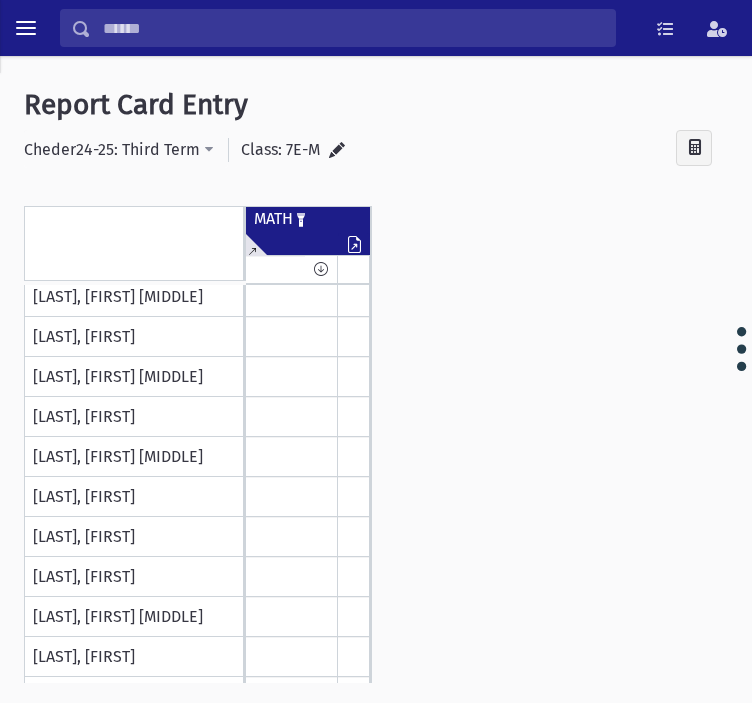 scroll, scrollTop: 0, scrollLeft: 0, axis: both 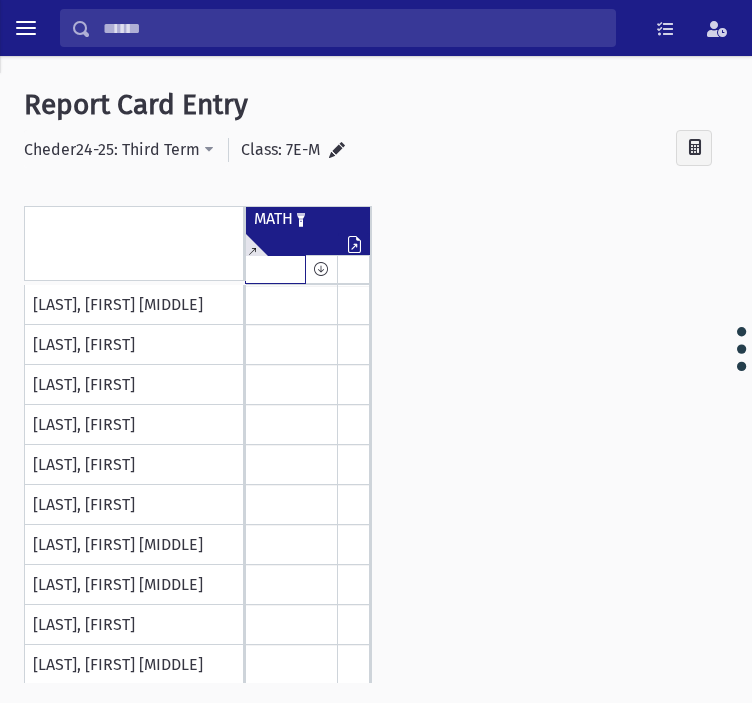 click at bounding box center (275, 269) 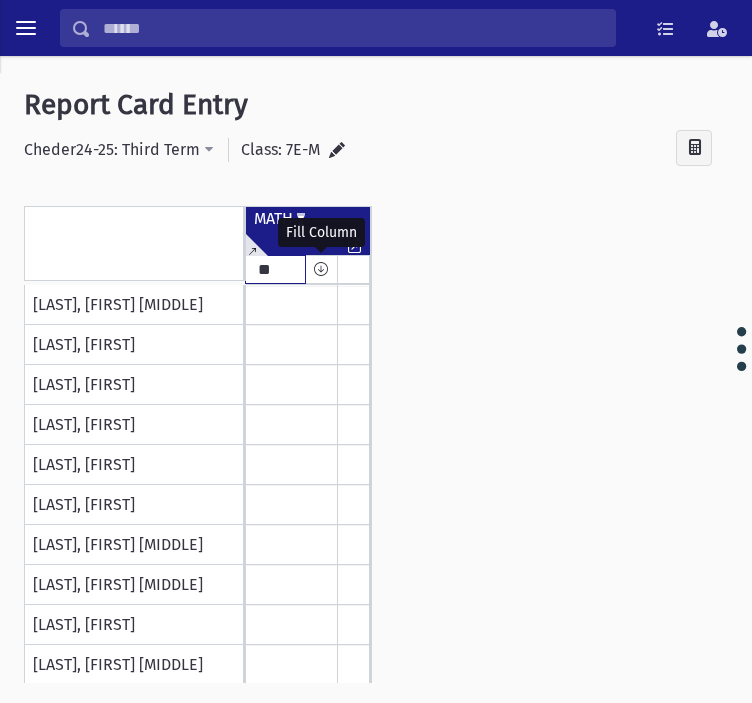 type on "**" 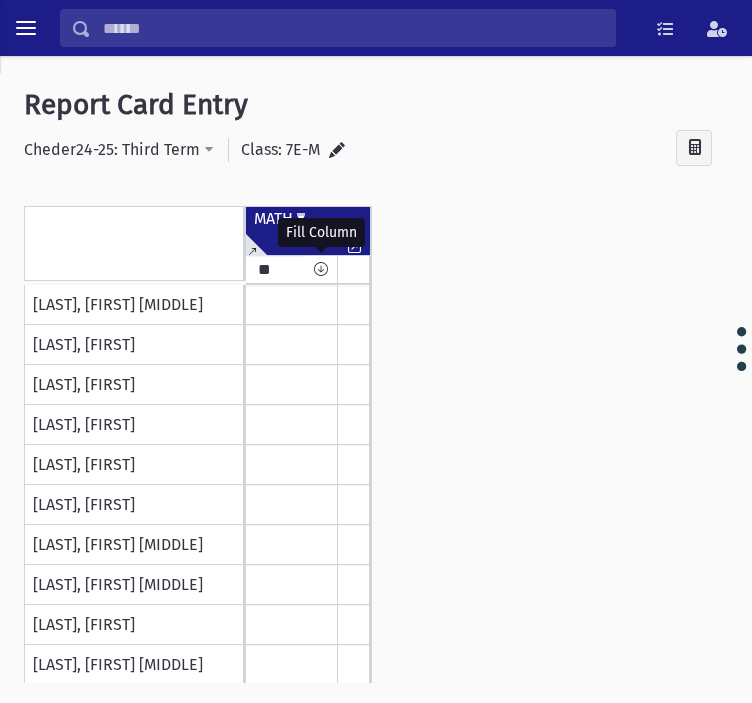 click at bounding box center (321, 269) 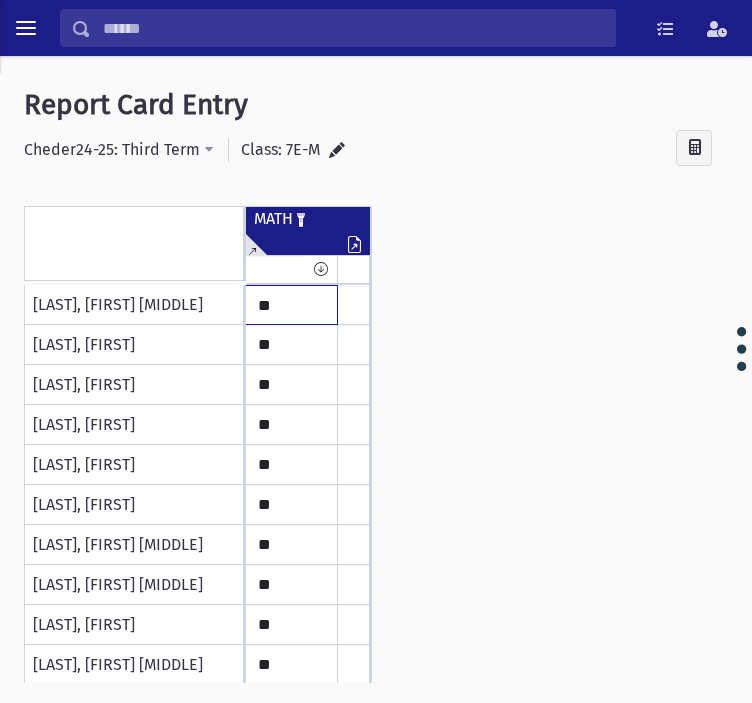 click on "**" at bounding box center (0, 0) 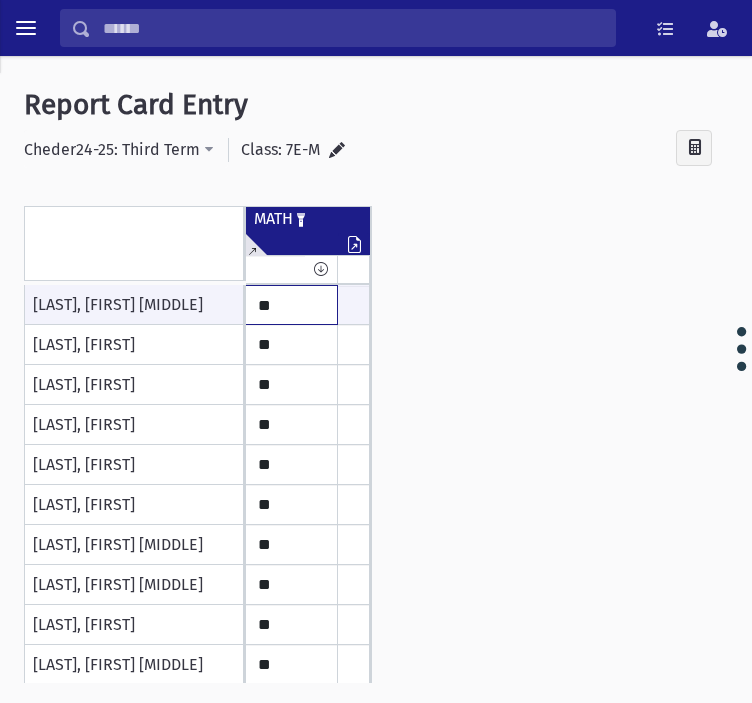 click on "**" at bounding box center (0, 0) 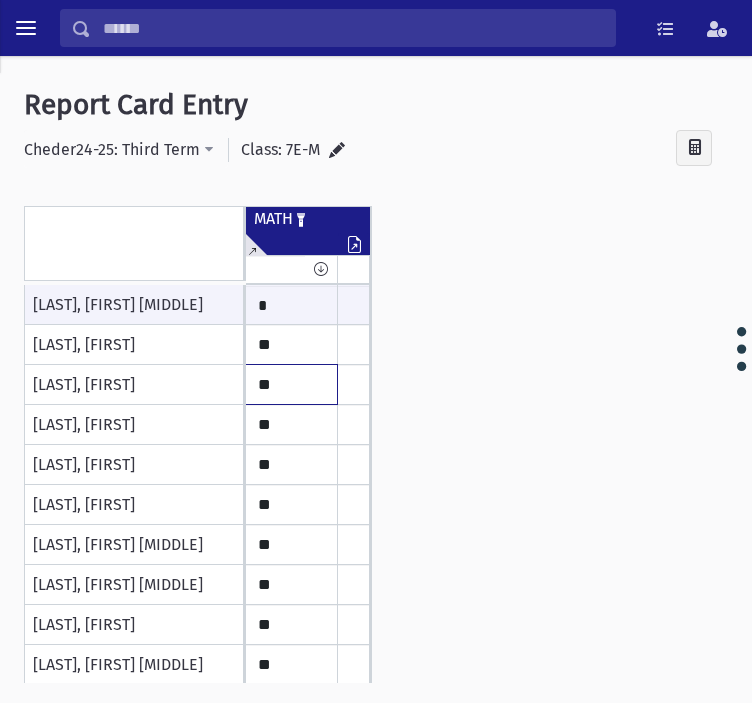 click on "**" at bounding box center [0, 0] 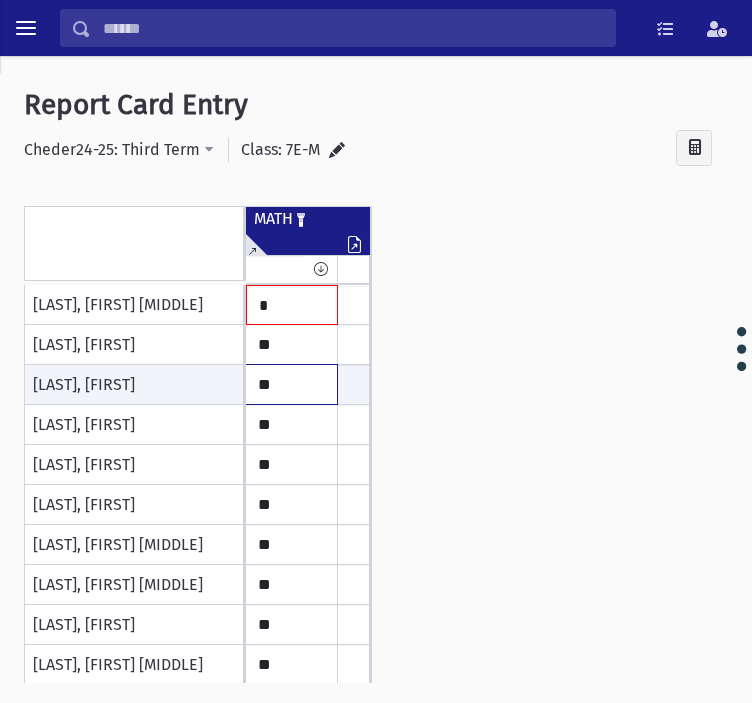 click on "**" at bounding box center [0, 0] 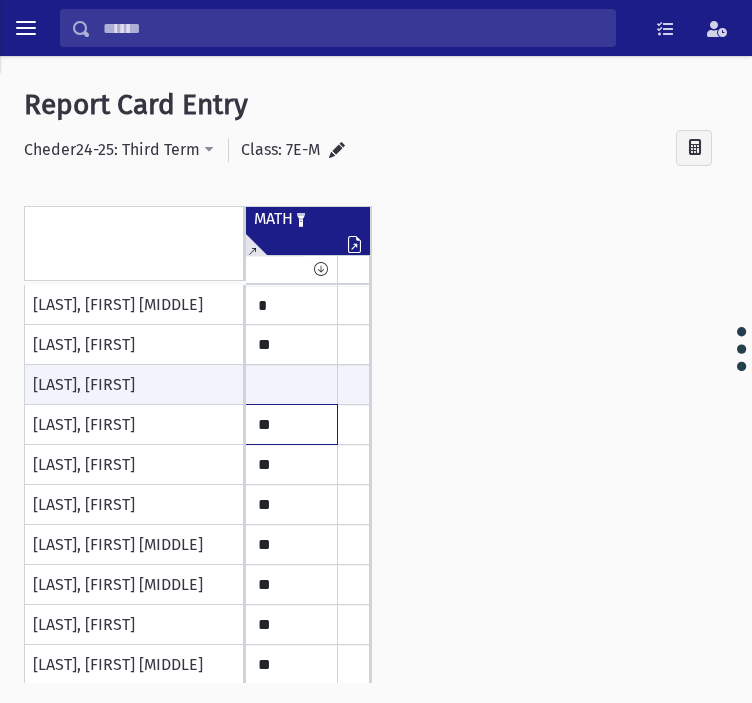 click on "**" at bounding box center [0, 0] 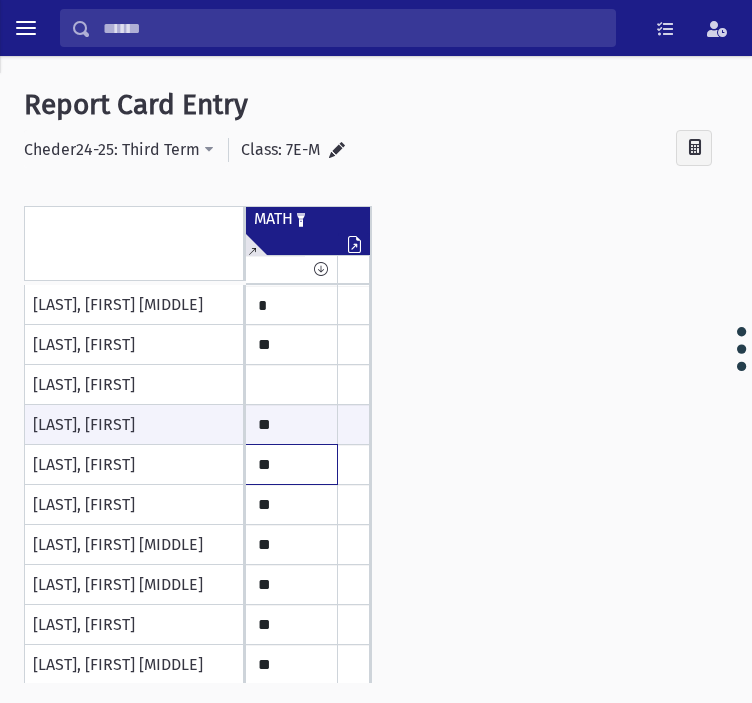 click on "**" at bounding box center (0, 0) 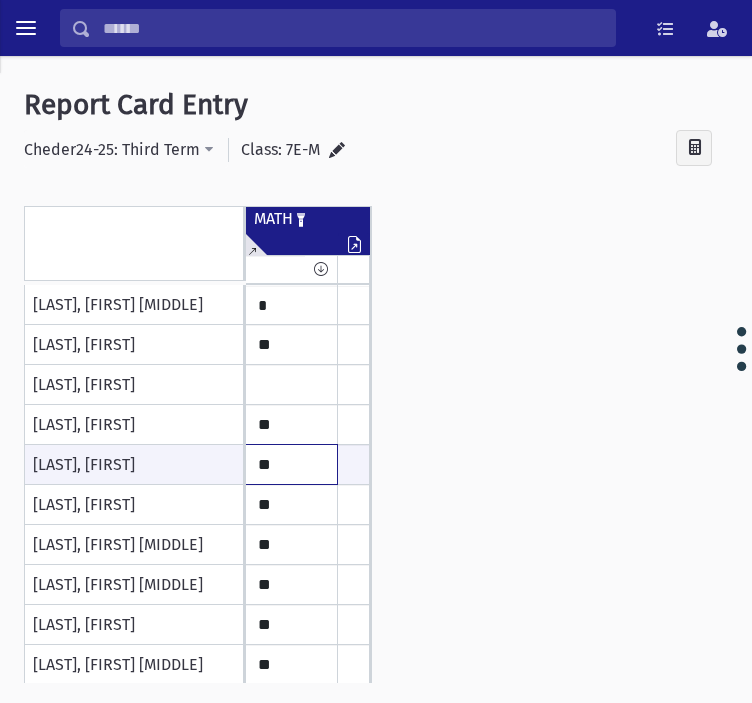 click on "**" at bounding box center [0, 0] 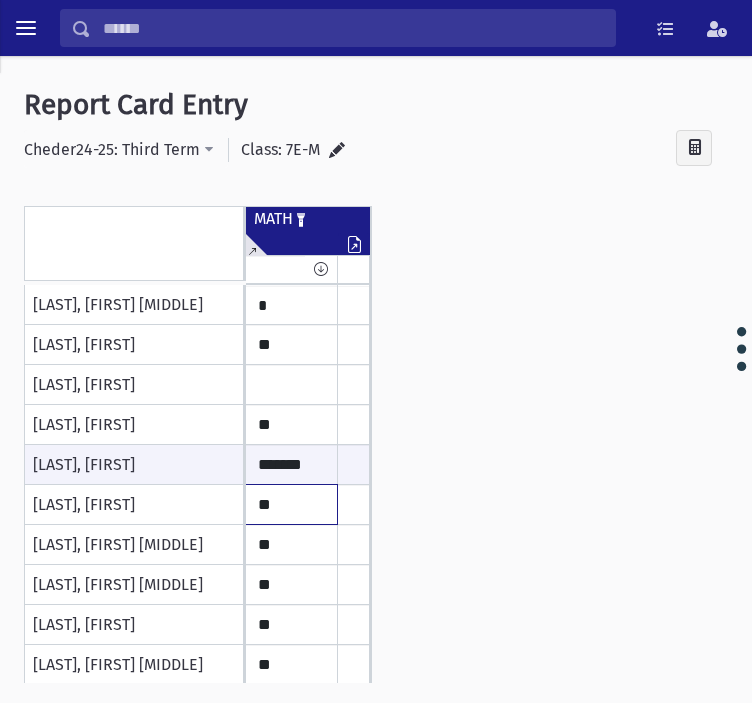 click on "**" at bounding box center (0, 0) 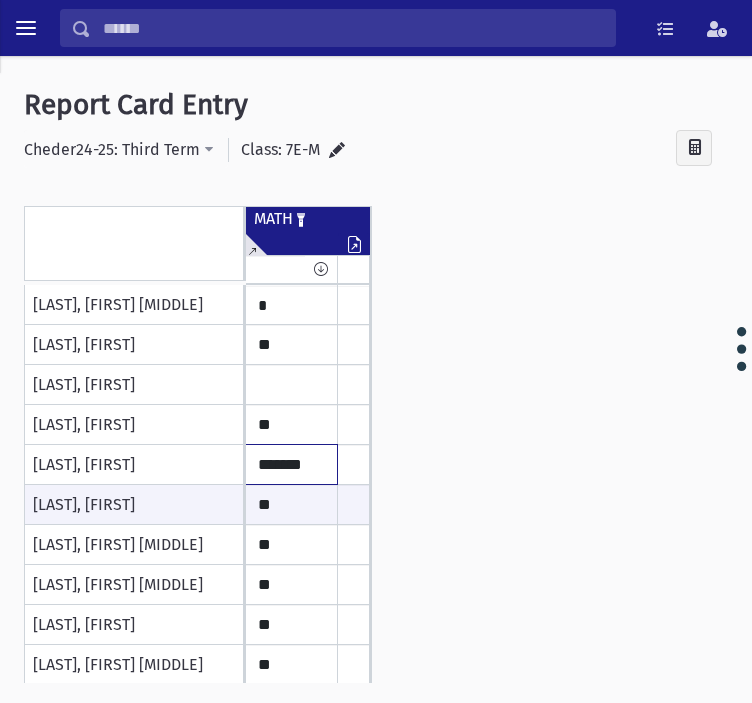 click on "*******" at bounding box center [0, 0] 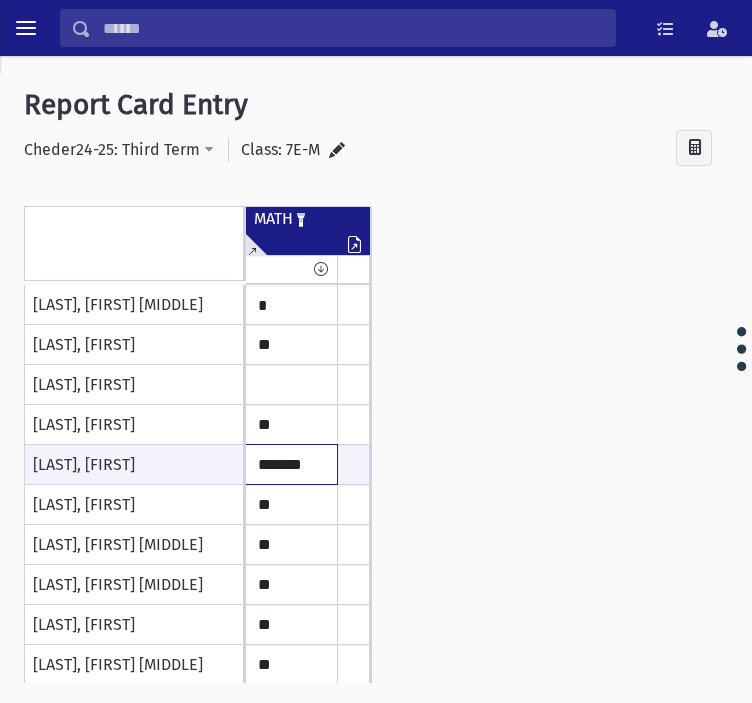 click on "*******" at bounding box center [0, 0] 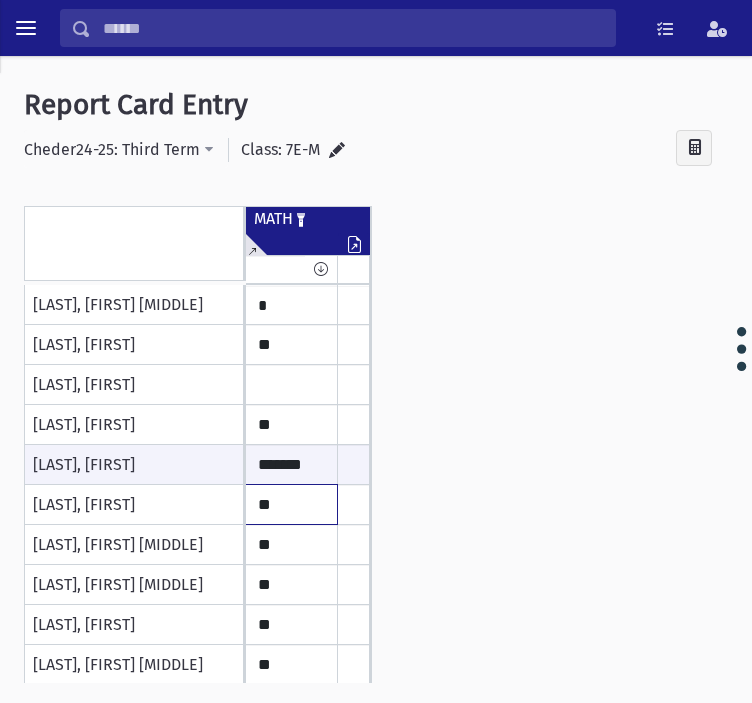 click on "**" at bounding box center (0, 0) 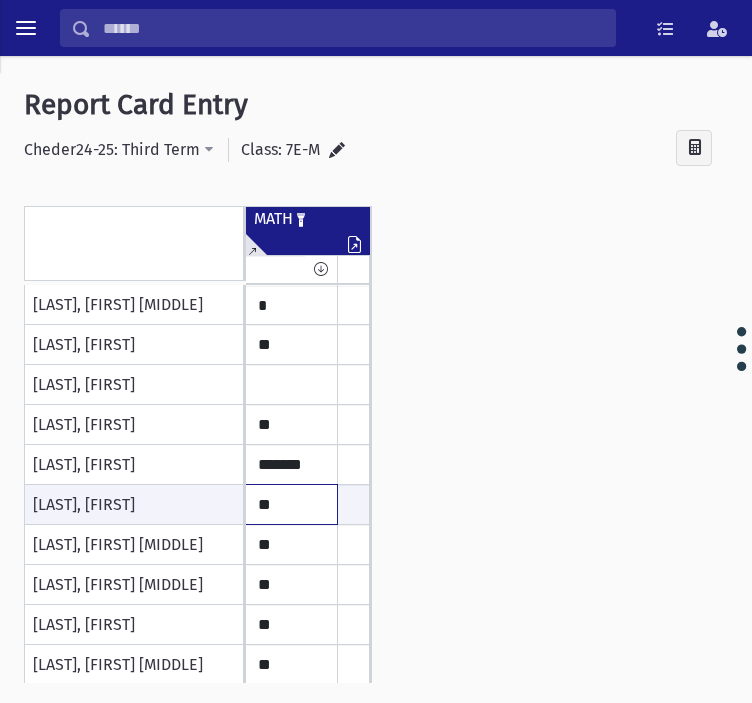 click on "**" at bounding box center (0, 0) 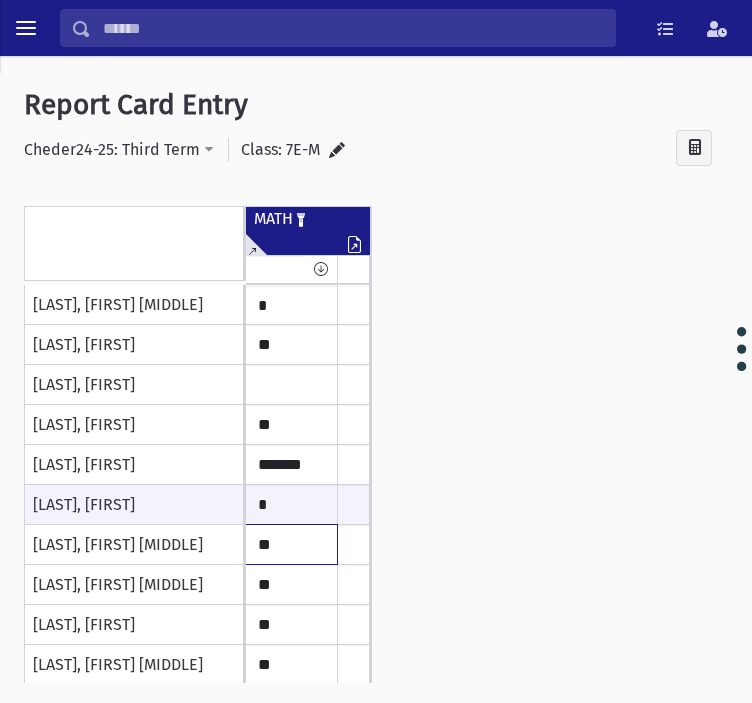 click on "**" at bounding box center [0, 0] 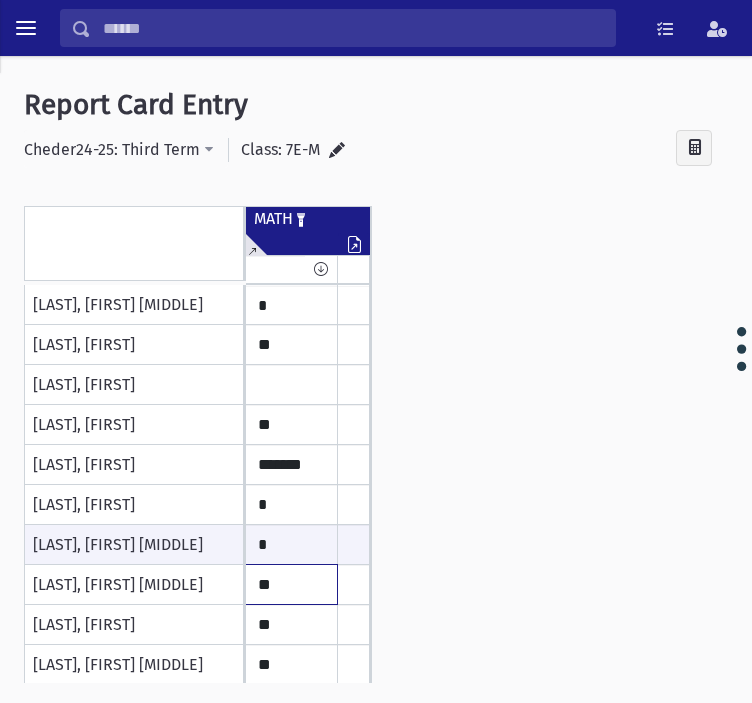 click on "**" at bounding box center [0, 0] 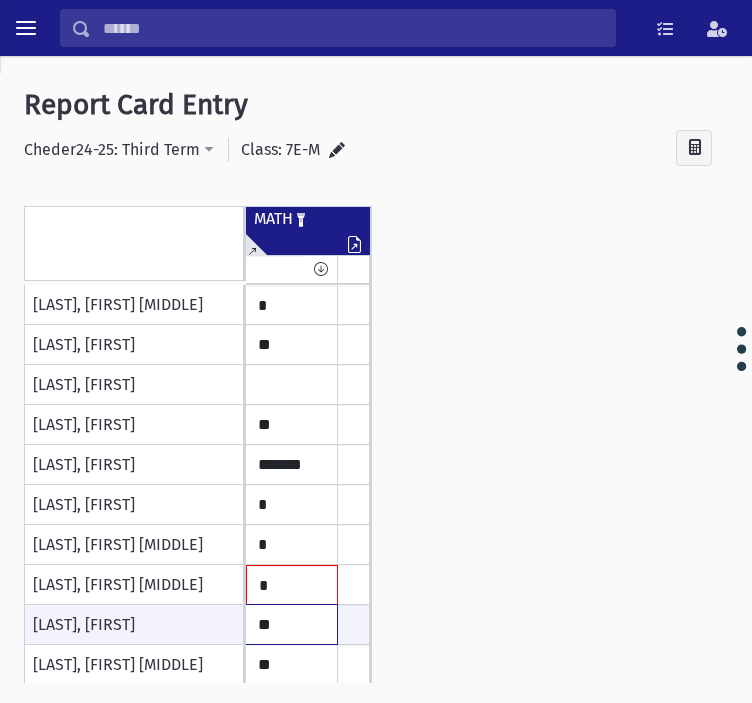 click on "**" at bounding box center (0, 0) 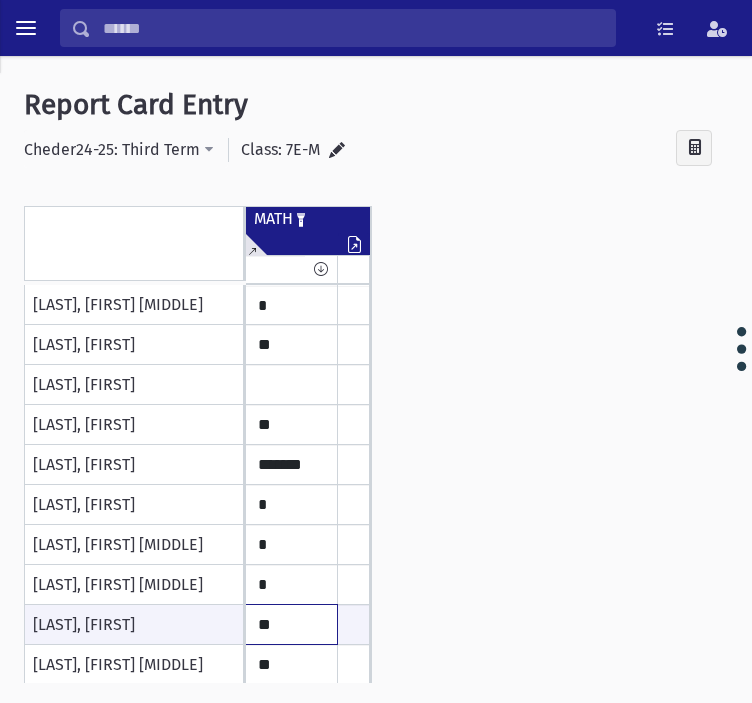 click on "**" at bounding box center (0, 0) 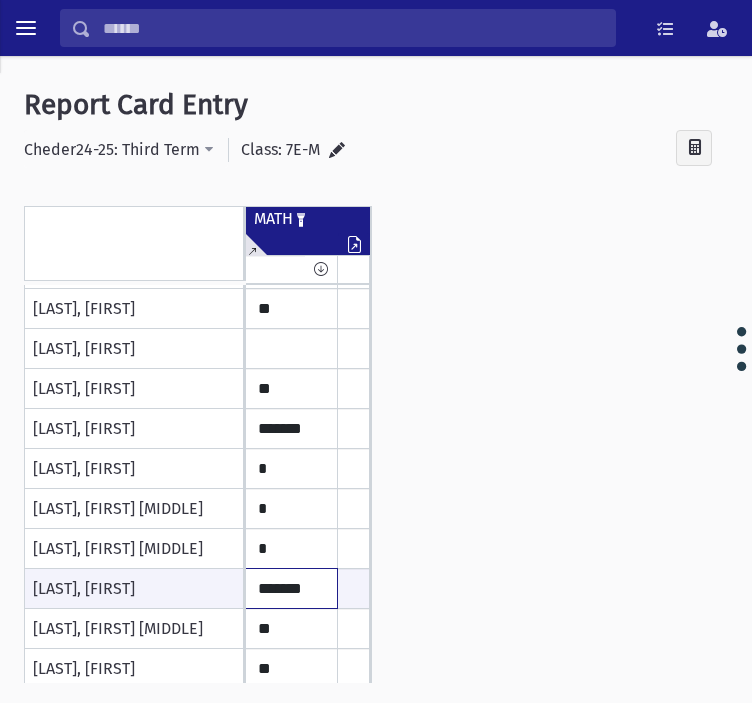 scroll, scrollTop: 100, scrollLeft: 0, axis: vertical 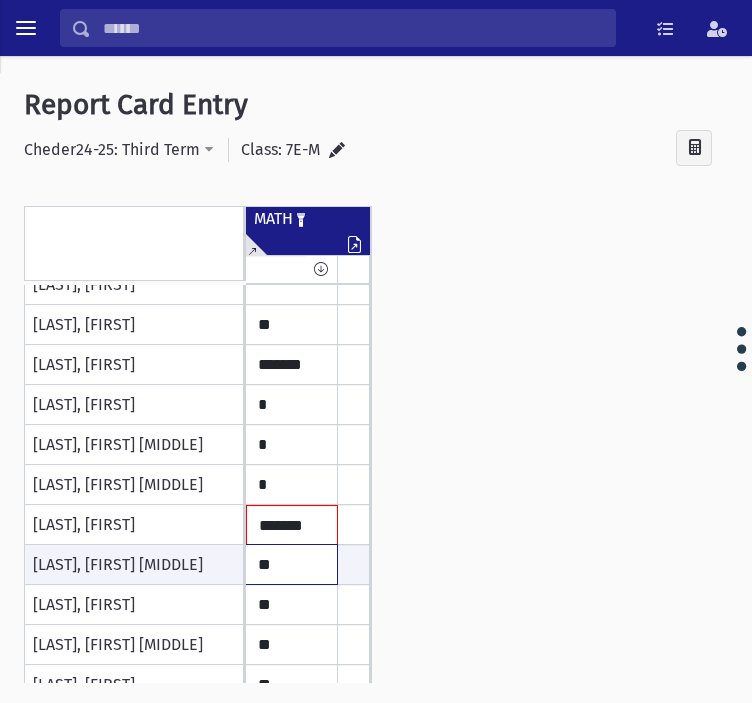 click on "**" at bounding box center [0, 0] 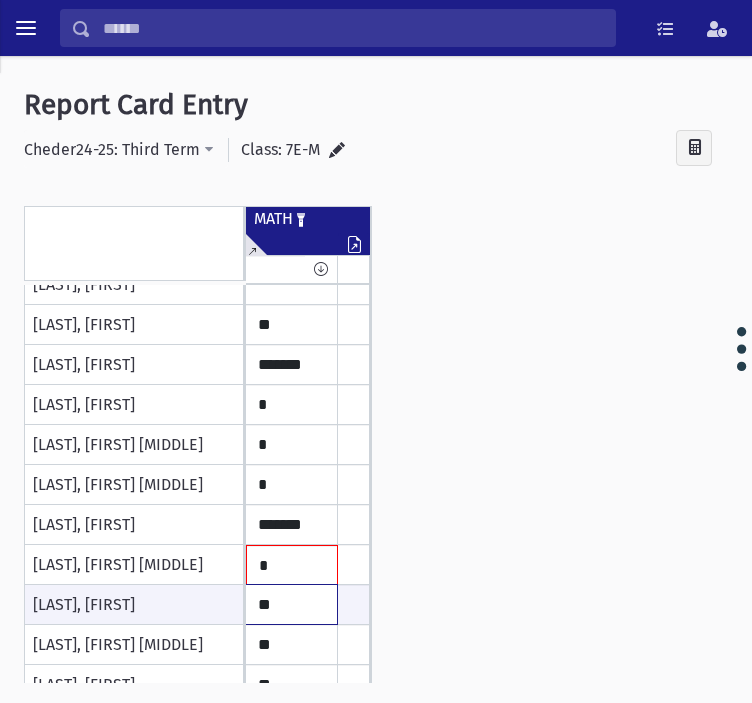 click on "**" at bounding box center (0, 0) 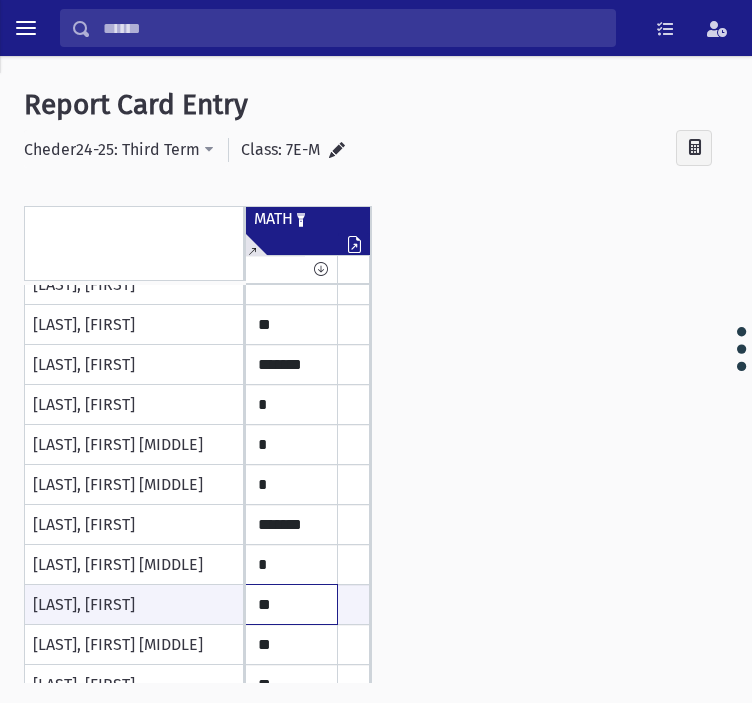 click on "**" at bounding box center (0, 0) 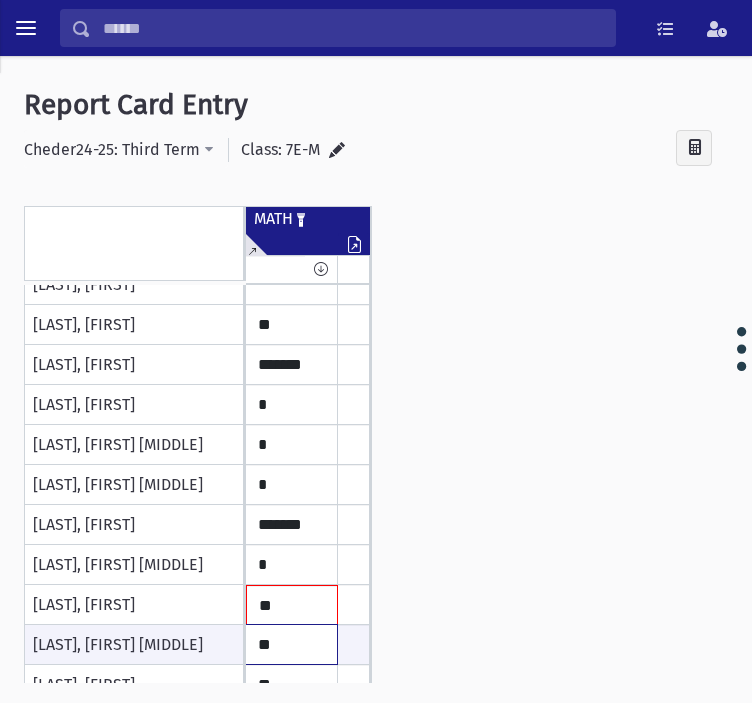 click on "**" at bounding box center (0, 0) 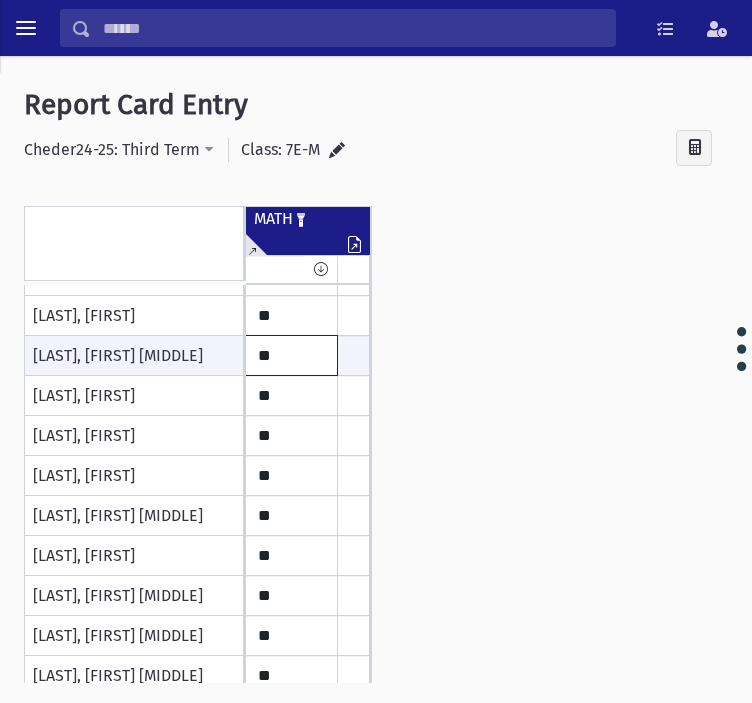 scroll, scrollTop: 400, scrollLeft: 0, axis: vertical 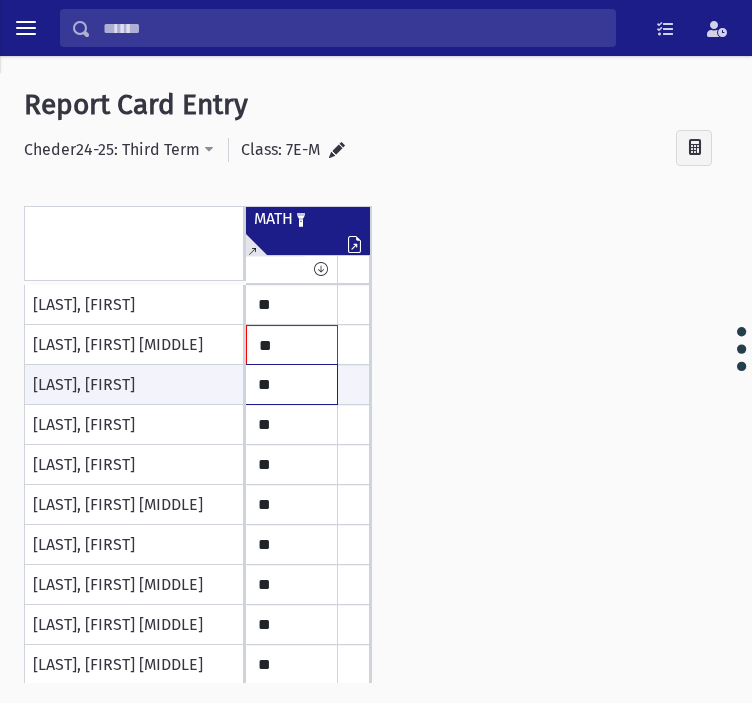 click on "**" at bounding box center (0, 0) 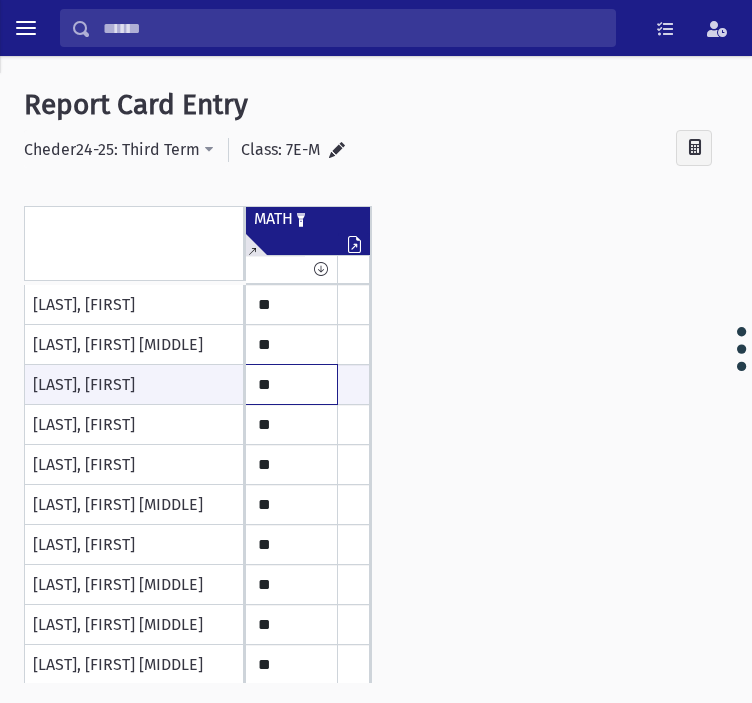click on "**" at bounding box center (0, 0) 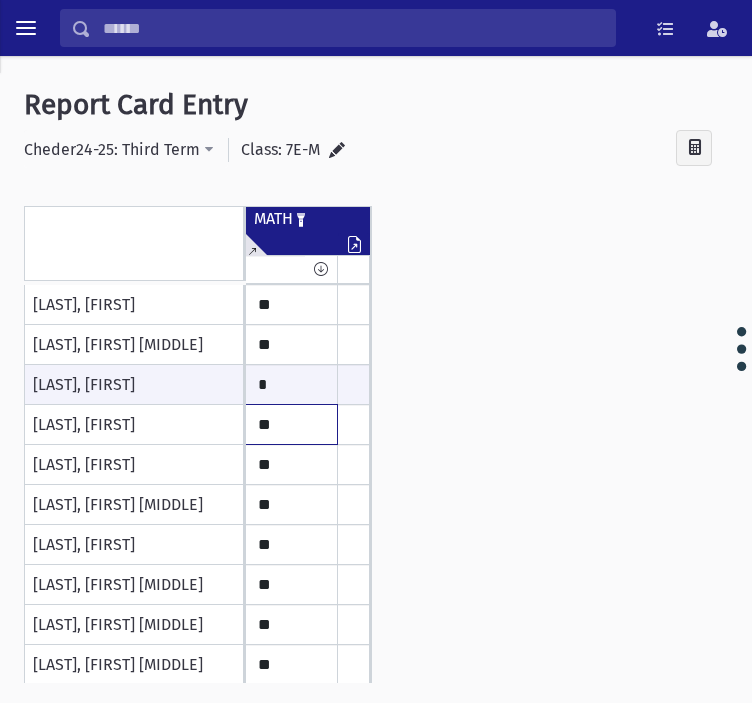 click on "**" at bounding box center (0, 0) 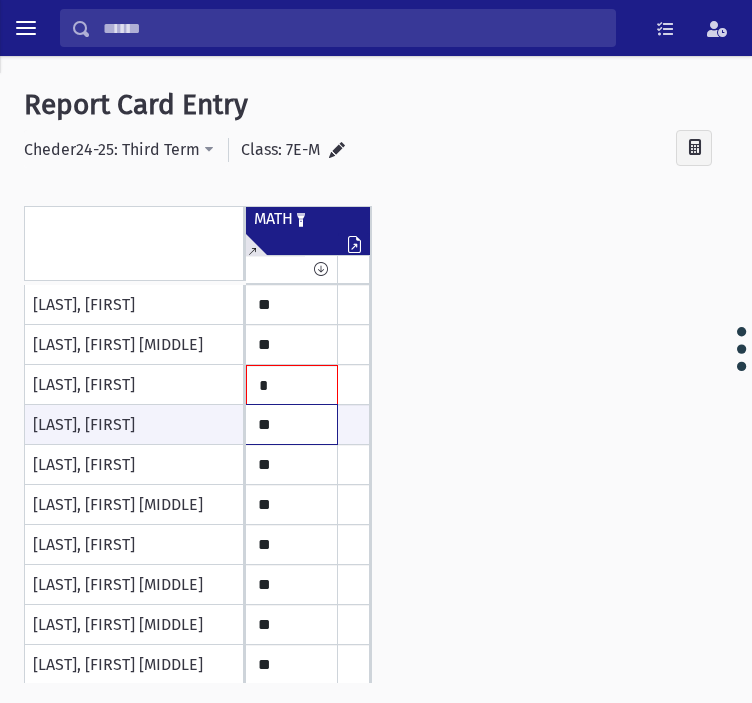 click on "**" at bounding box center (0, 0) 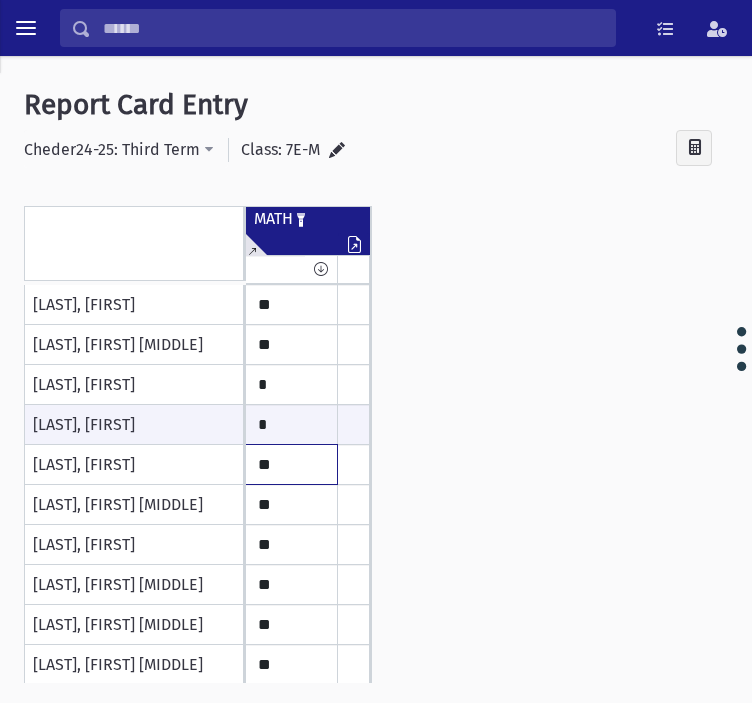 click on "**" at bounding box center [0, 0] 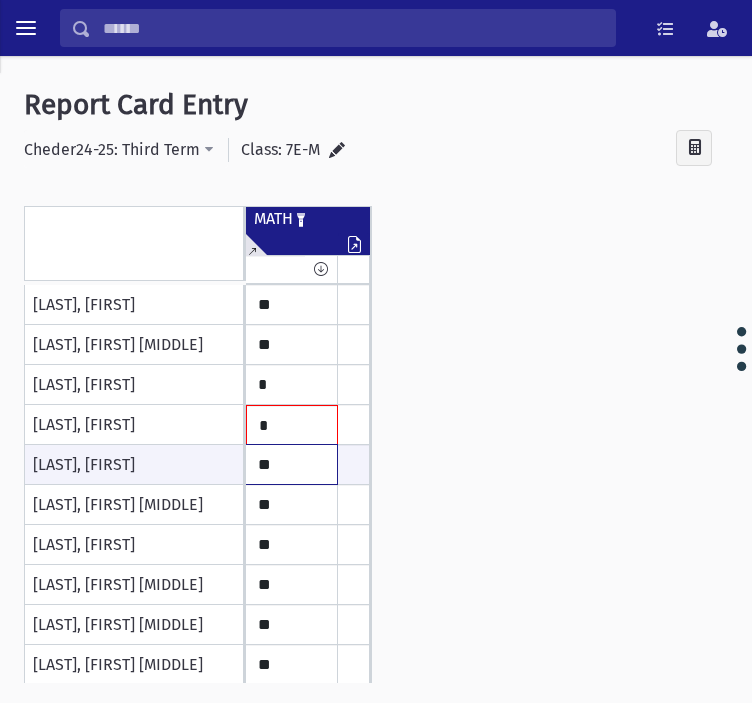 click on "**" at bounding box center [0, 0] 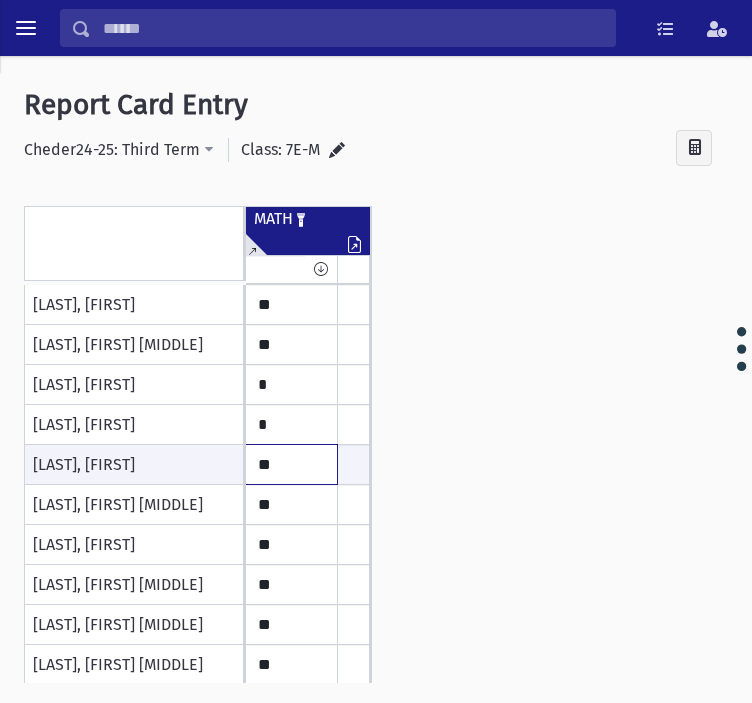 click on "**" at bounding box center [0, 0] 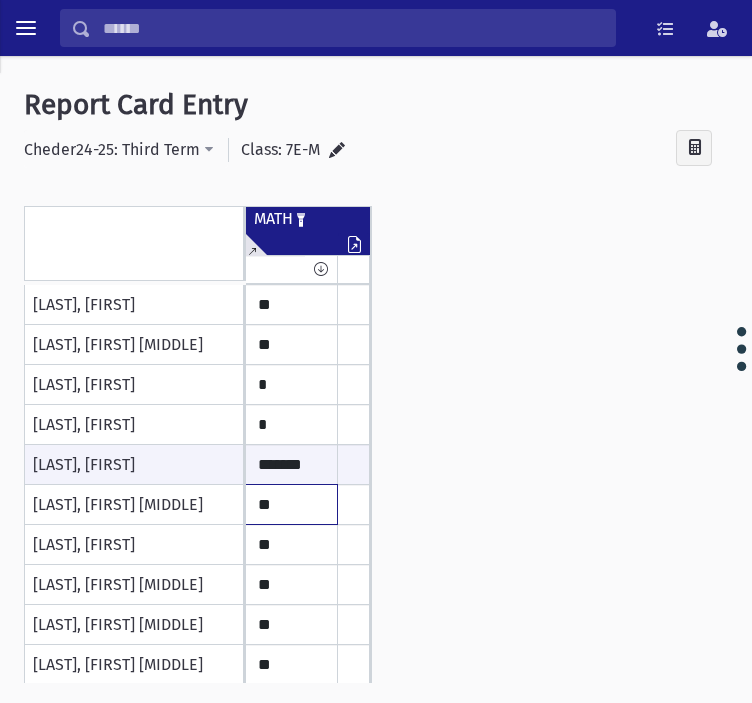 click on "**" at bounding box center (0, 0) 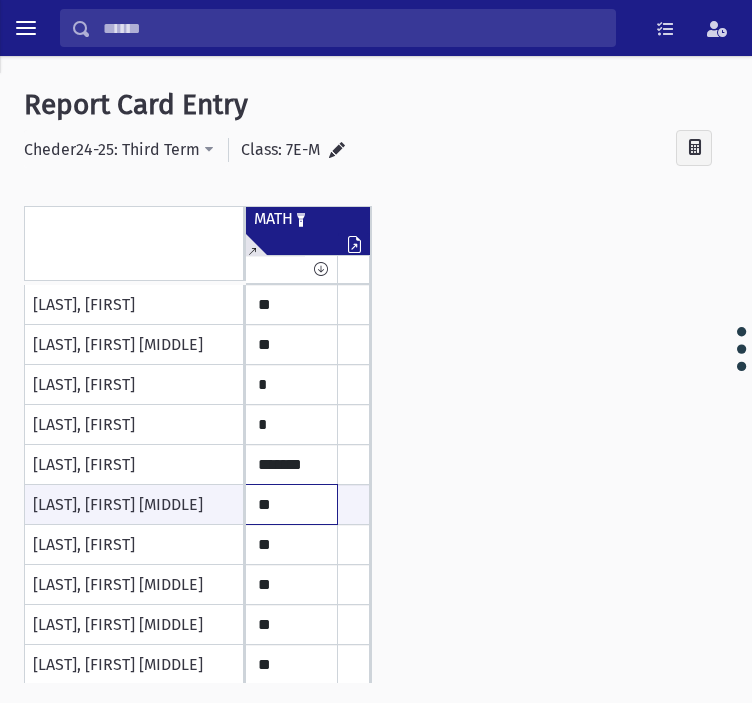 click on "**" at bounding box center [0, 0] 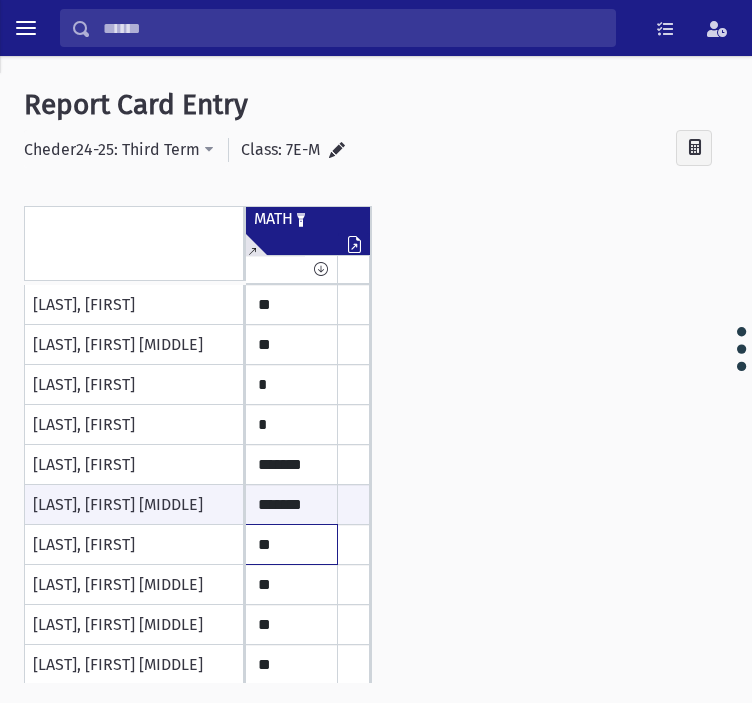 click on "**" at bounding box center [0, 0] 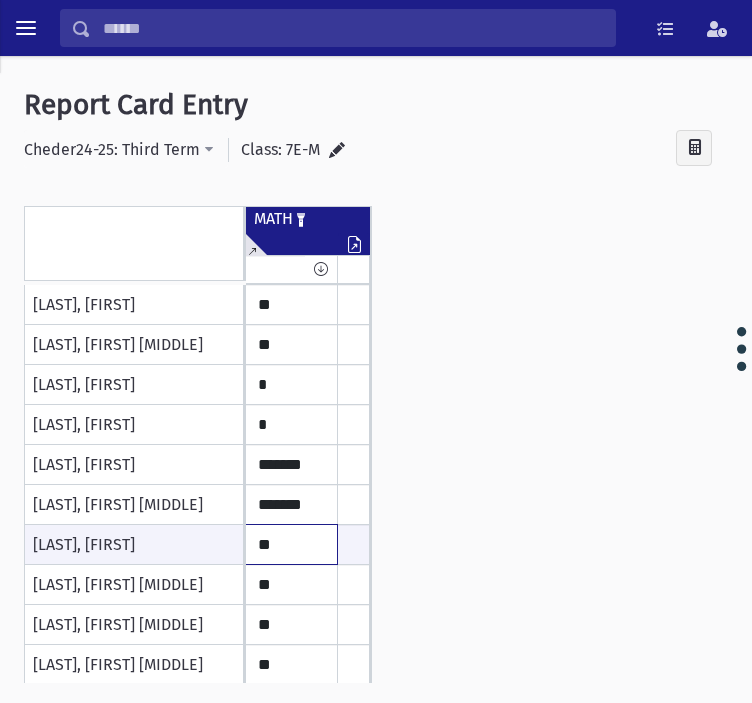 click on "**" at bounding box center (0, 0) 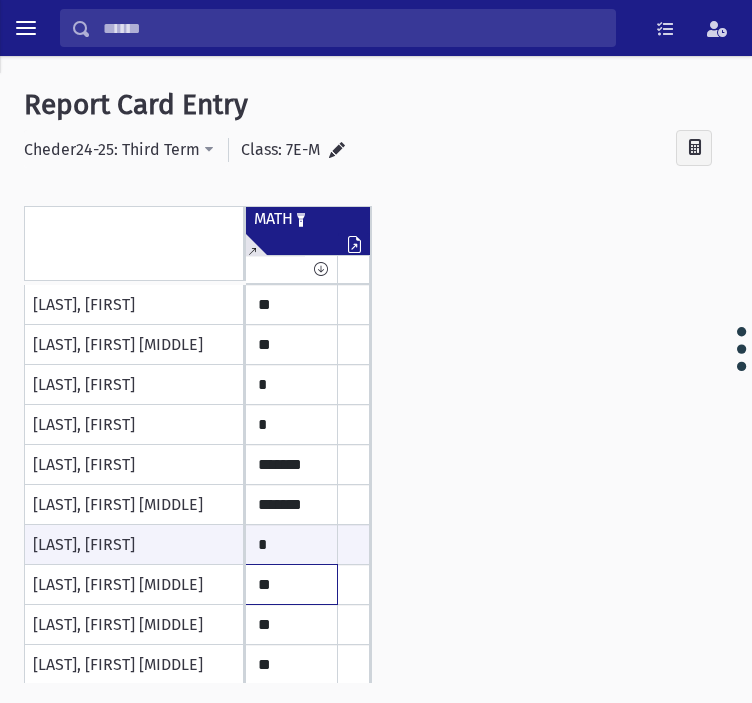 click on "**" at bounding box center (0, 0) 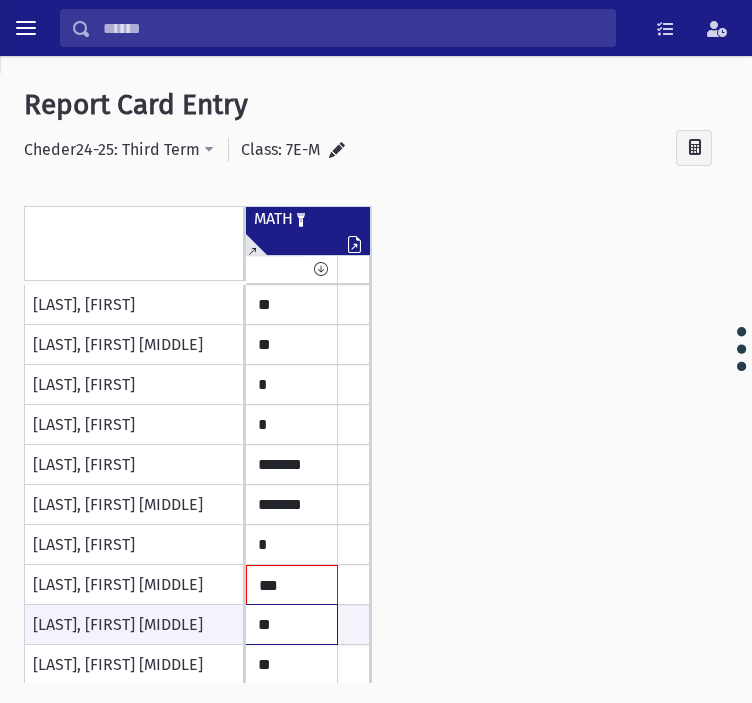 click on "**" at bounding box center [0, 0] 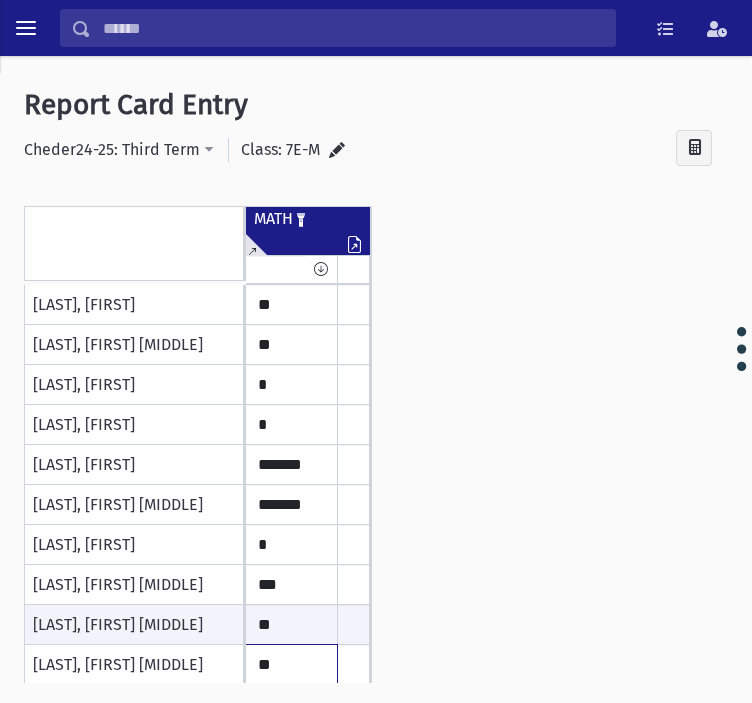 click on "**" at bounding box center [0, 0] 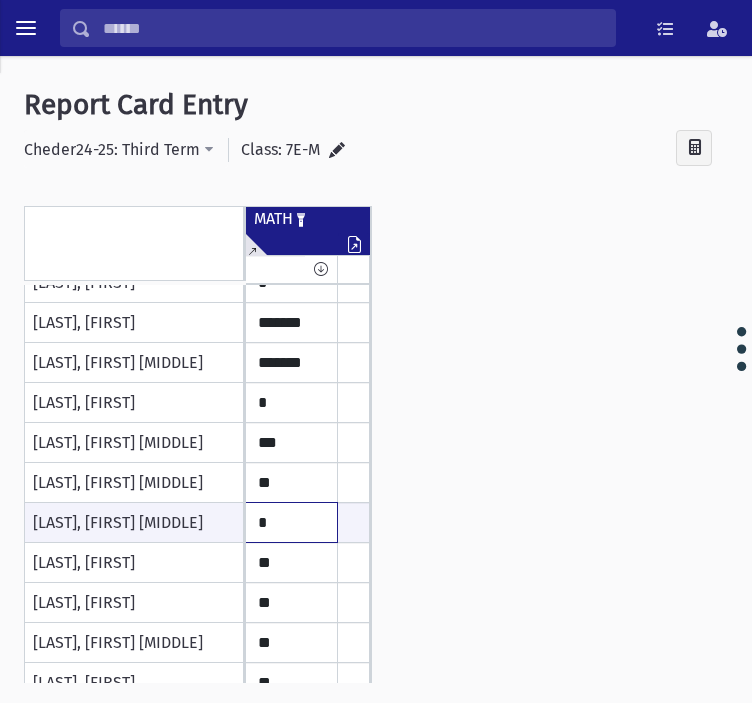 scroll, scrollTop: 561, scrollLeft: 0, axis: vertical 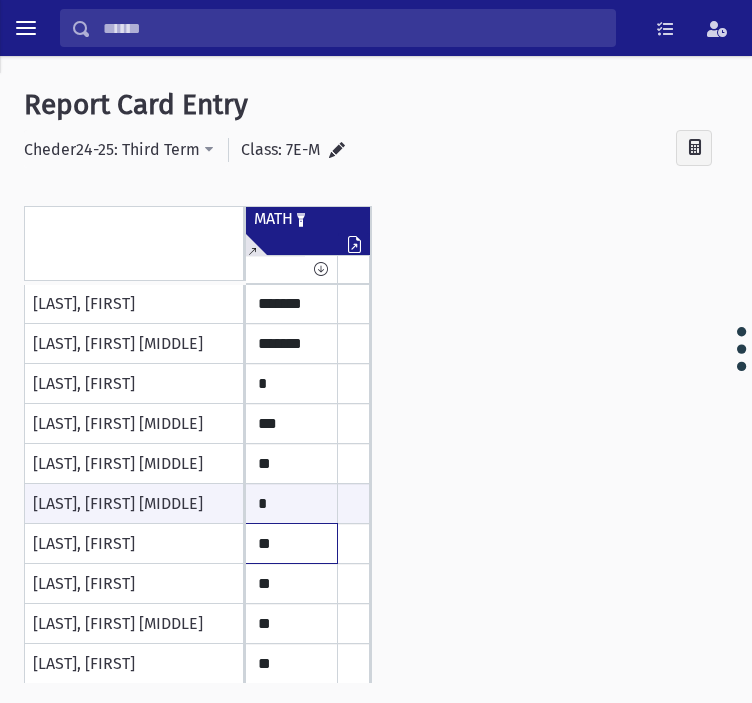 click on "**" at bounding box center (0, 0) 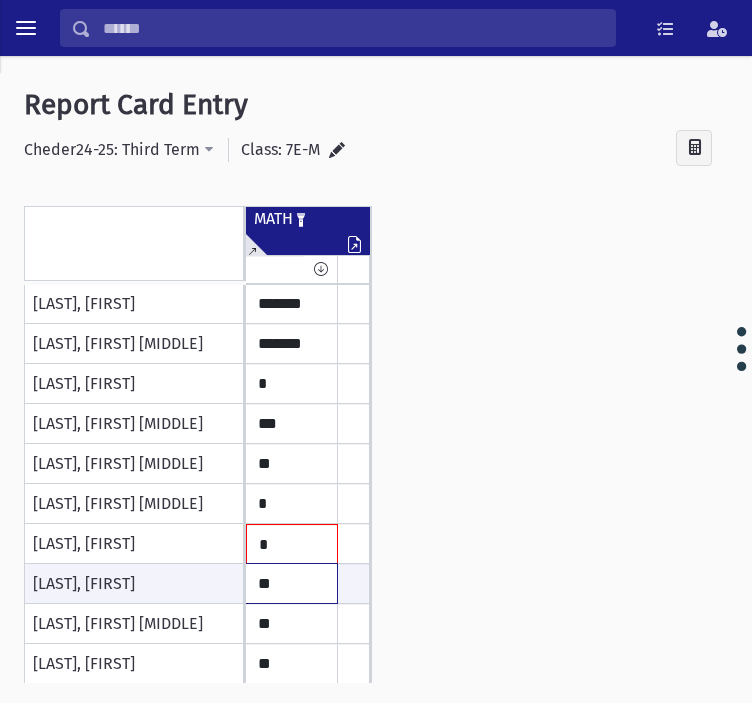 click on "**" at bounding box center [0, 0] 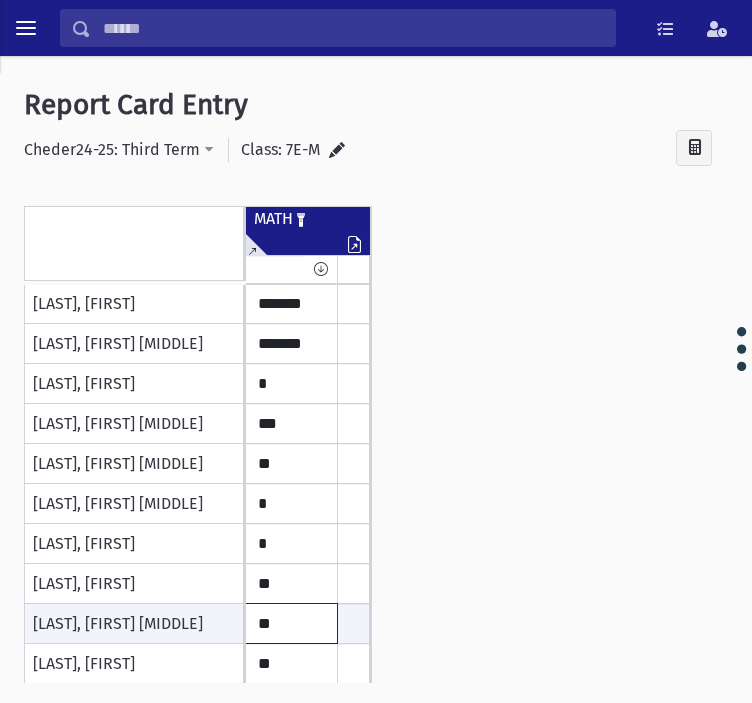 click on "**" at bounding box center (0, 0) 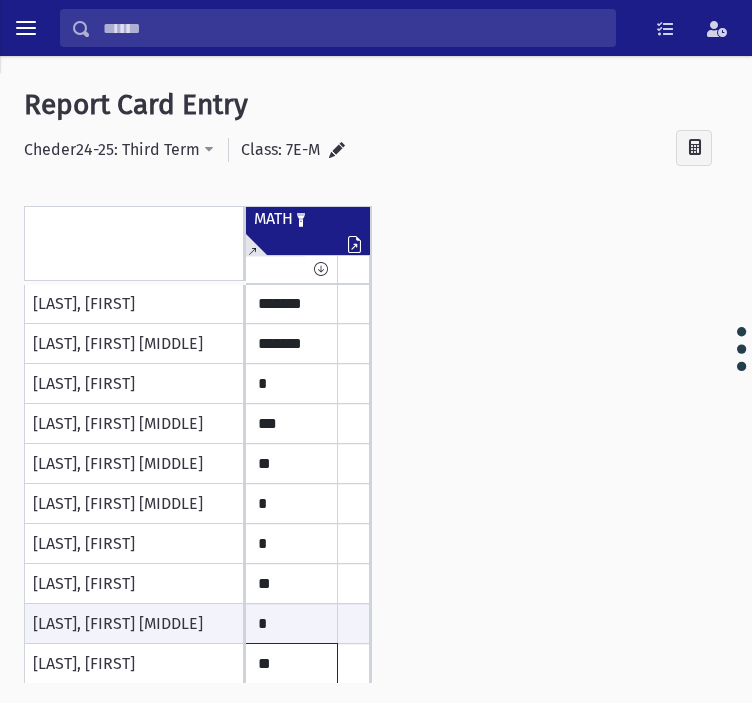 click on "**" at bounding box center (0, 0) 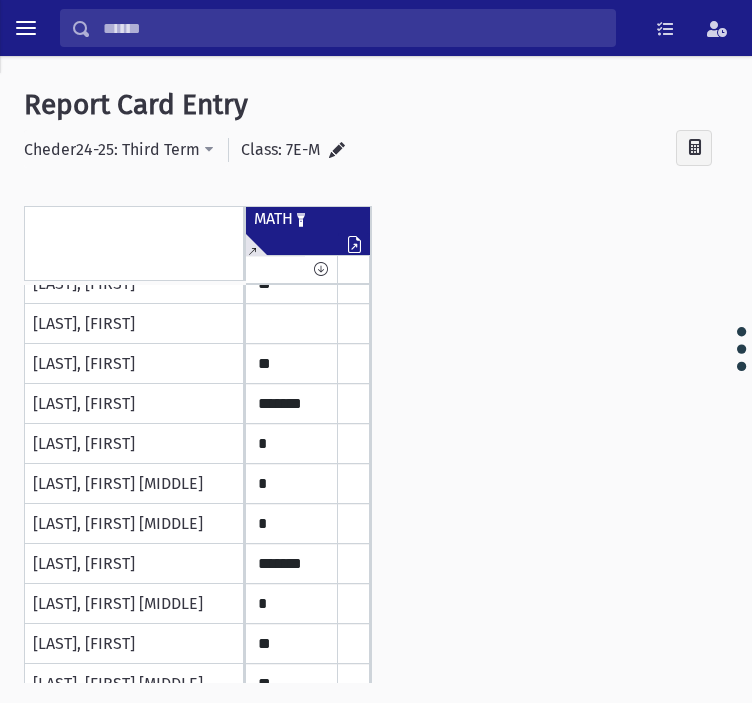 scroll, scrollTop: 0, scrollLeft: 0, axis: both 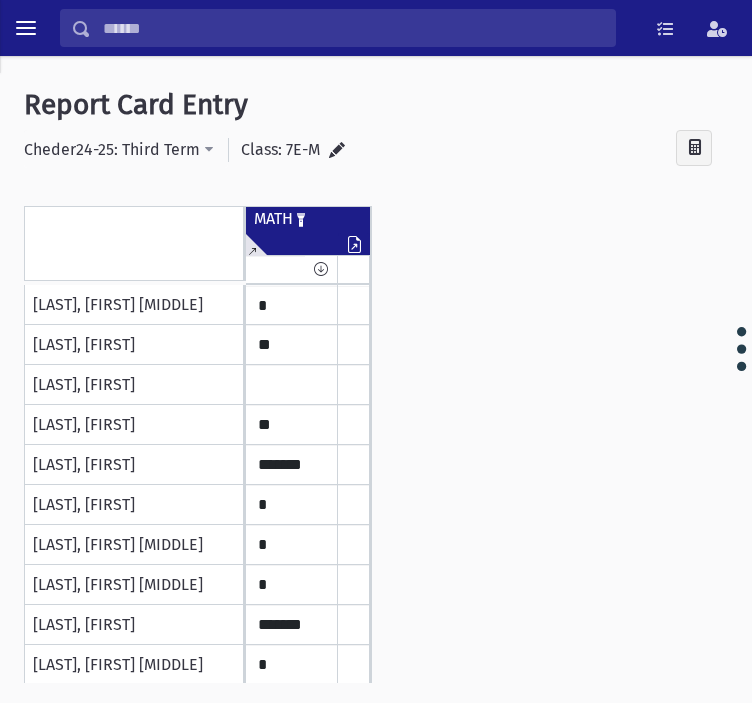 click on "Remove Isolate" 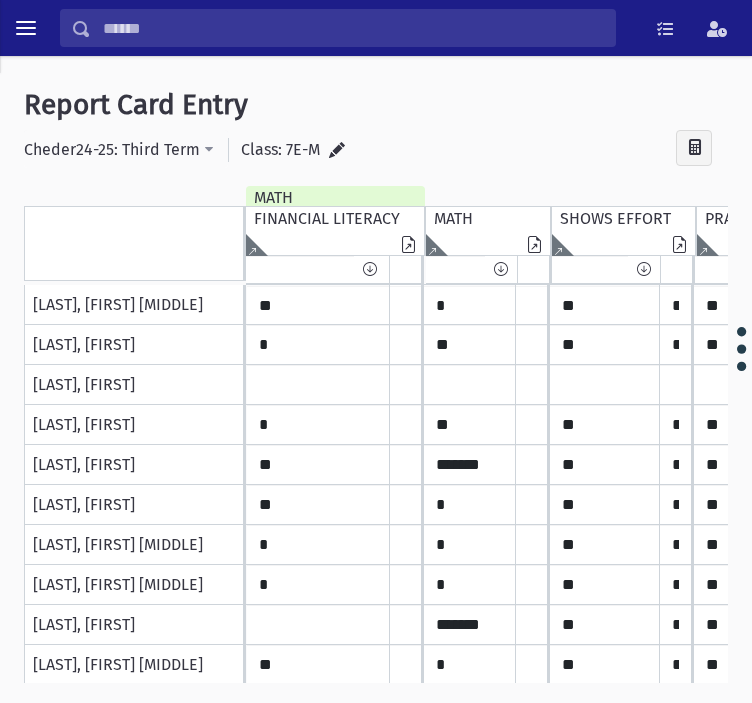 click at bounding box center (337, 150) 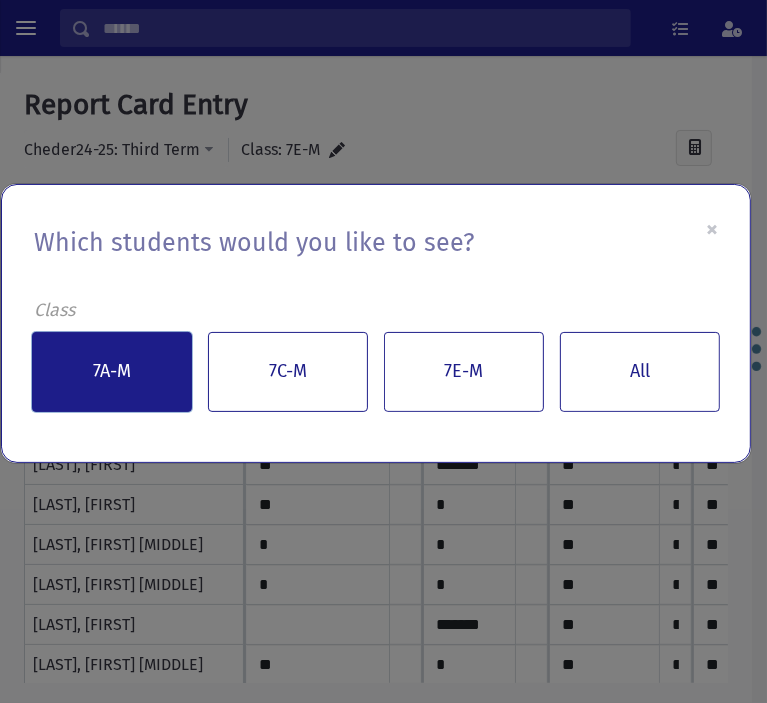 click on "7A-M" at bounding box center [112, 372] 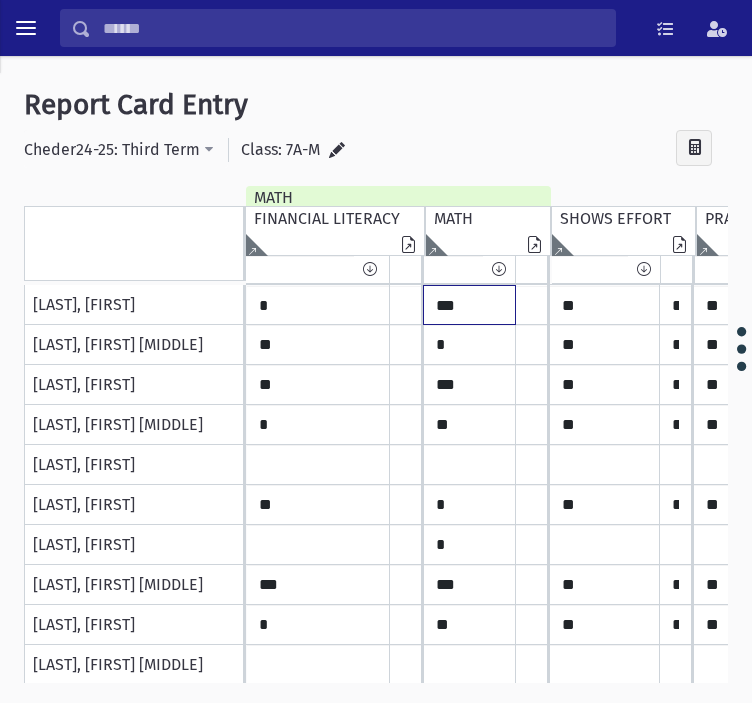 click on "***" at bounding box center (318, 305) 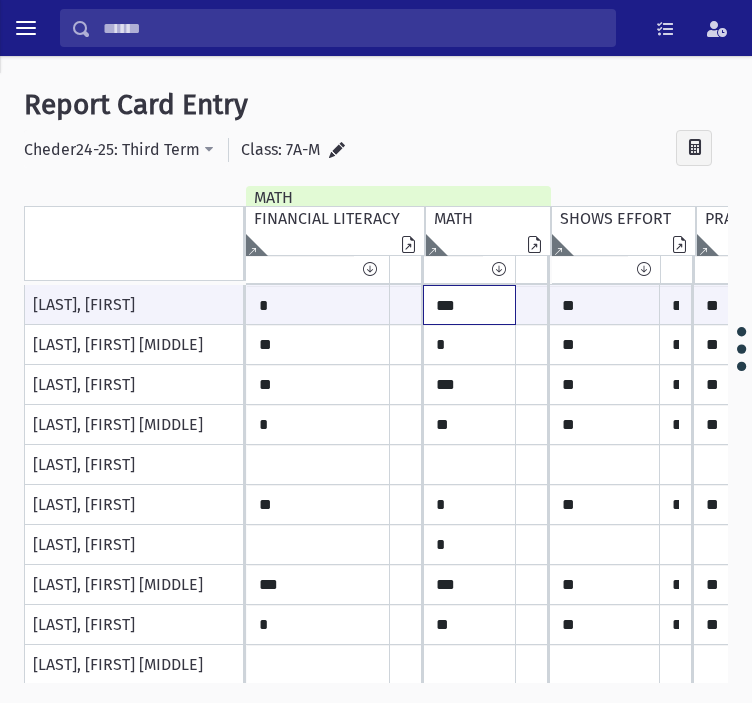 click on "***" at bounding box center [318, 305] 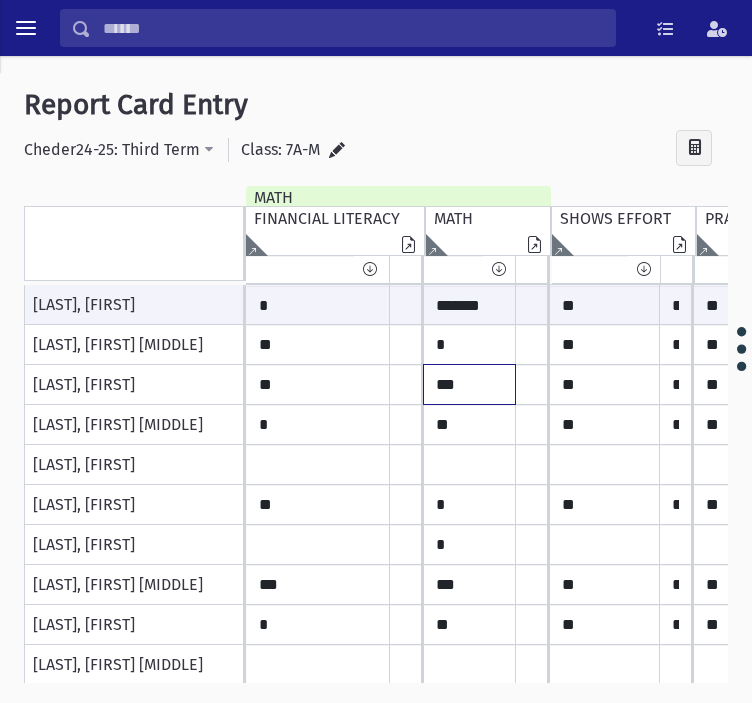 click on "***" at bounding box center (318, 305) 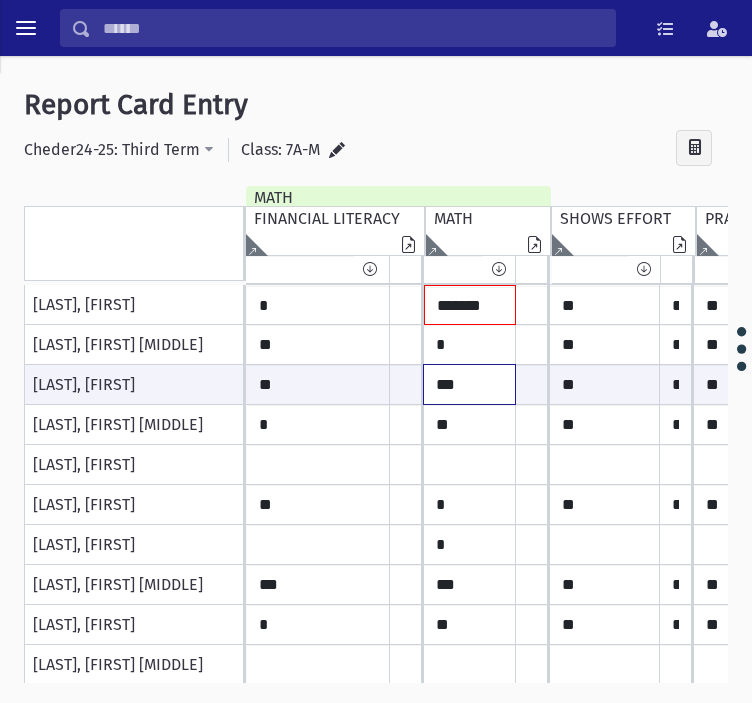 click on "***" at bounding box center [318, 384] 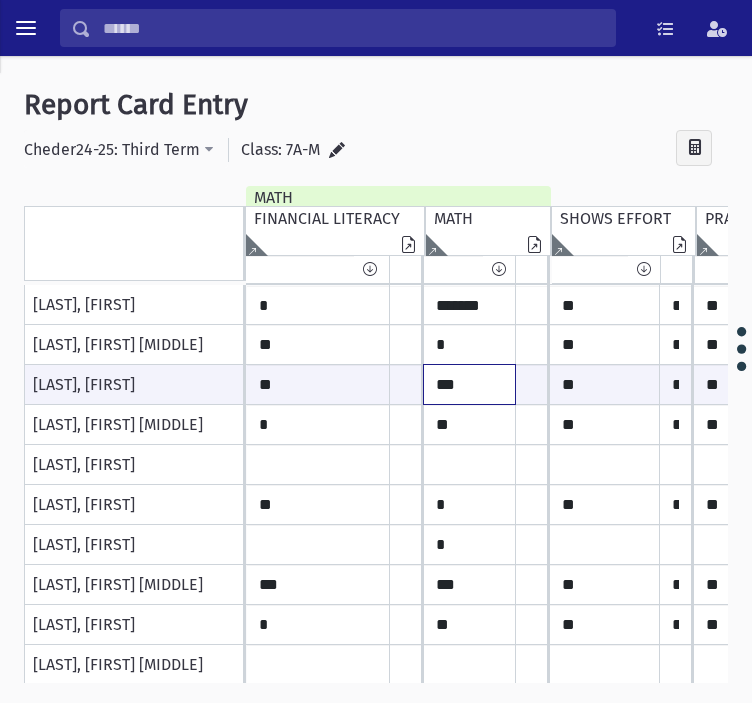 paste on "****" 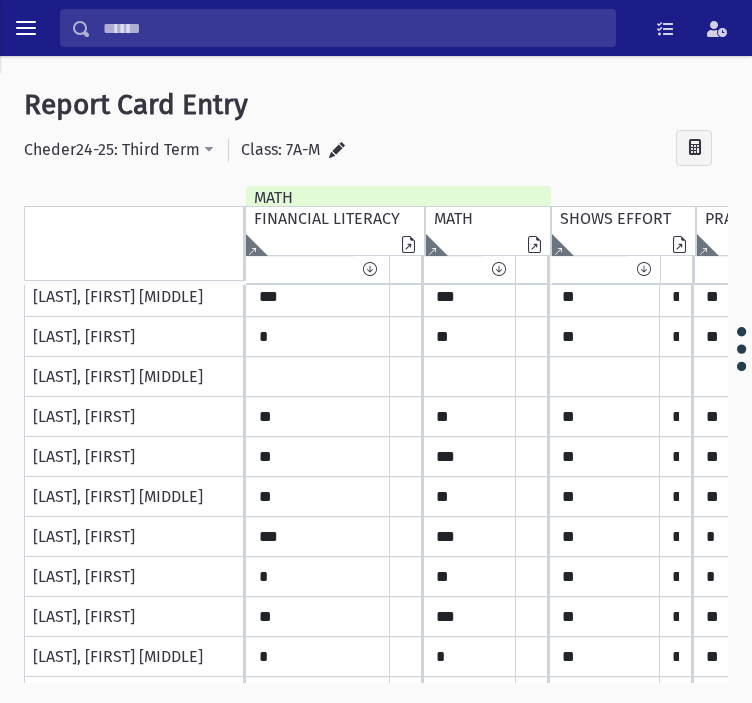 scroll, scrollTop: 300, scrollLeft: 0, axis: vertical 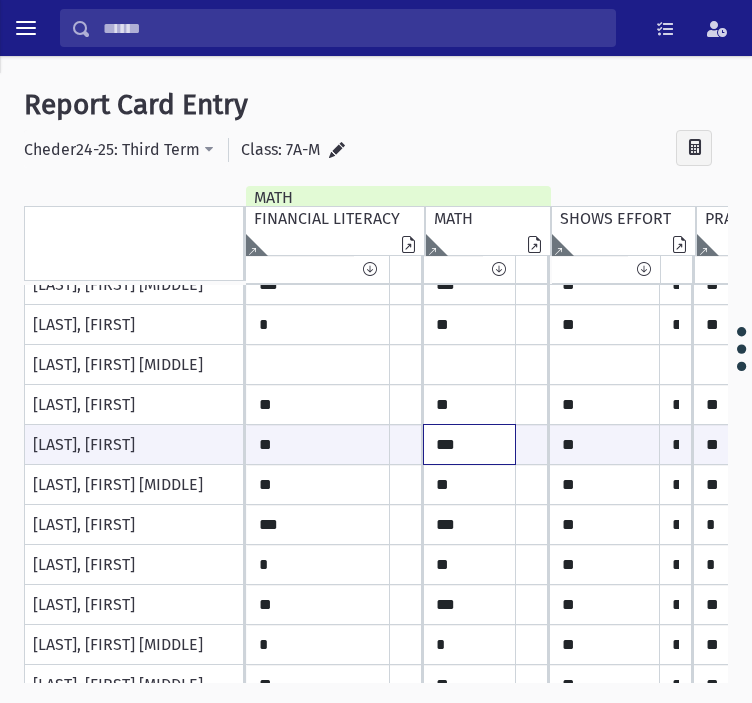 click on "***" at bounding box center (318, 444) 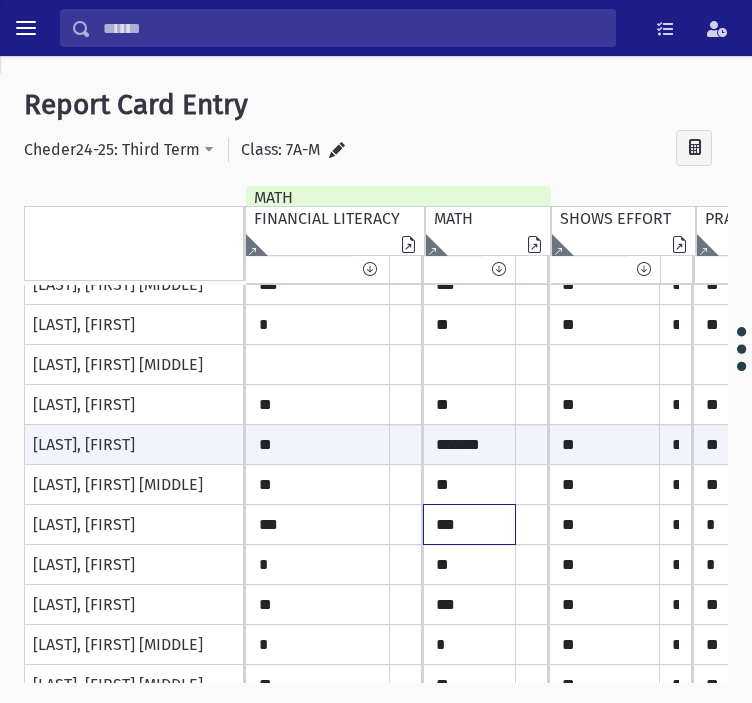 click on "***" at bounding box center [318, 5] 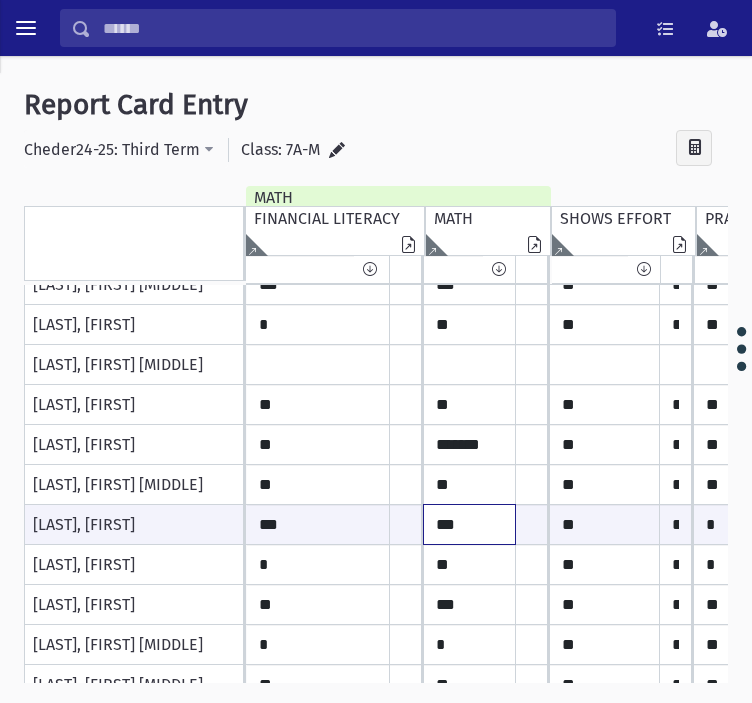 click on "***" at bounding box center (318, 524) 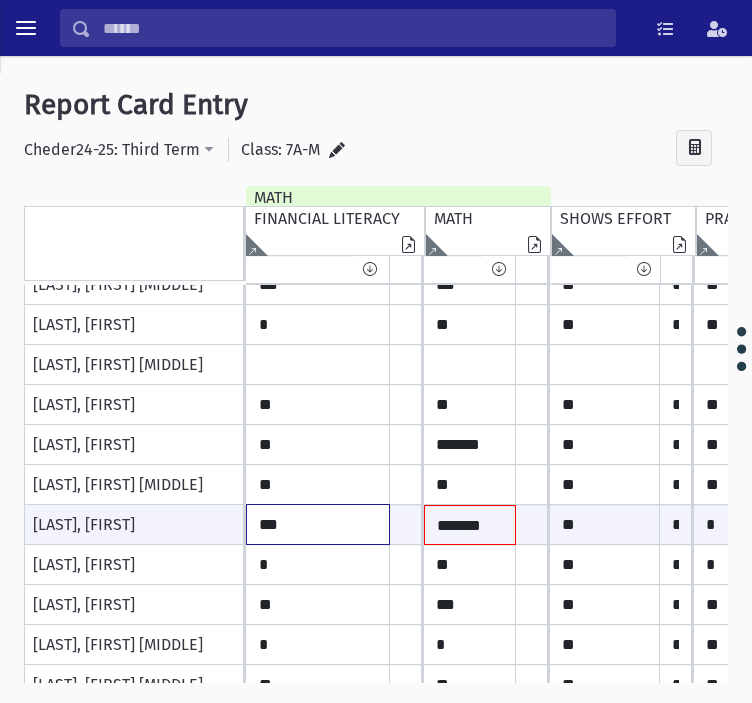 click on "***" at bounding box center (318, 524) 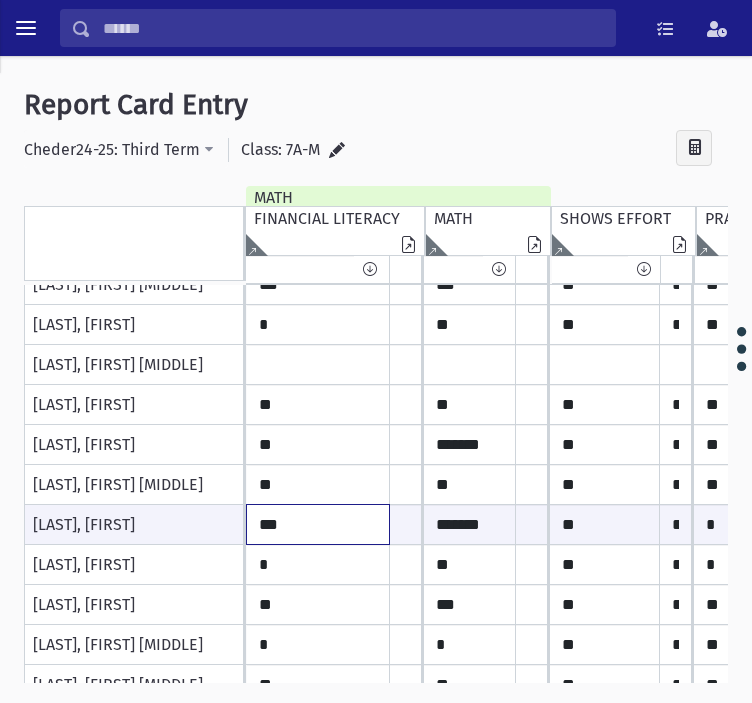 click on "***" at bounding box center (318, 524) 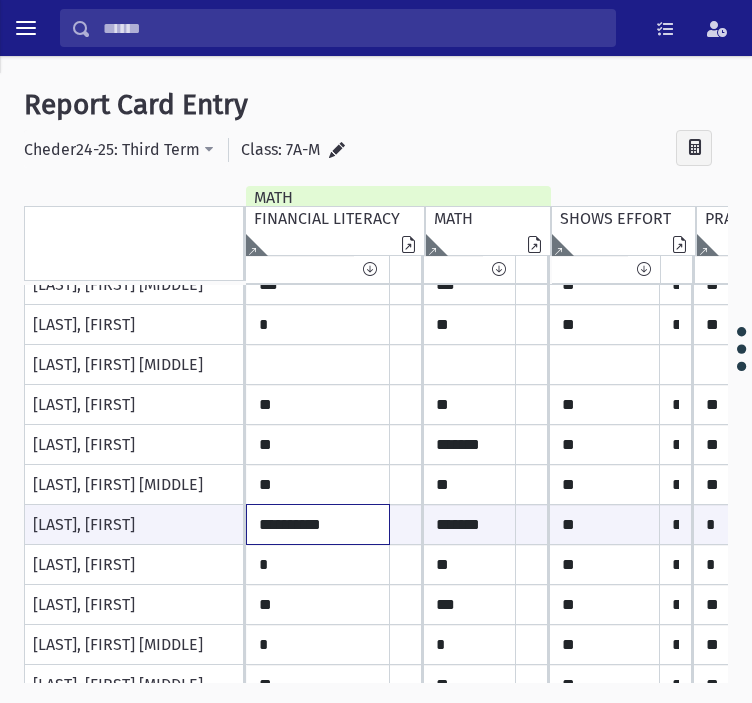 click on "**********" at bounding box center [318, 524] 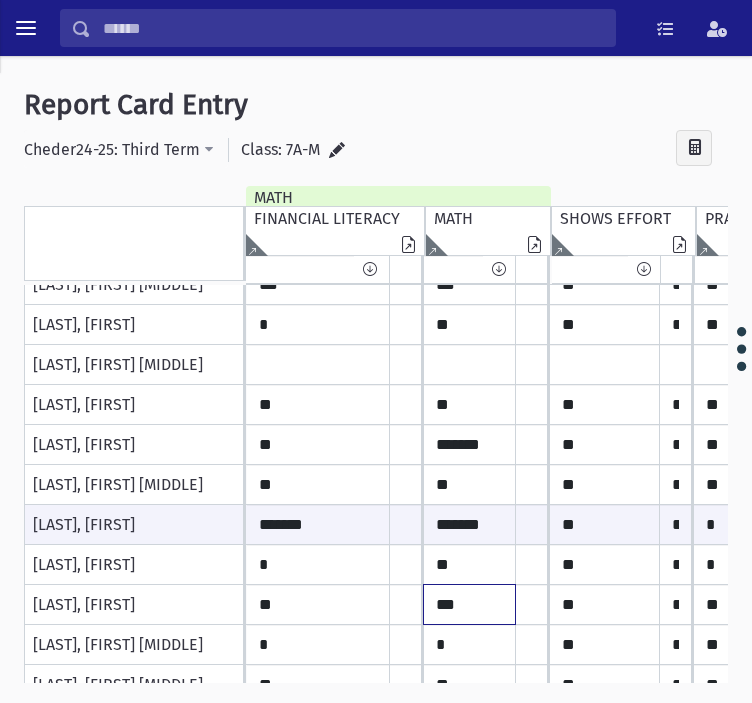 click on "***" at bounding box center [318, 5] 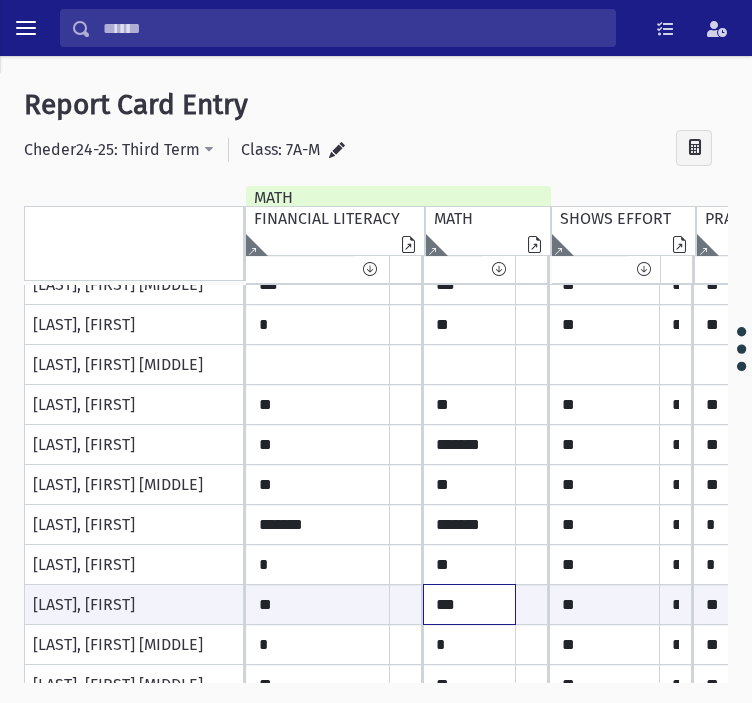 click on "***" at bounding box center [318, 604] 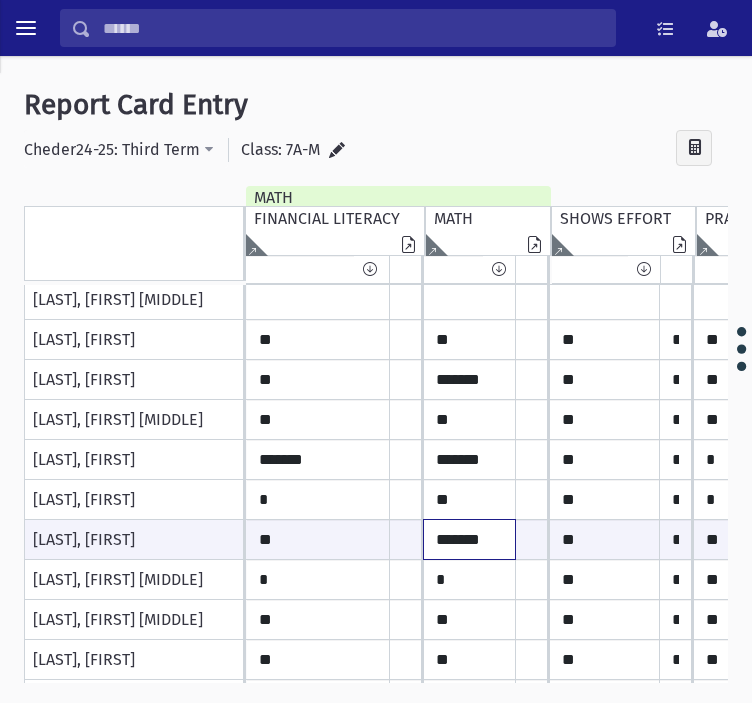 scroll, scrollTop: 409, scrollLeft: 0, axis: vertical 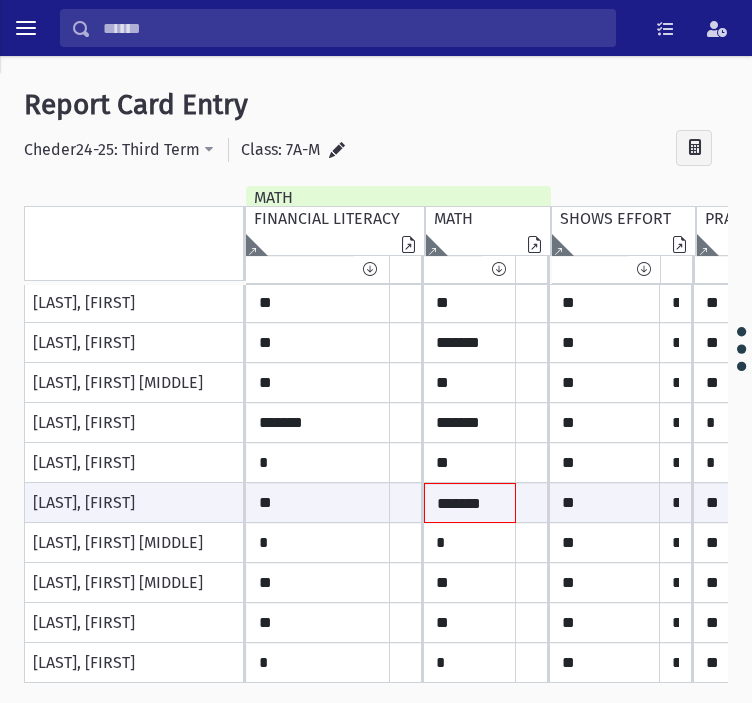 click at bounding box center (337, 150) 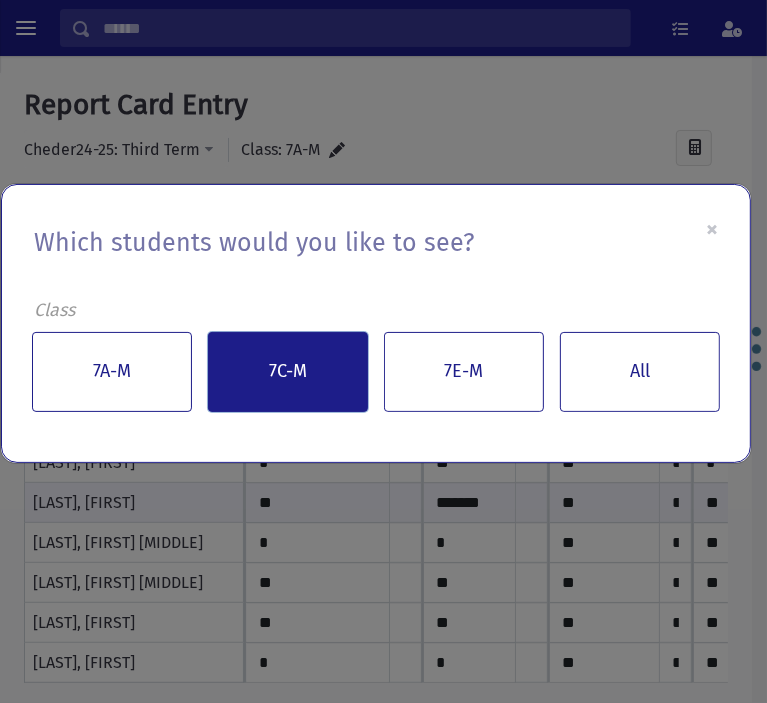 click on "7C-M" at bounding box center [288, 372] 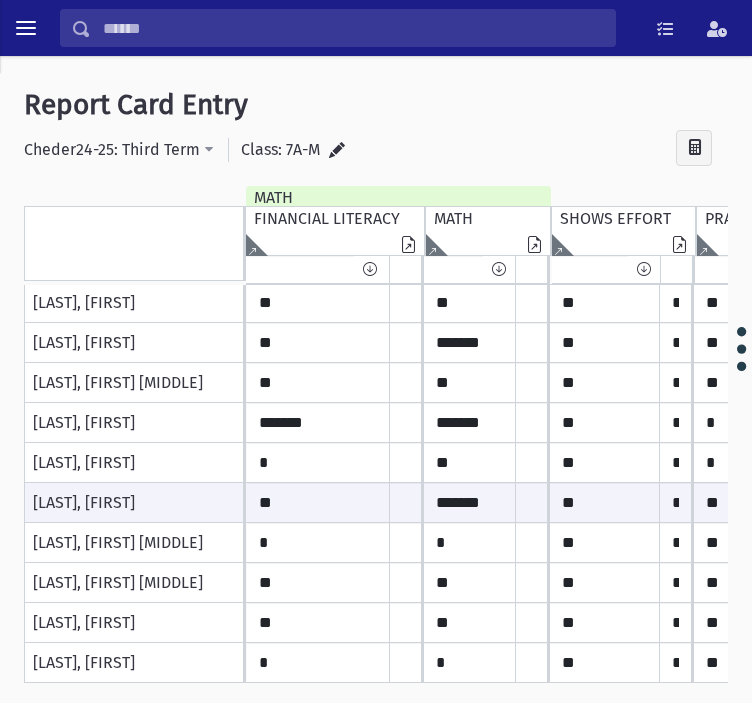 scroll, scrollTop: 0, scrollLeft: 0, axis: both 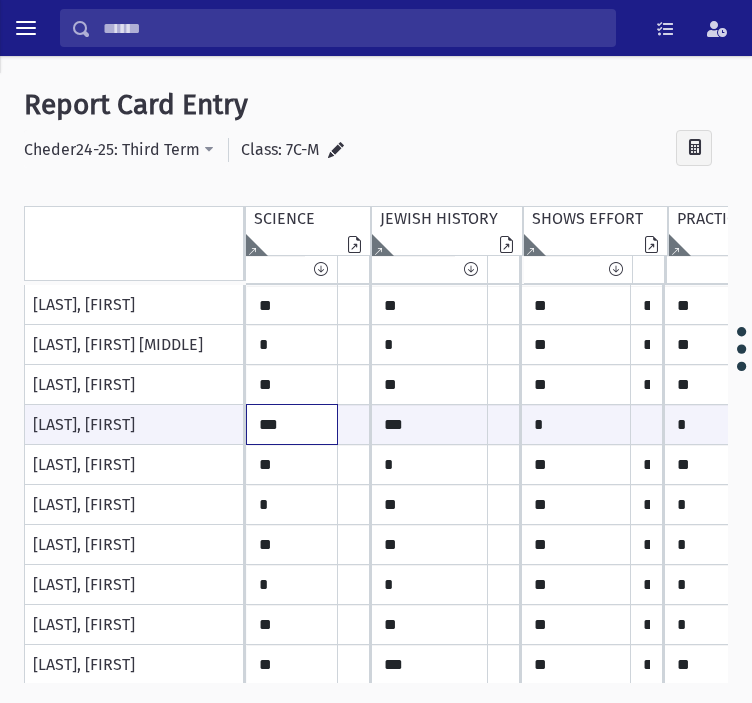 click on "***" at bounding box center [292, 424] 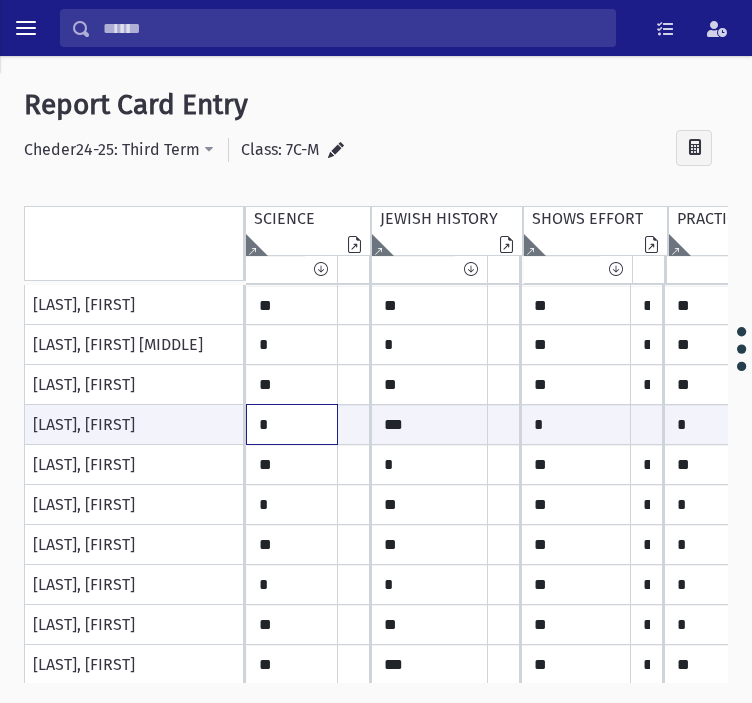 click on "*" at bounding box center (292, 424) 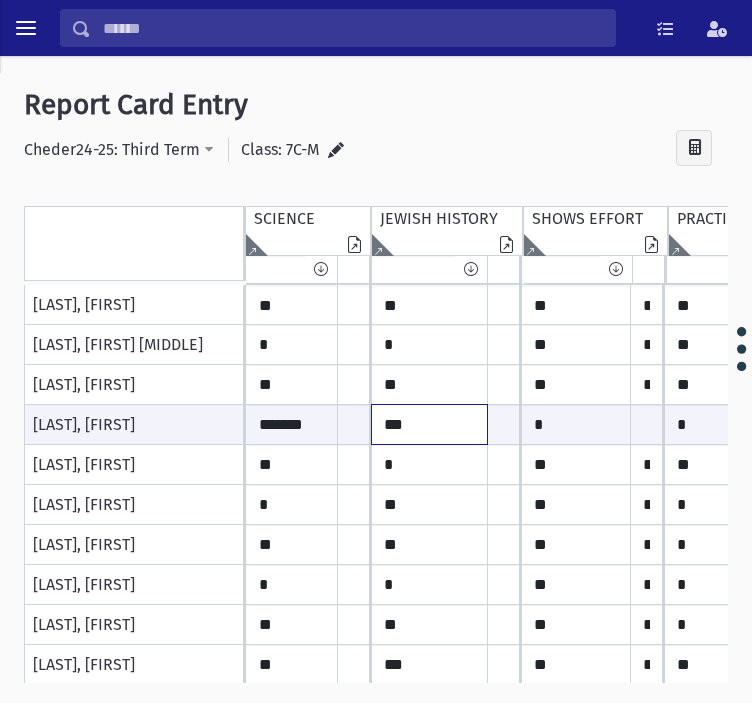 click on "***" at bounding box center [292, 424] 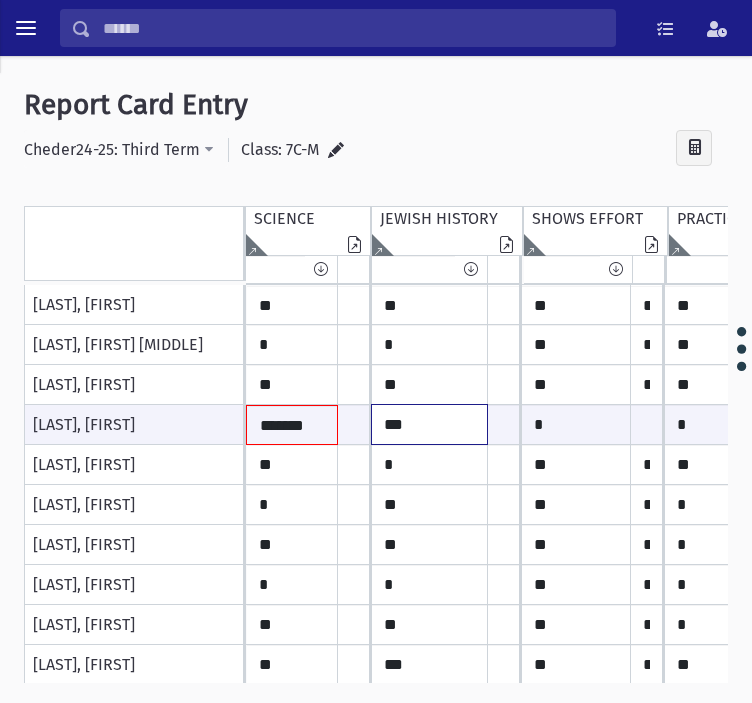 click on "***" at bounding box center [292, 425] 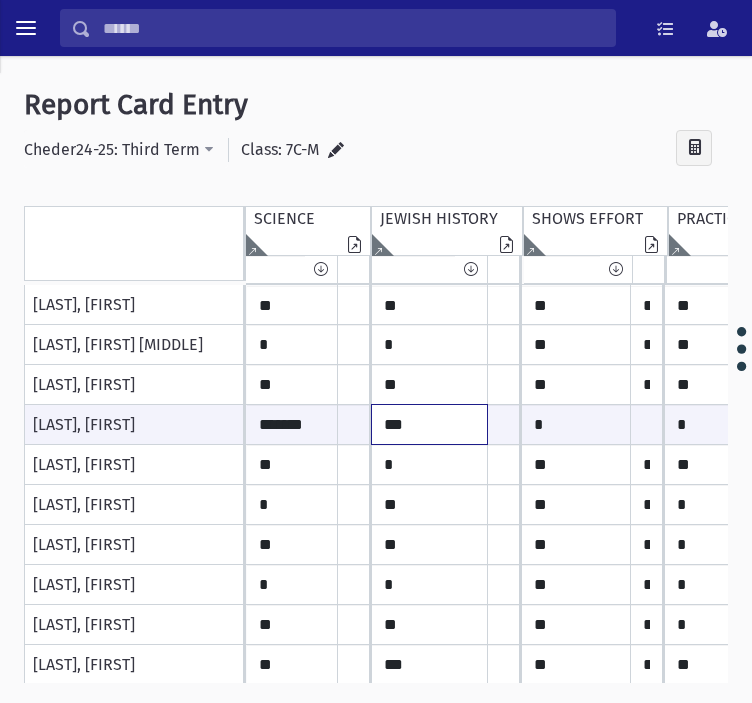 click on "***" at bounding box center (292, 424) 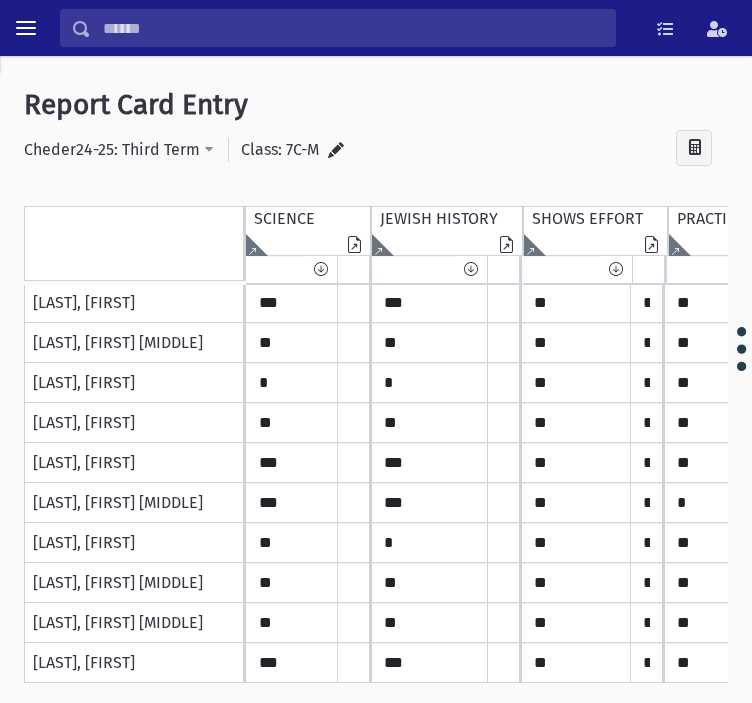 scroll, scrollTop: 569, scrollLeft: 0, axis: vertical 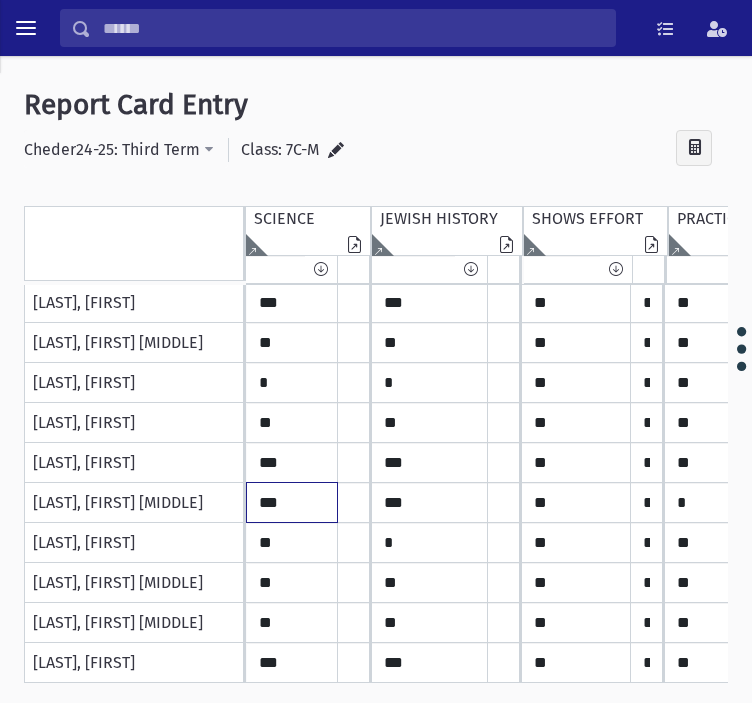 click on "***" at bounding box center [292, -257] 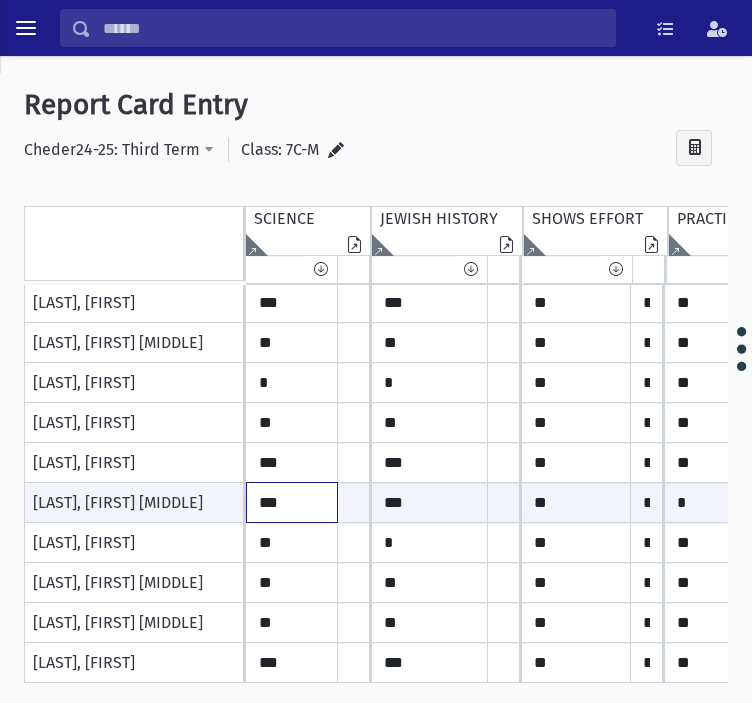 click on "***" at bounding box center [292, 502] 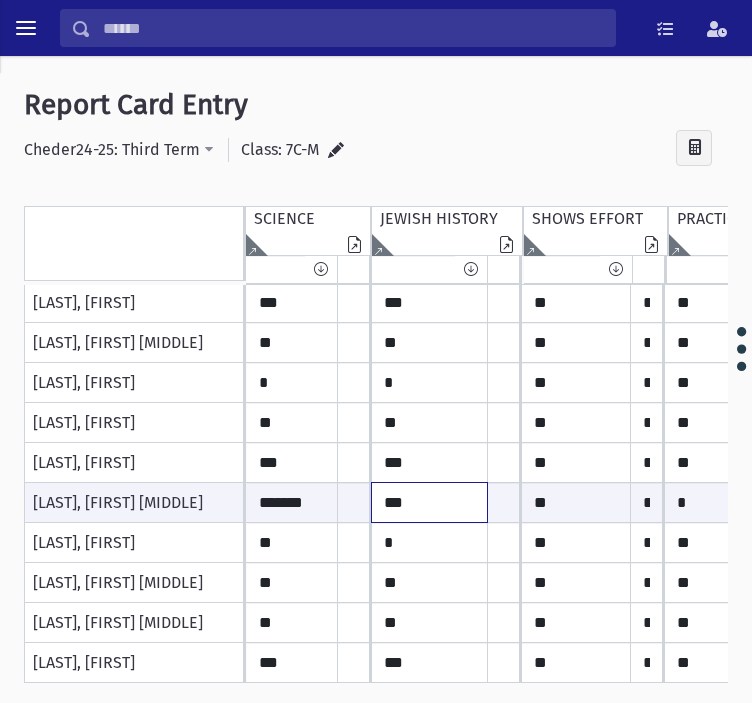 click on "***" at bounding box center (292, 502) 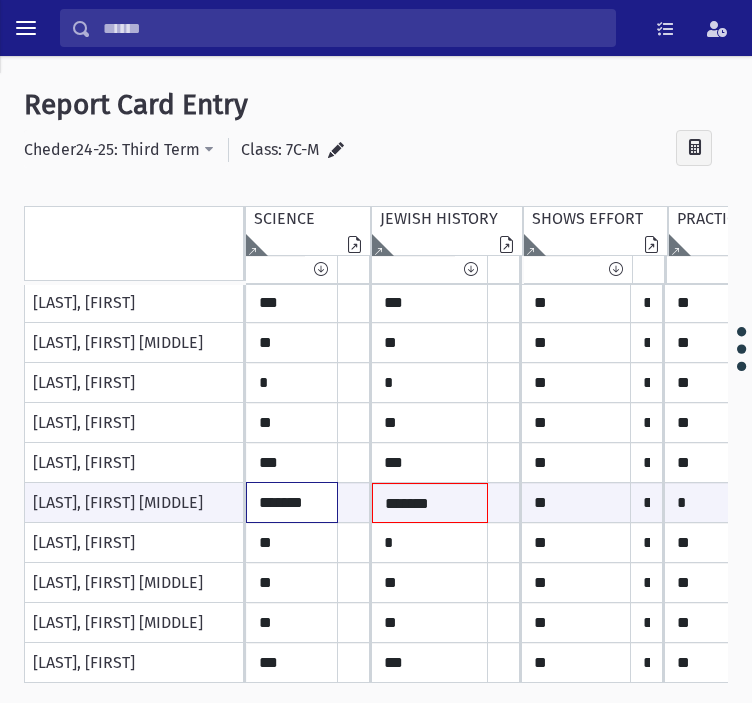 click on "*******" at bounding box center (292, 502) 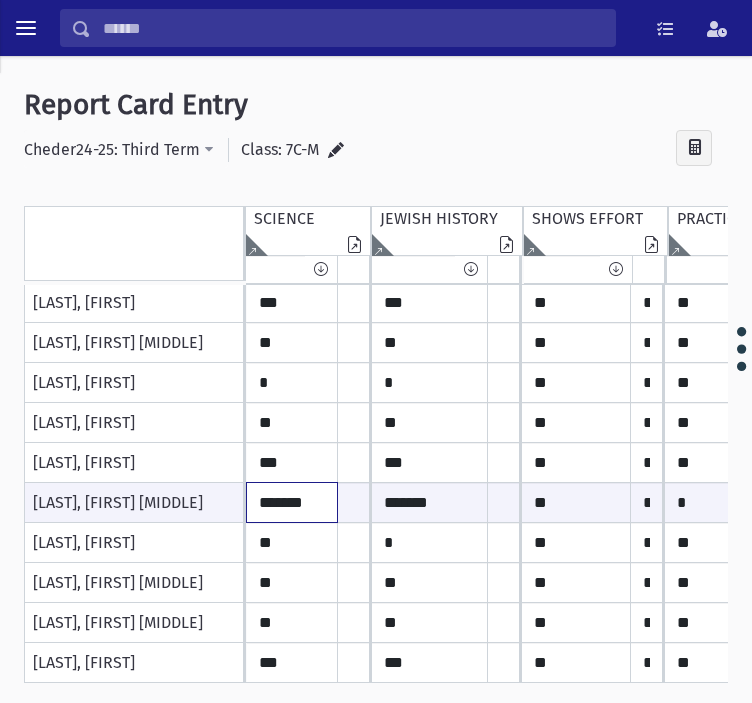 click on "*******" at bounding box center [292, 502] 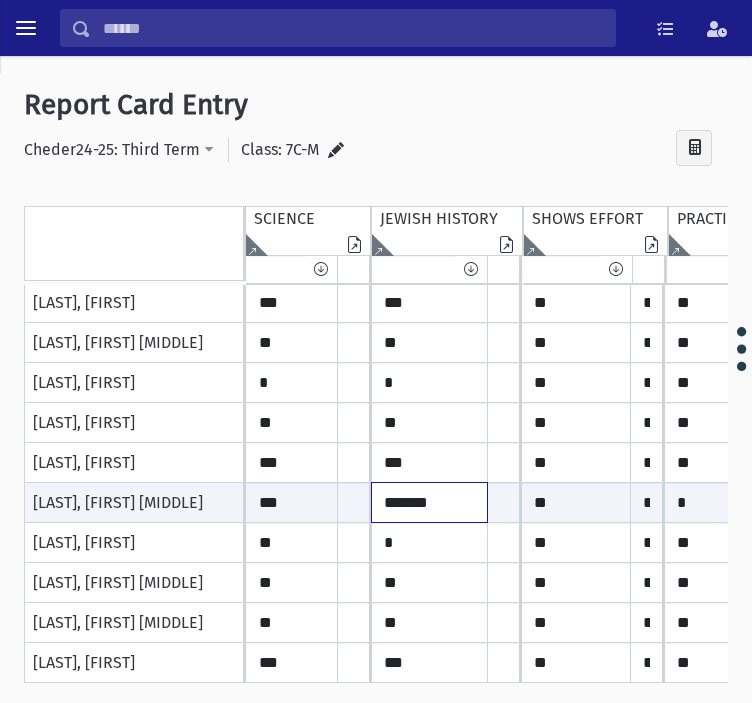 click on "*******" at bounding box center (292, 502) 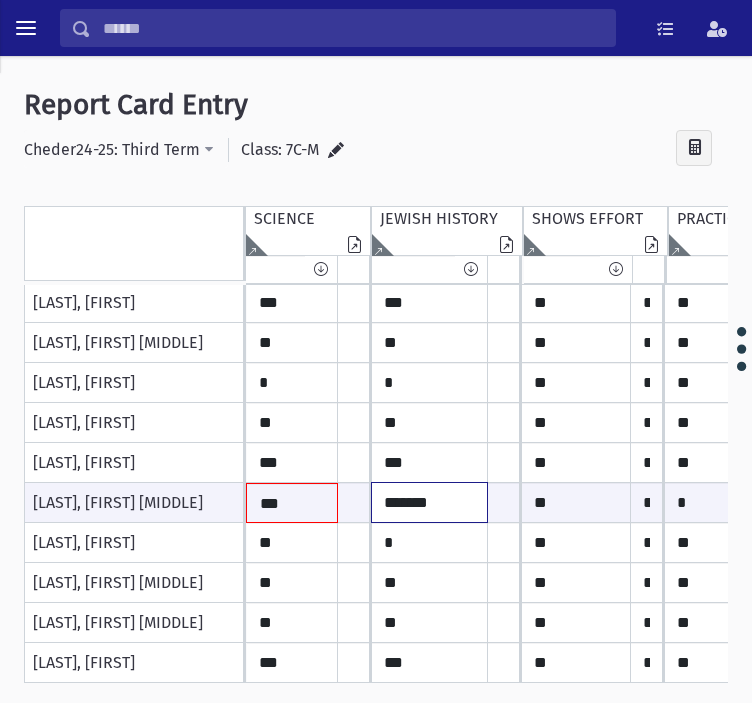 click on "*******" at bounding box center [292, 503] 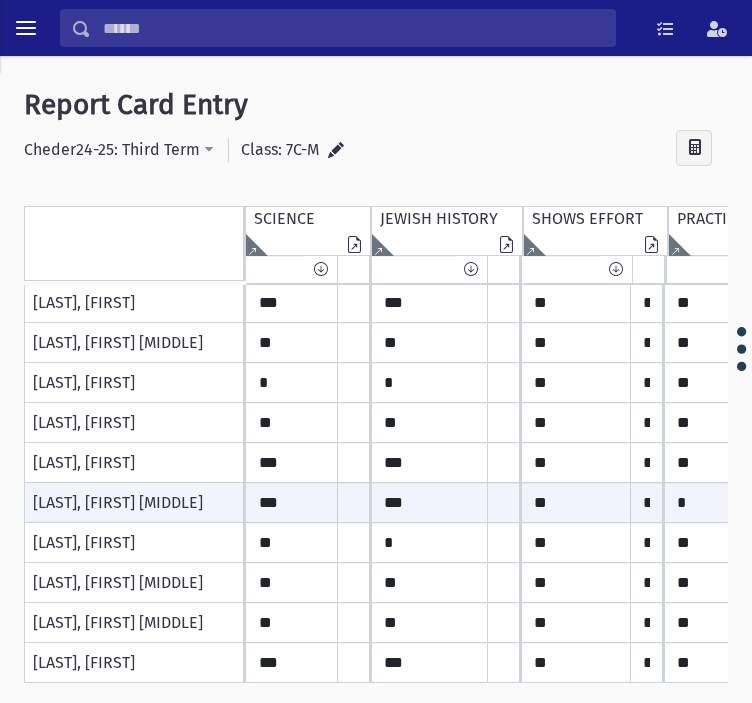 click at bounding box center (336, 150) 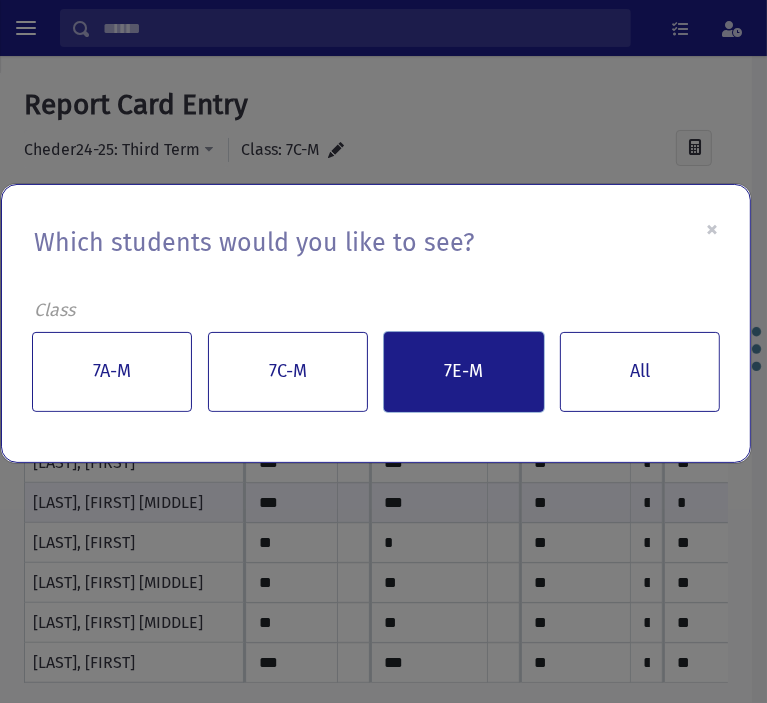 click on "7E-M" at bounding box center [464, 372] 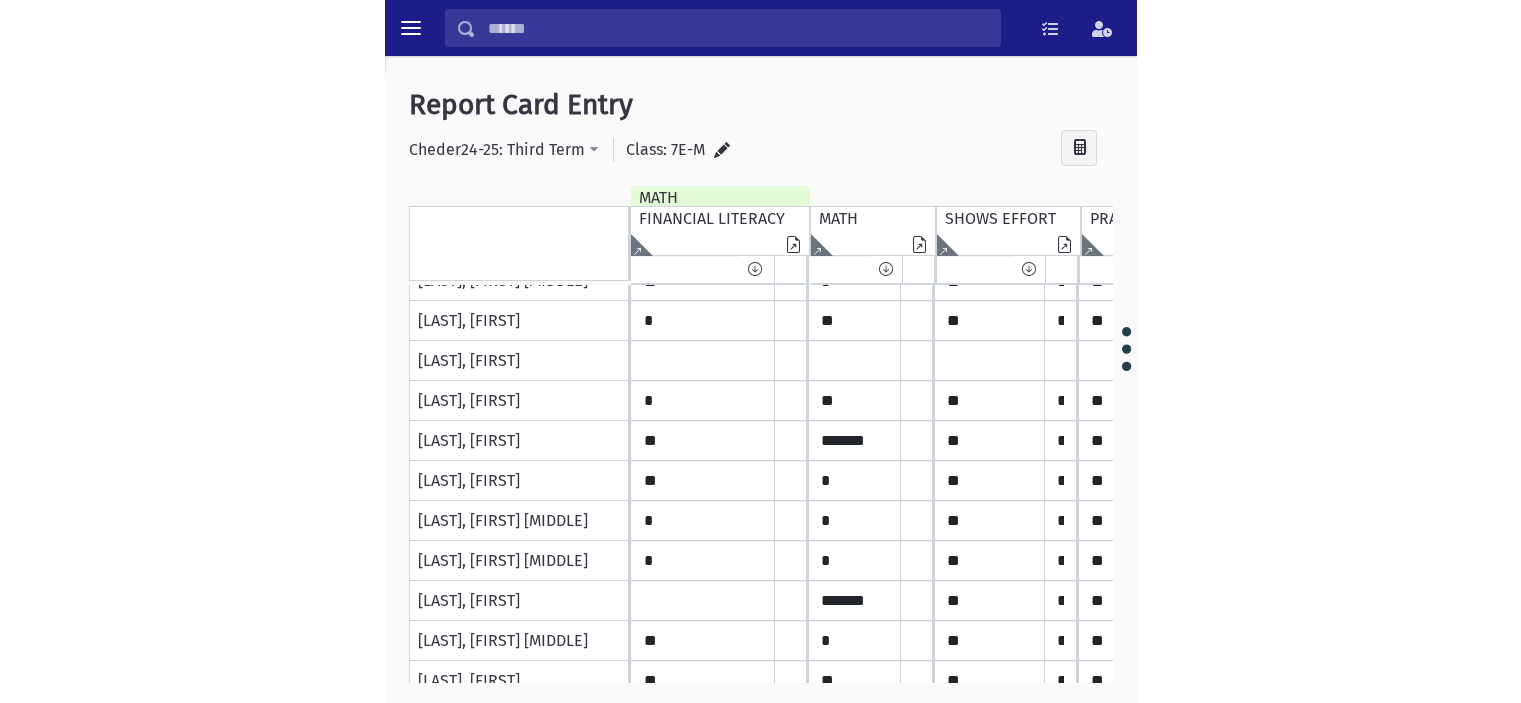 scroll, scrollTop: 0, scrollLeft: 0, axis: both 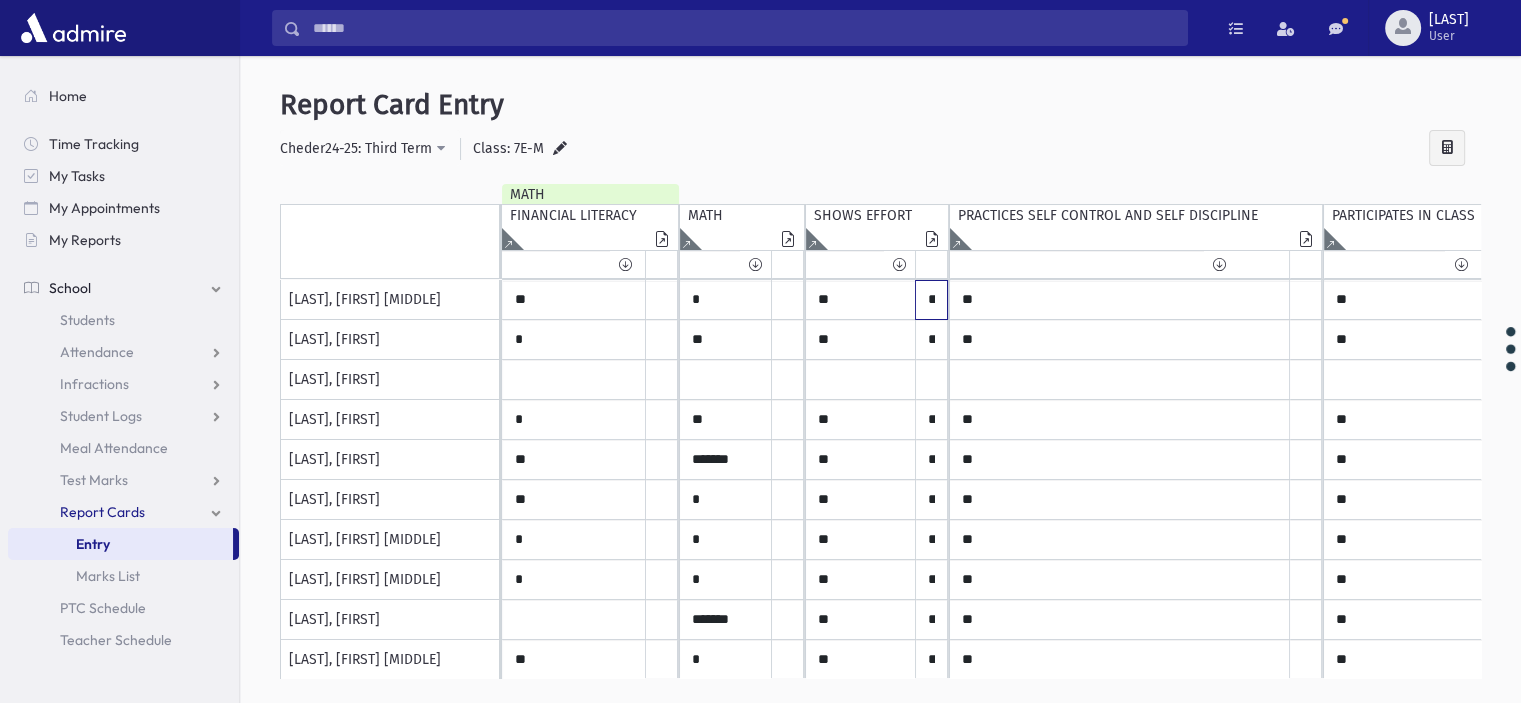 click on "**********" at bounding box center [661, 300] 